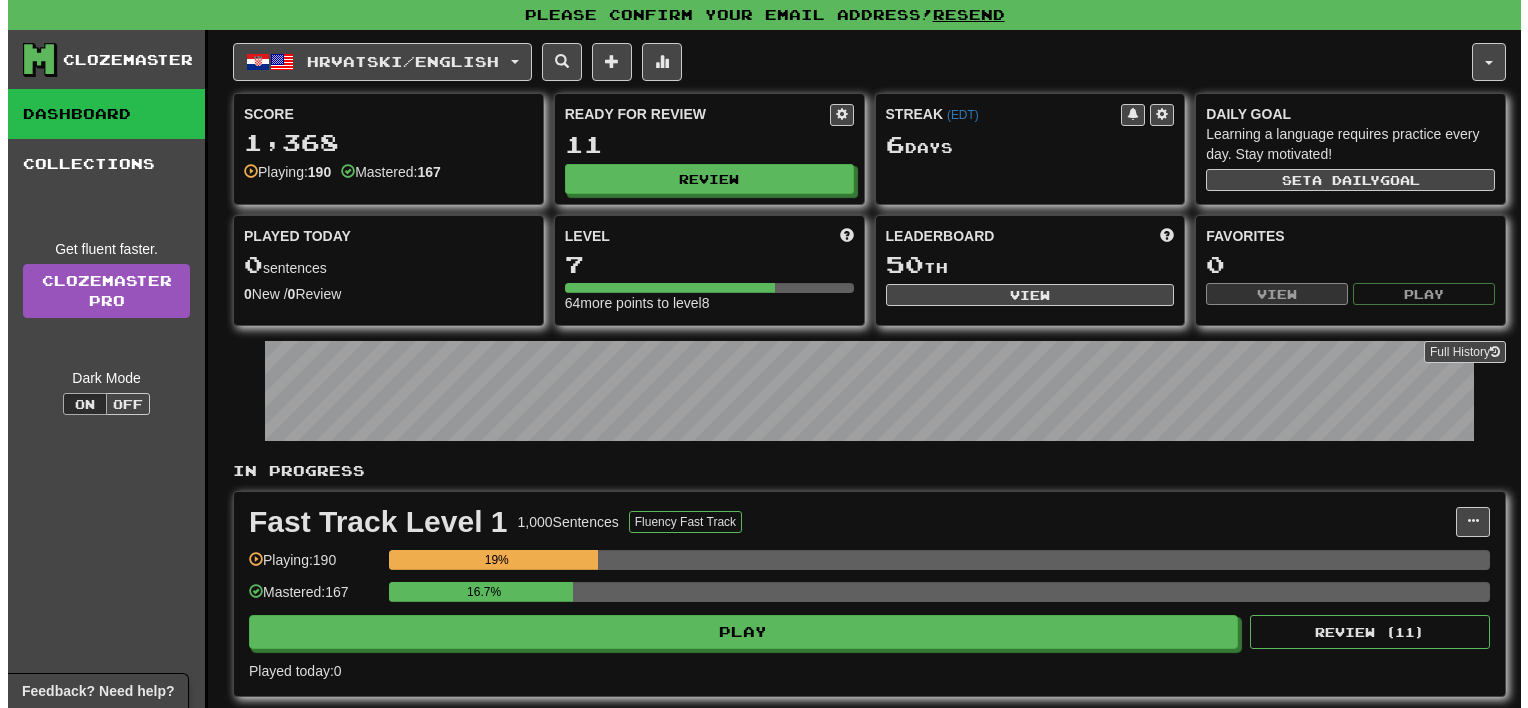 scroll, scrollTop: 0, scrollLeft: 0, axis: both 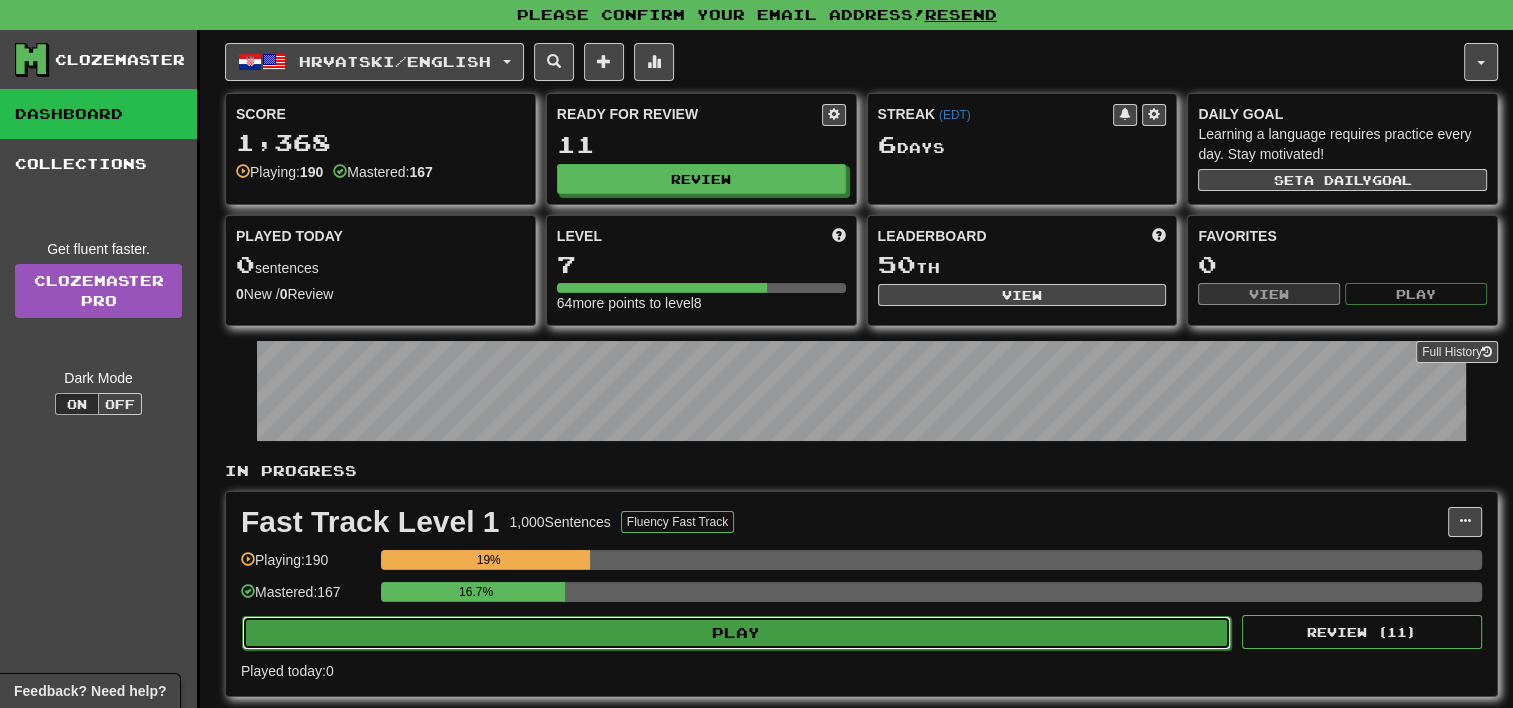 click on "Play" at bounding box center (736, 633) 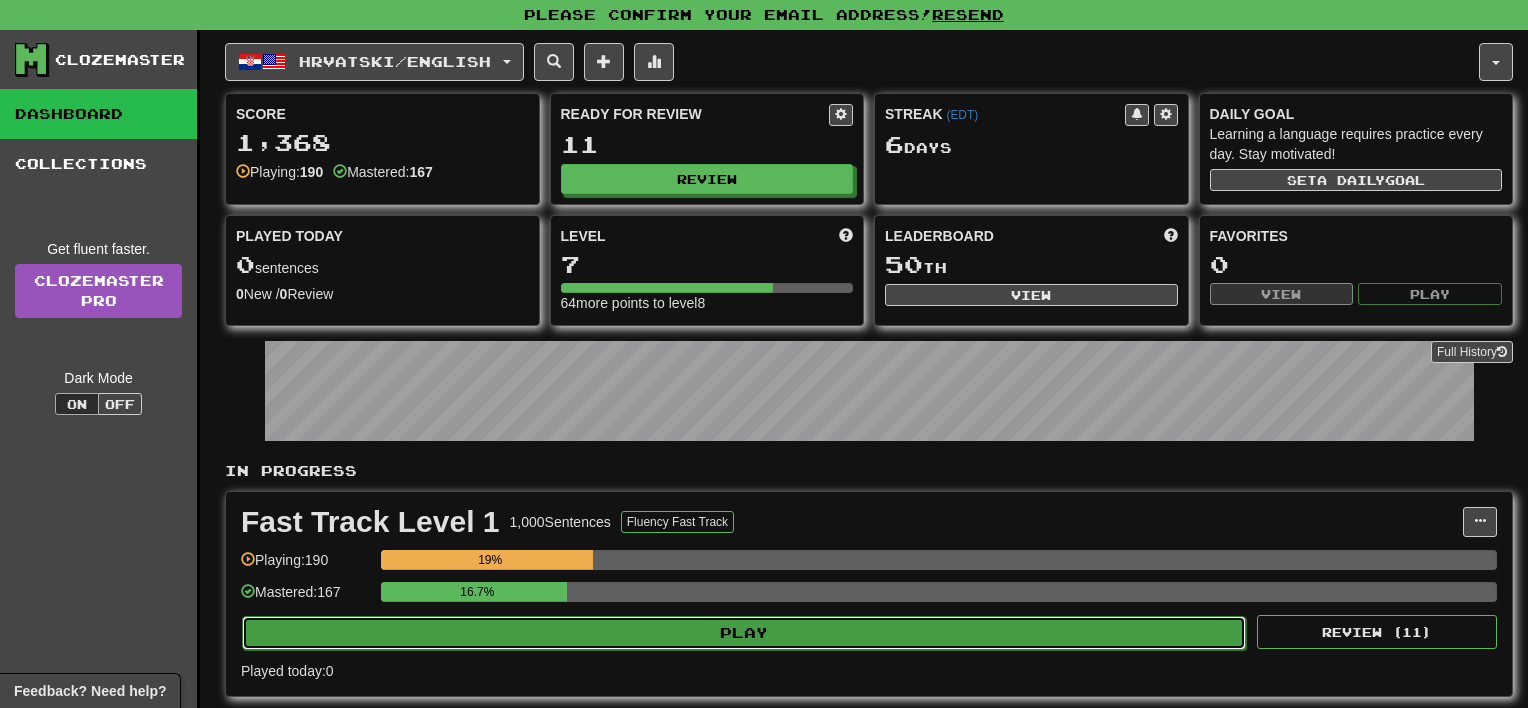 select on "**" 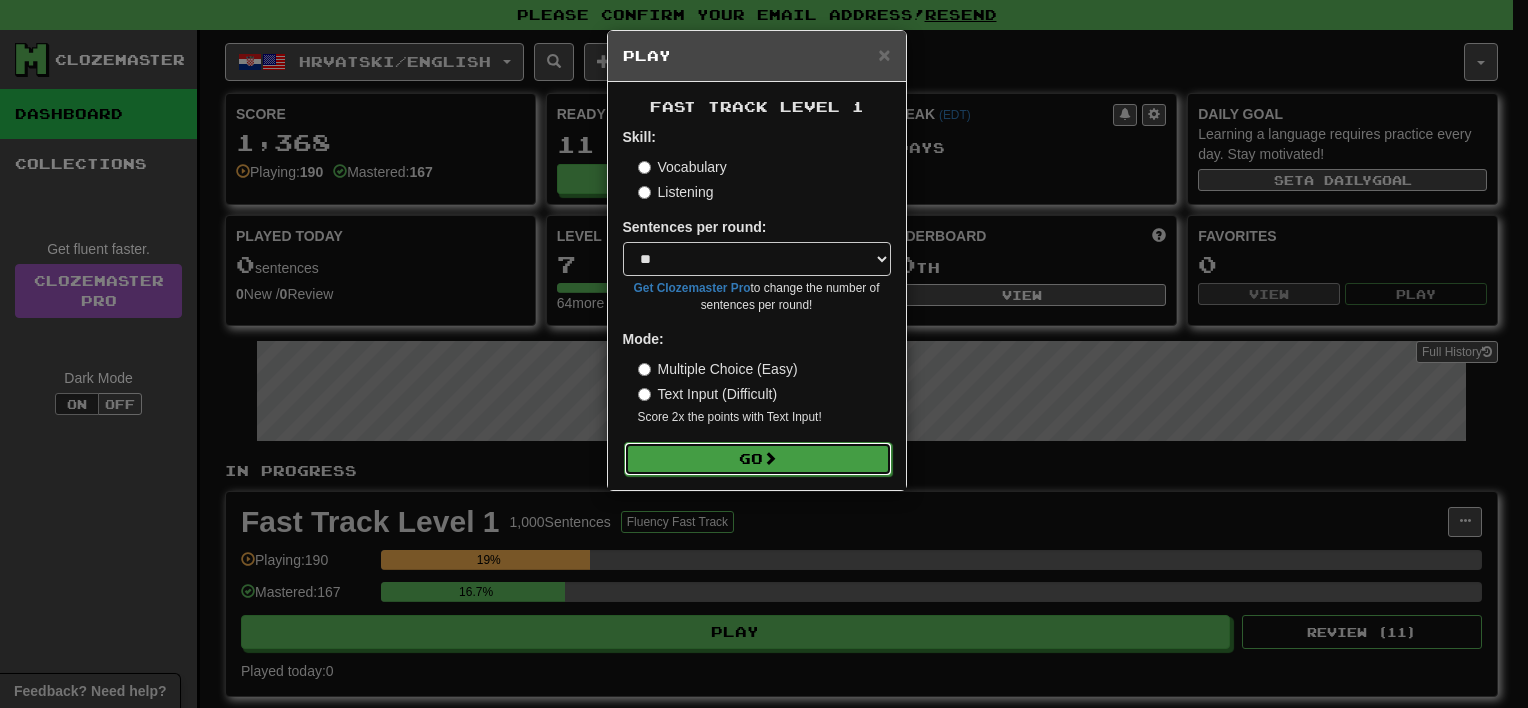 click on "Go" at bounding box center (758, 459) 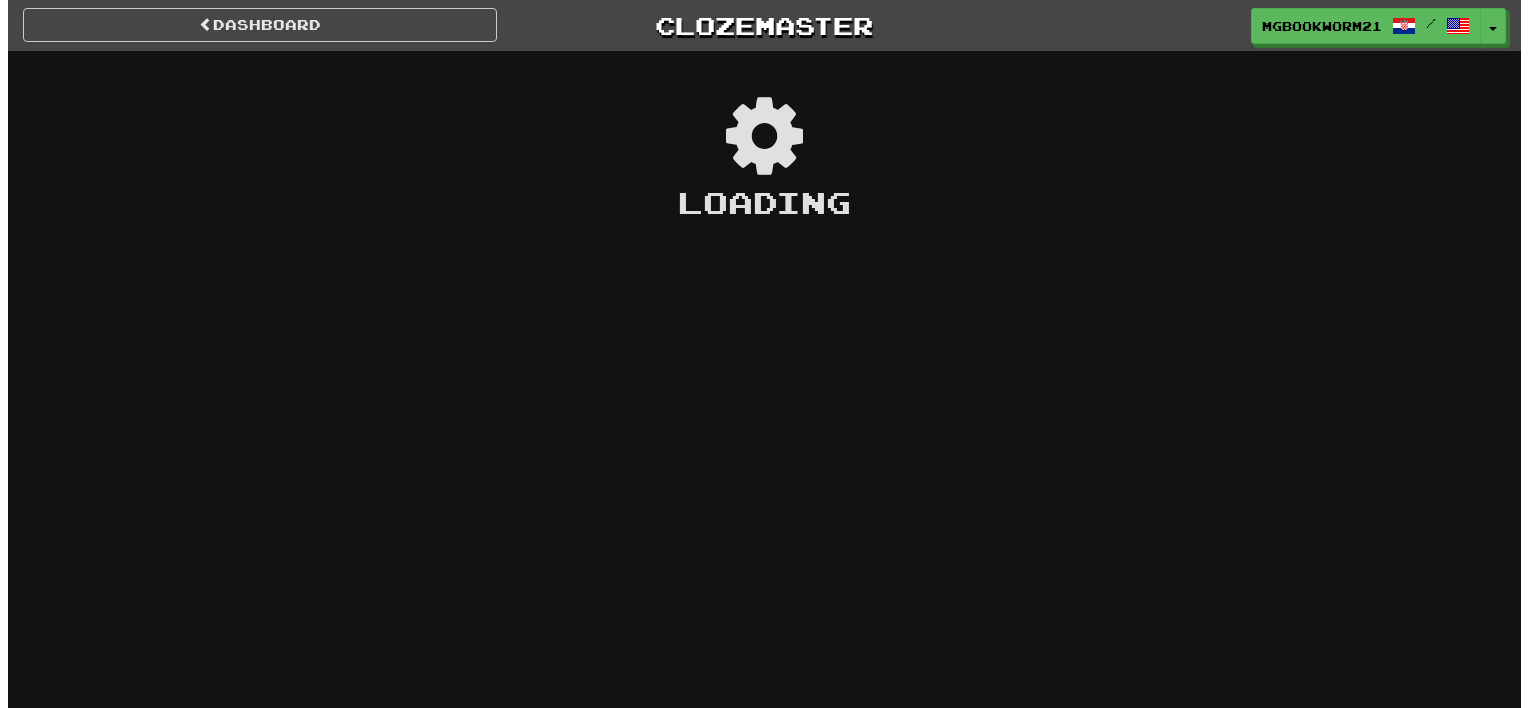 scroll, scrollTop: 0, scrollLeft: 0, axis: both 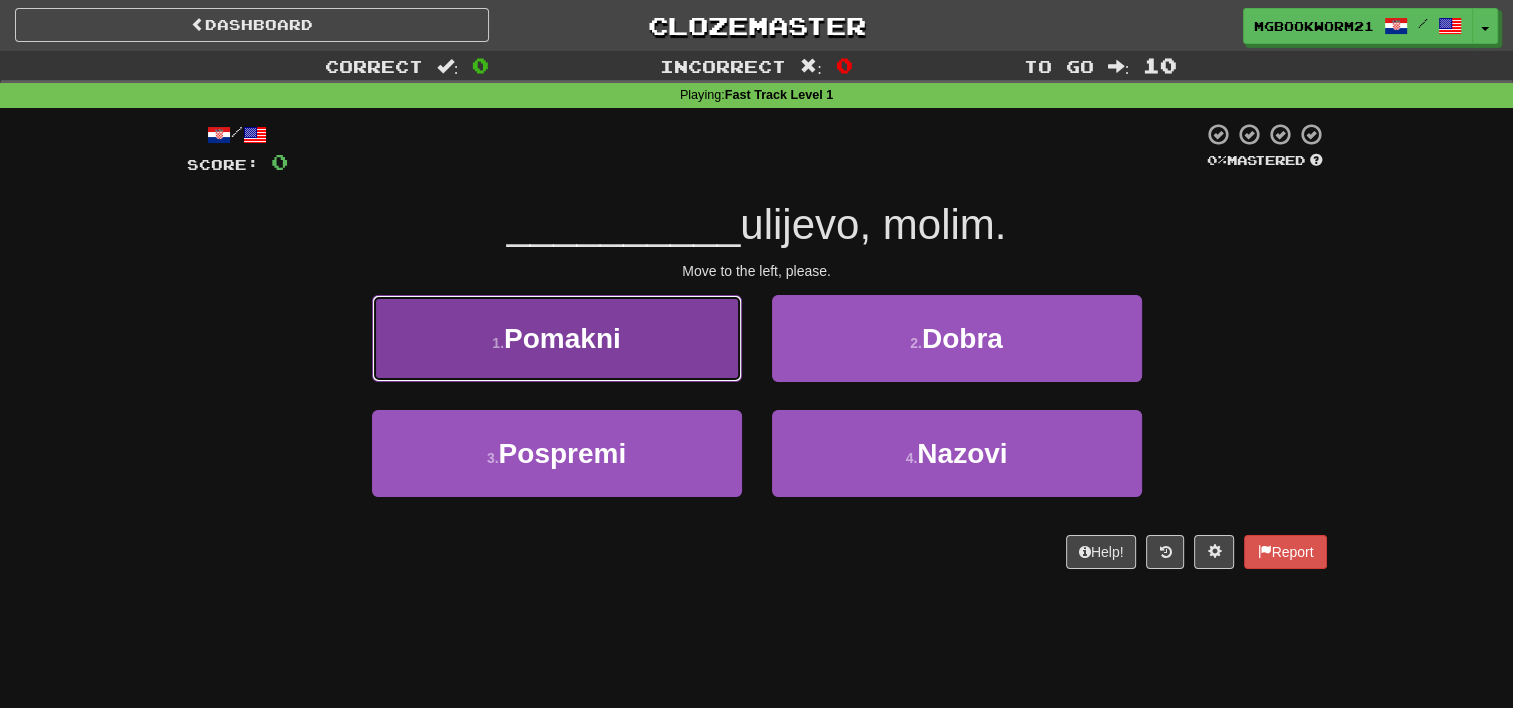 click on "1 .  Pomakni" at bounding box center (557, 338) 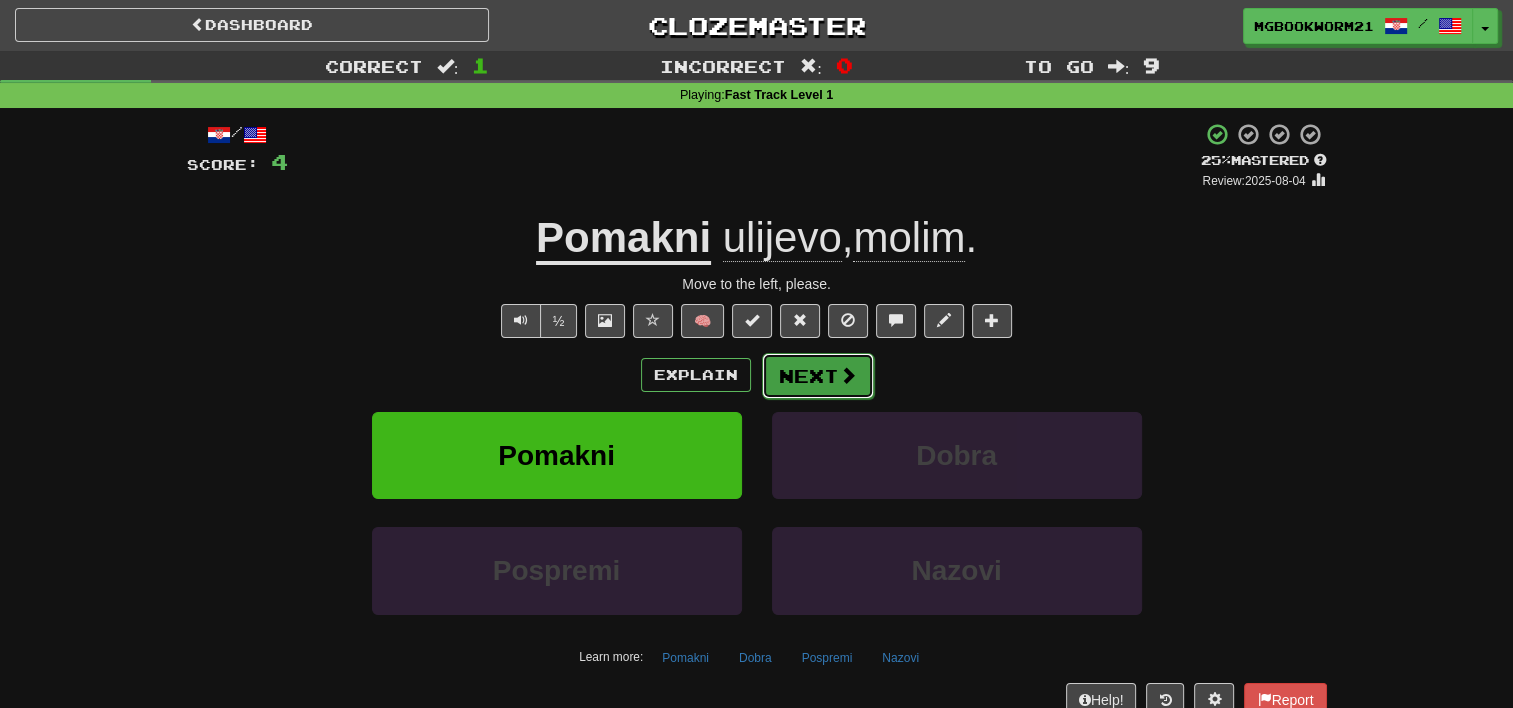click on "Next" at bounding box center [818, 376] 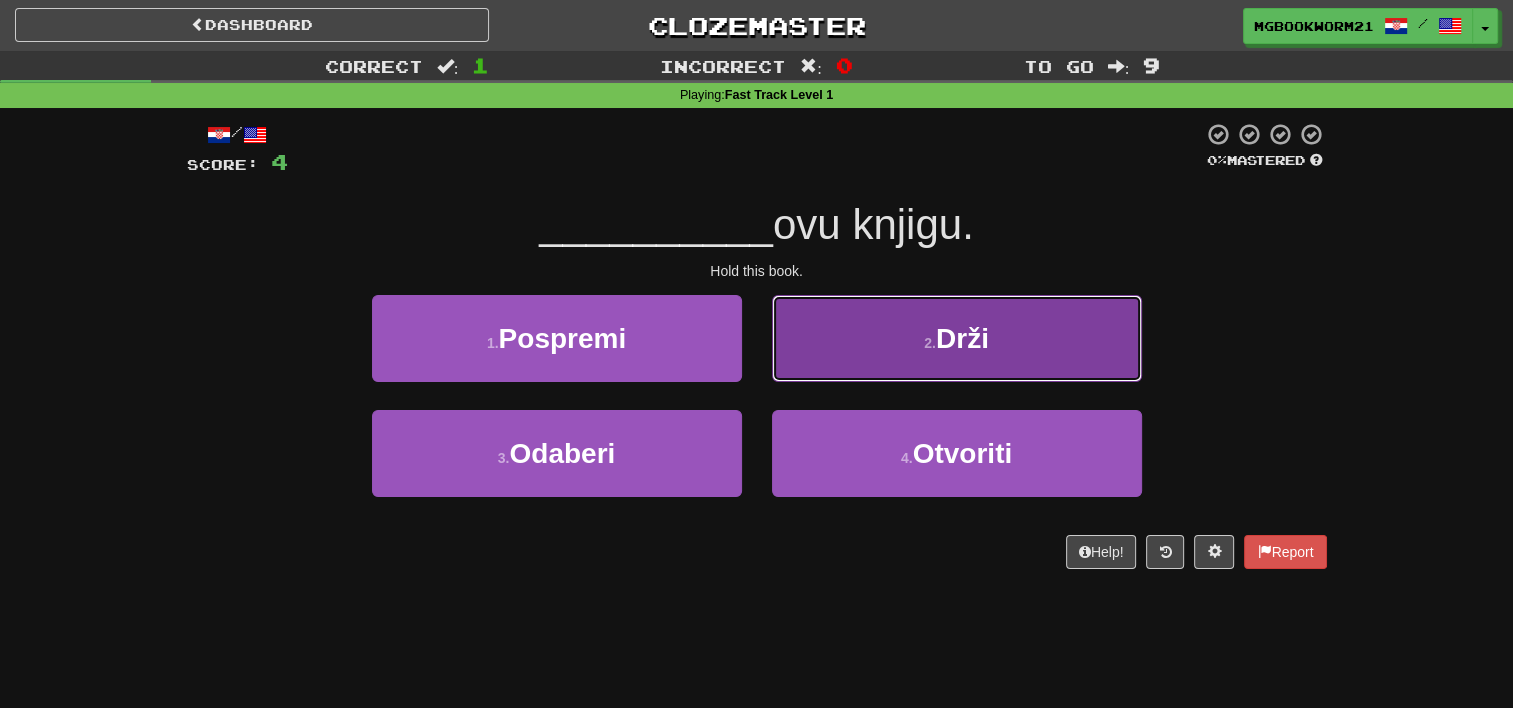 click on "2 .  Drži" at bounding box center (957, 338) 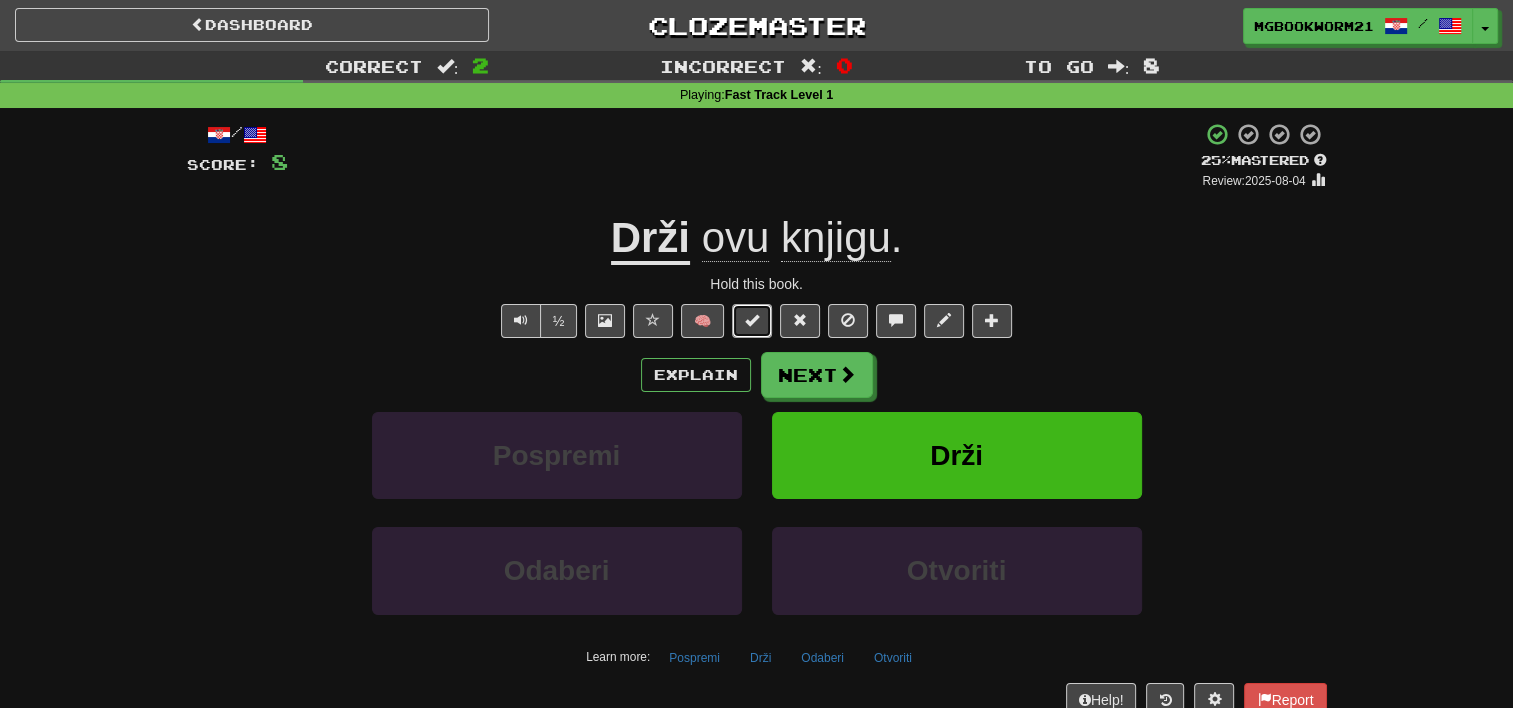 click at bounding box center (752, 321) 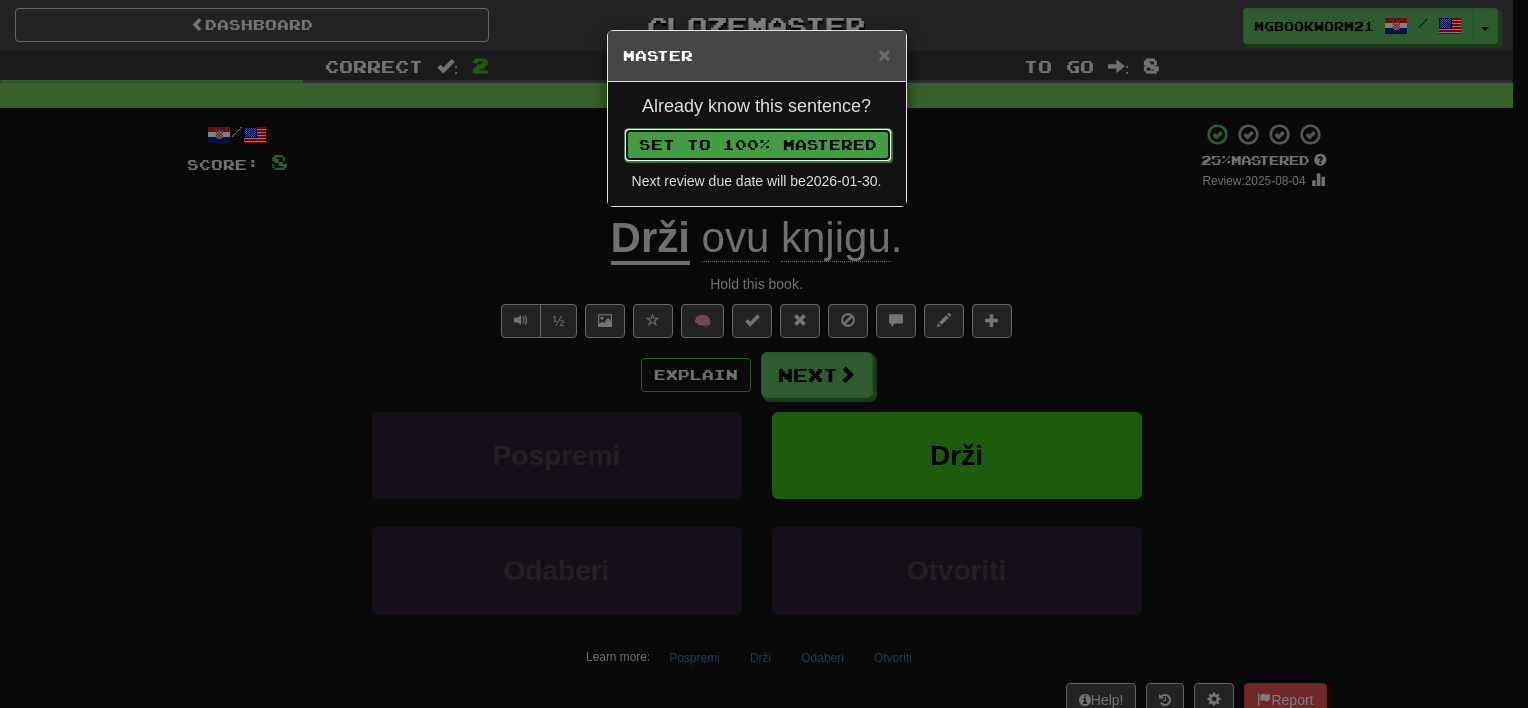 click on "Set to 100% Mastered" at bounding box center [758, 145] 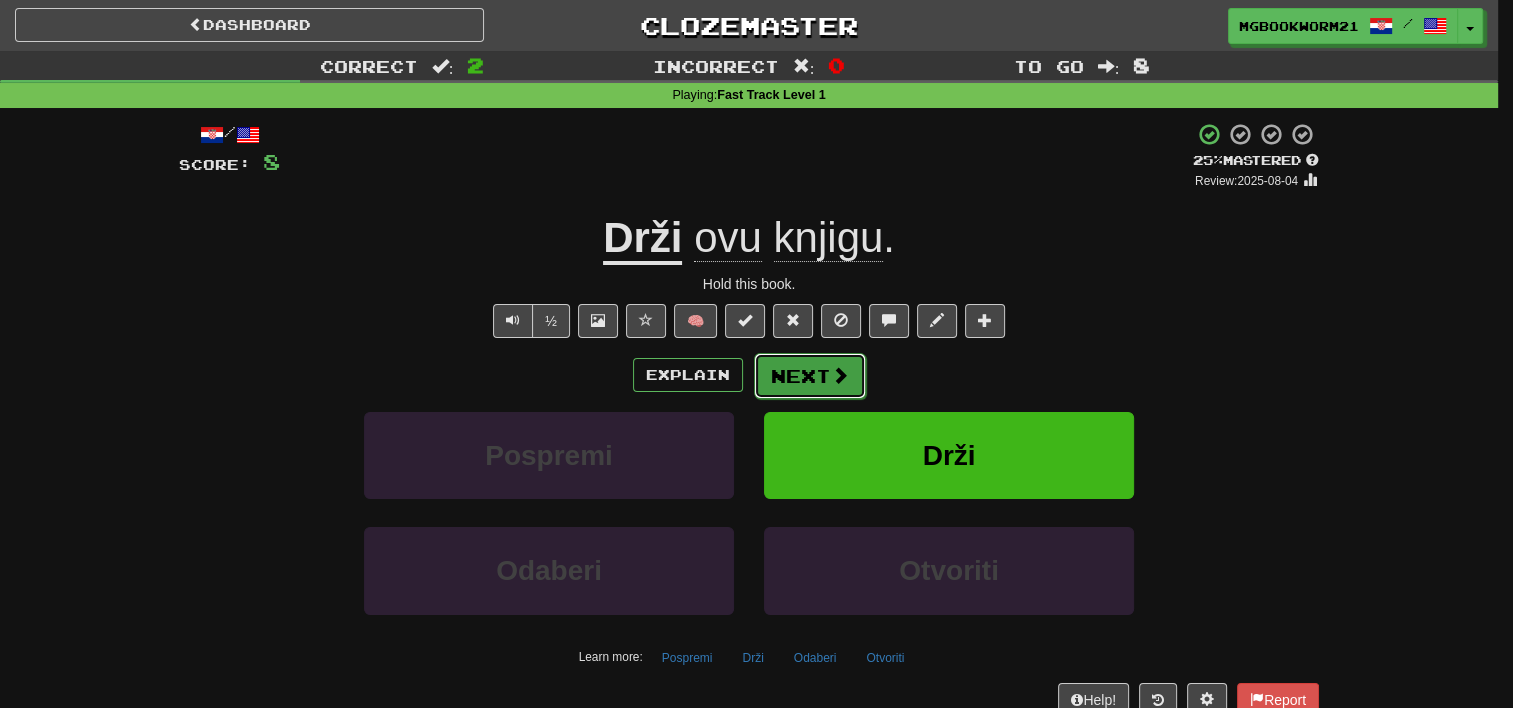 click on "Next" at bounding box center (810, 376) 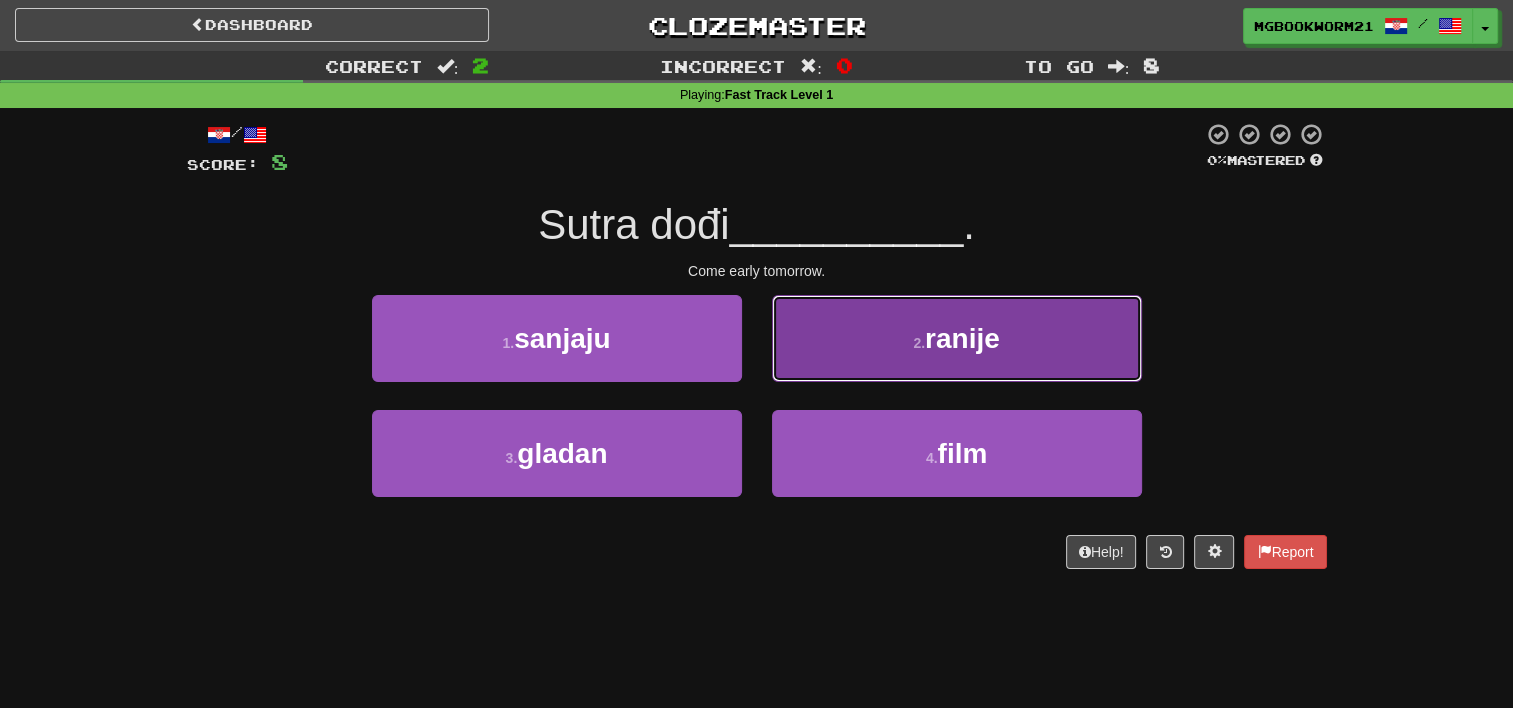 click on "2 .  ranije" at bounding box center (957, 338) 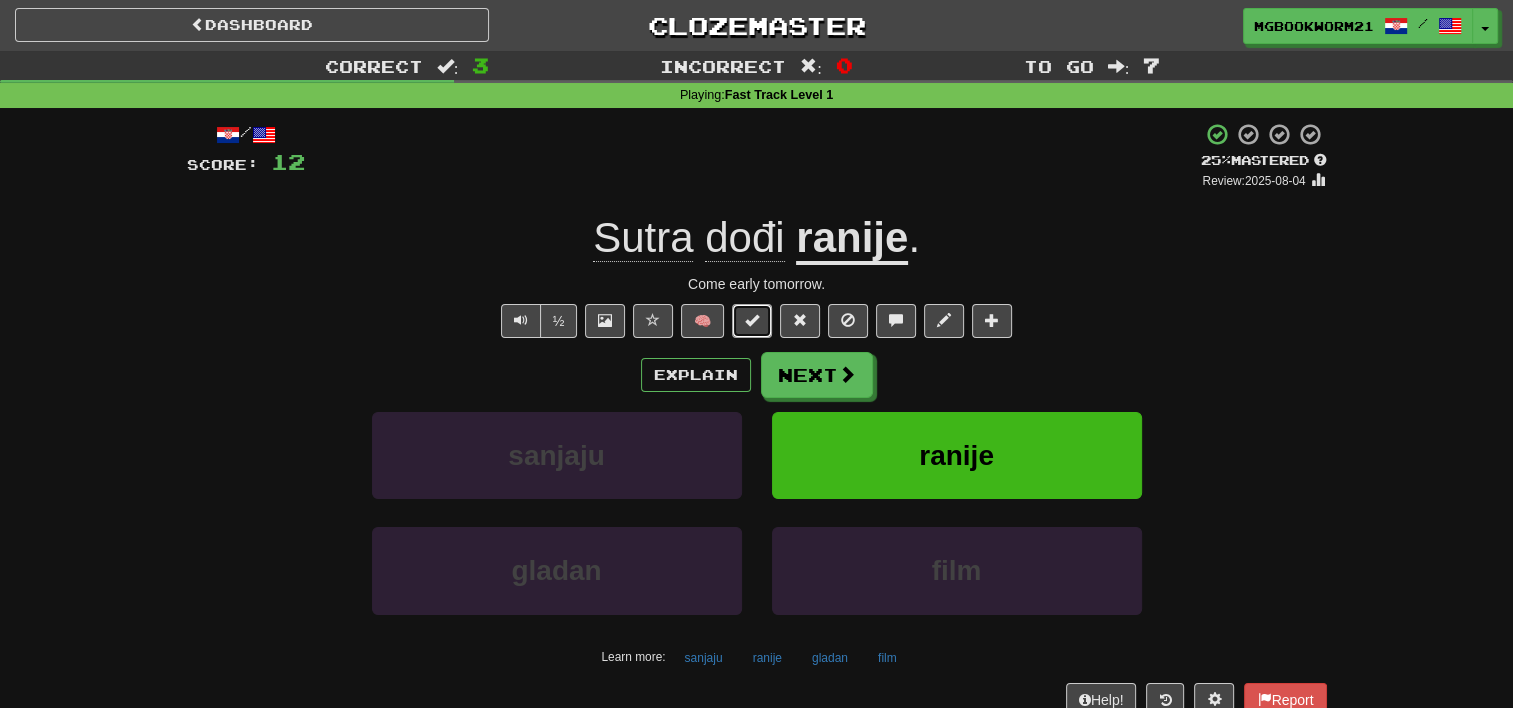 click at bounding box center [752, 320] 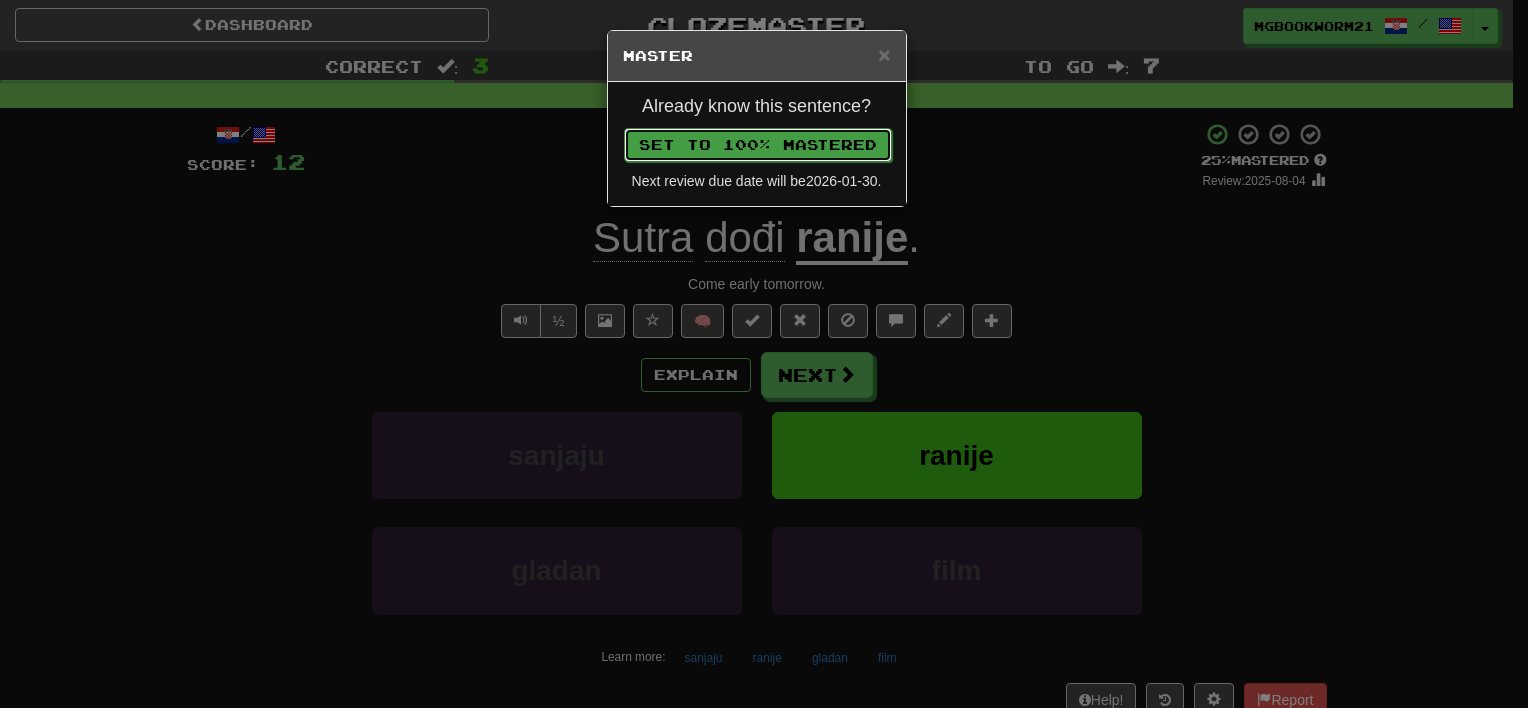 click on "Set to 100% Mastered" at bounding box center (758, 145) 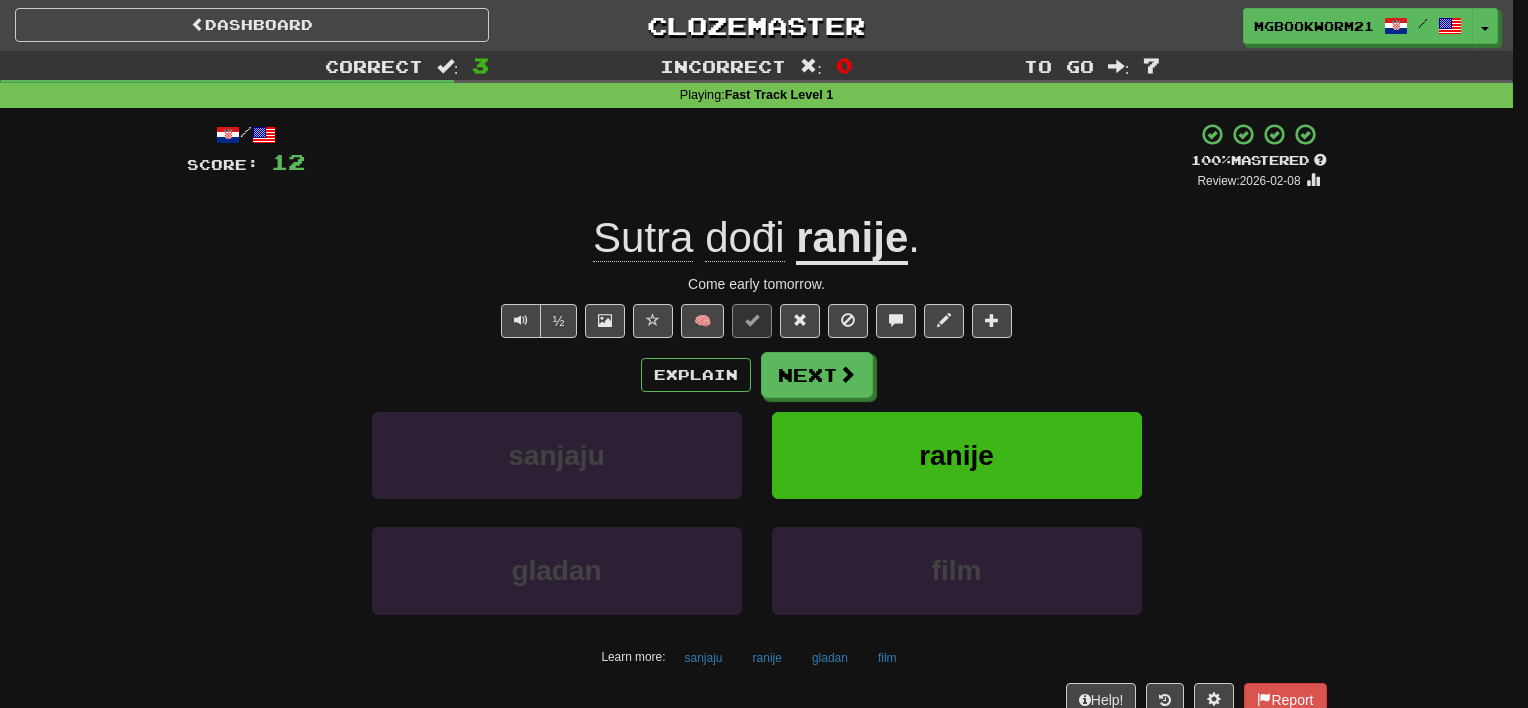 click on "Next" at bounding box center [817, 375] 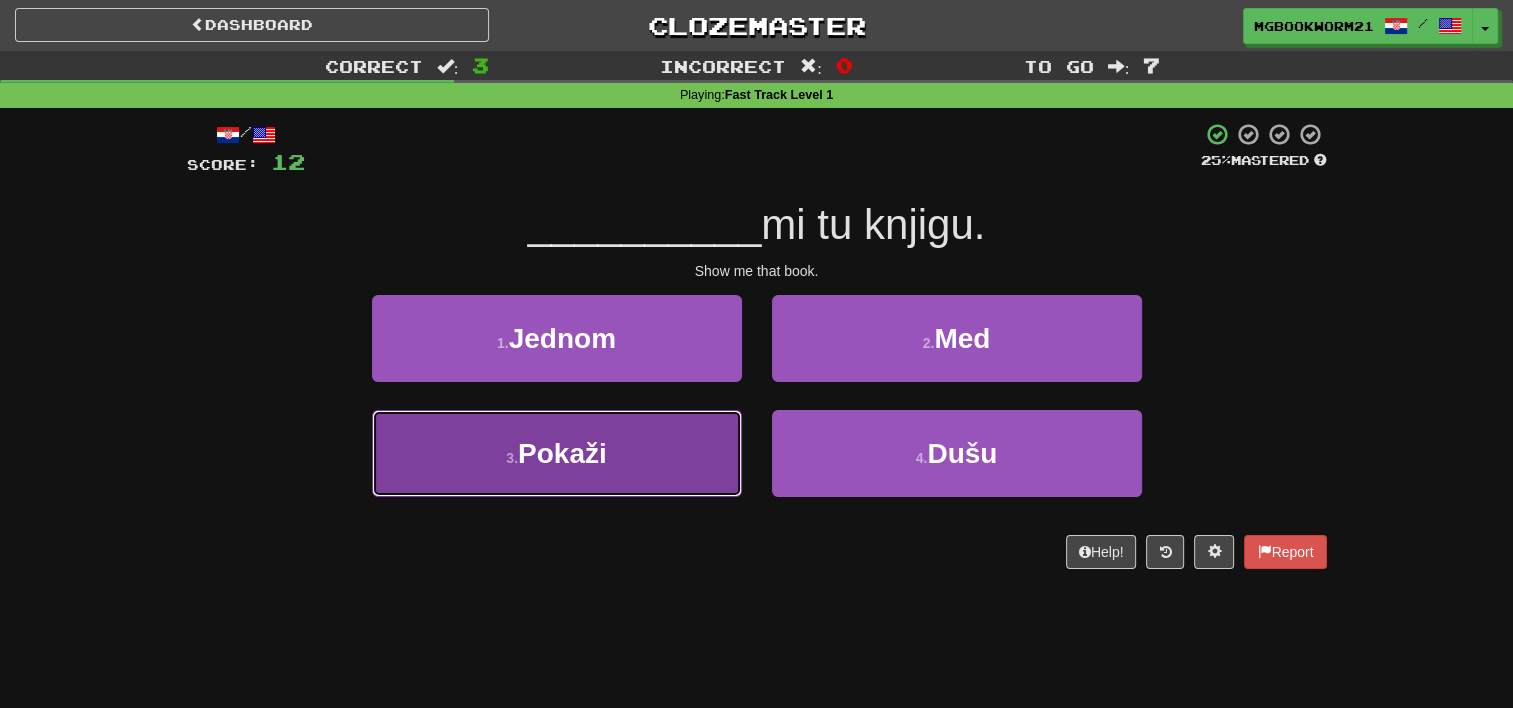 click on "3 .  Pokaži" at bounding box center (557, 453) 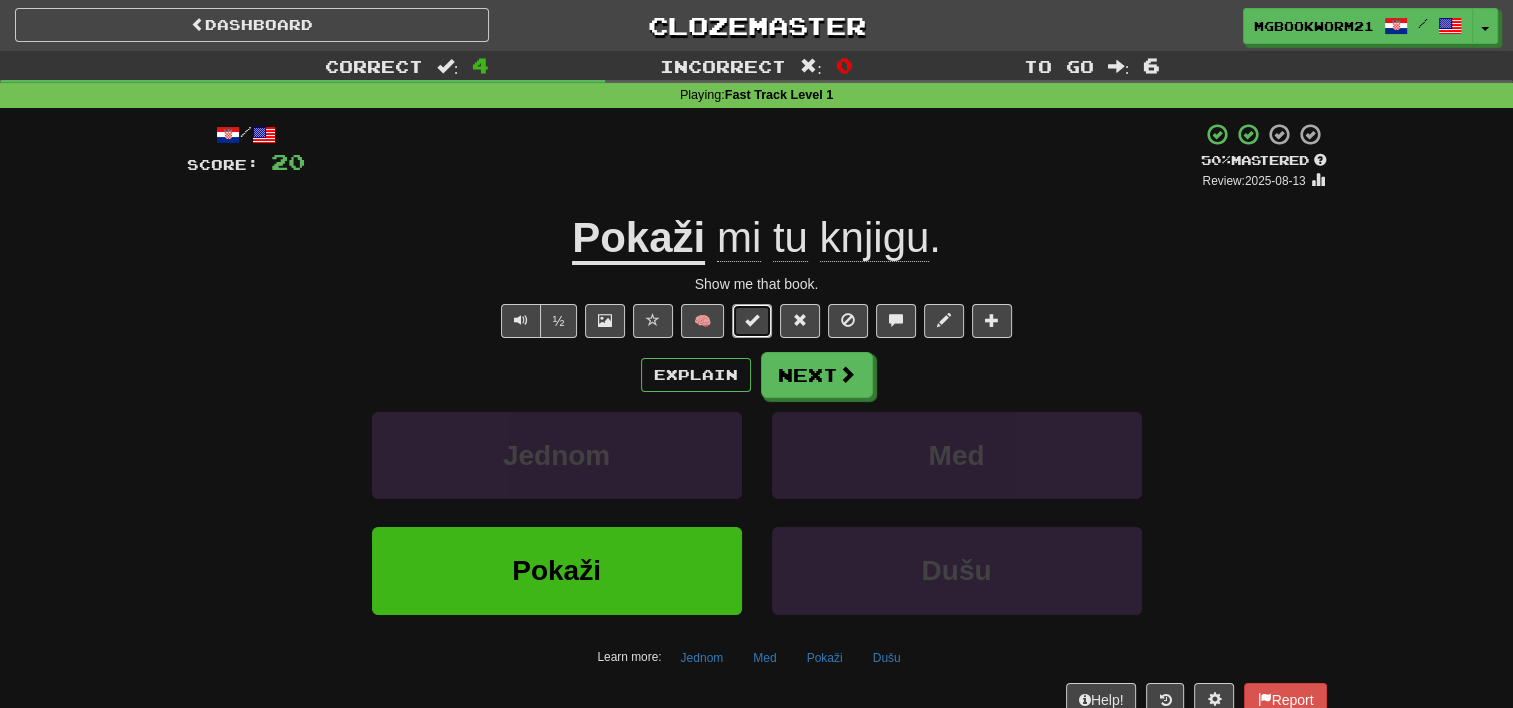 click at bounding box center (752, 321) 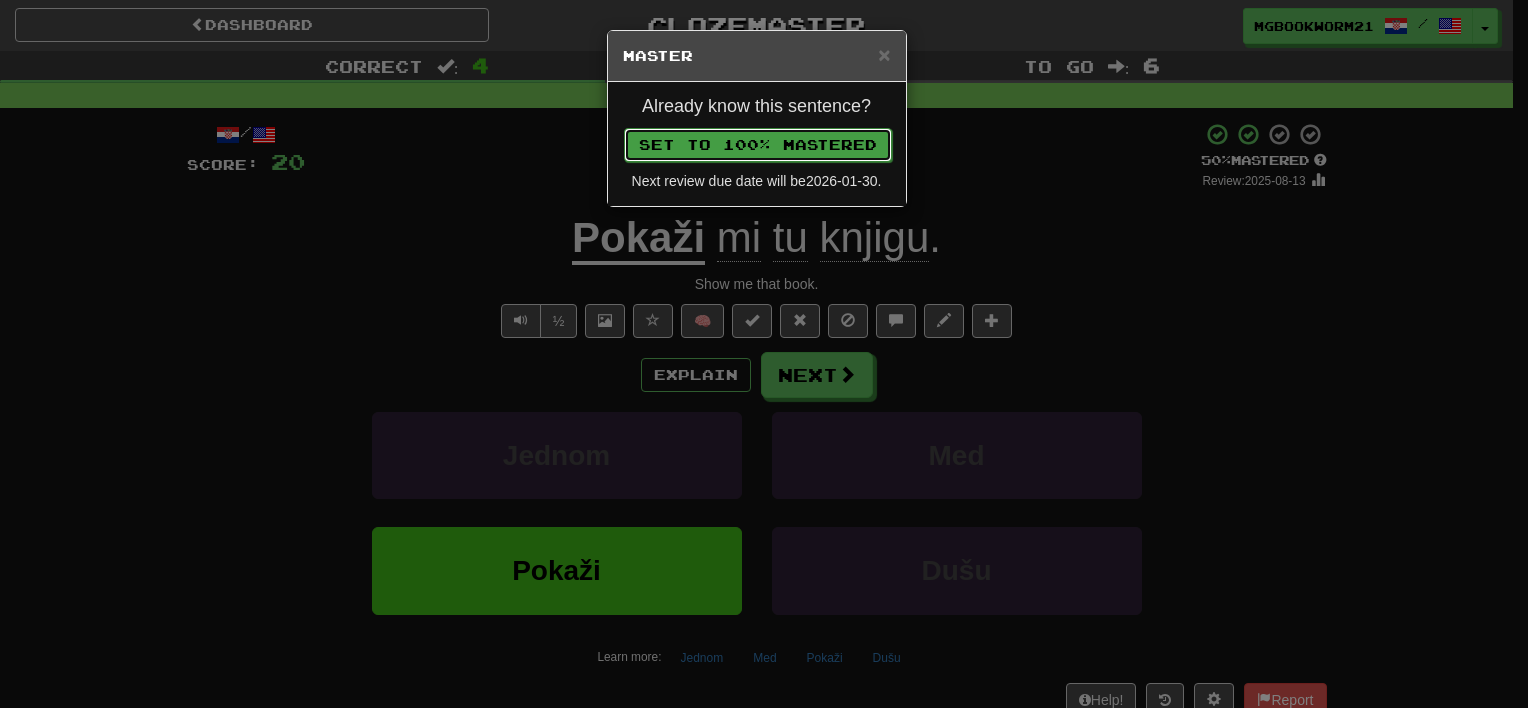 click on "Set to 100% Mastered" at bounding box center [758, 145] 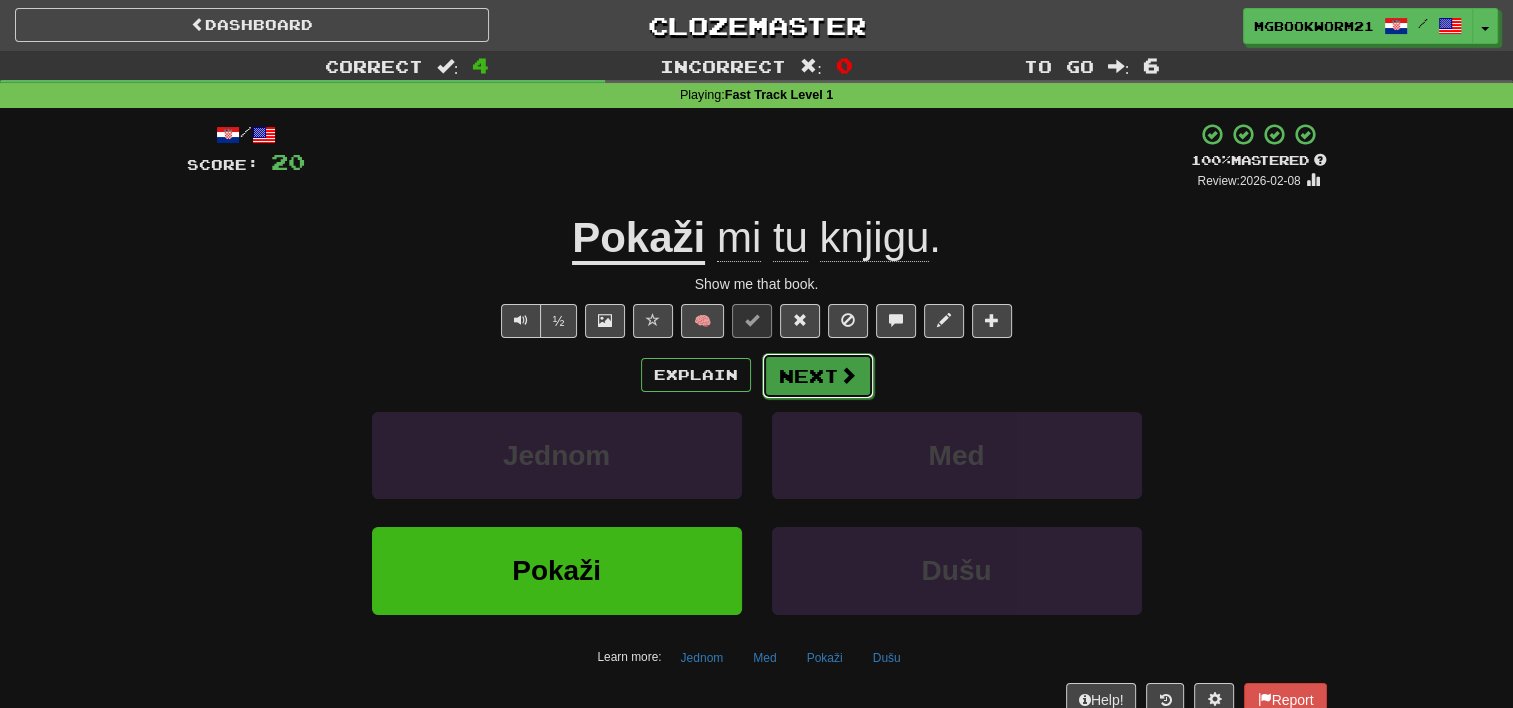 click on "Next" at bounding box center [818, 376] 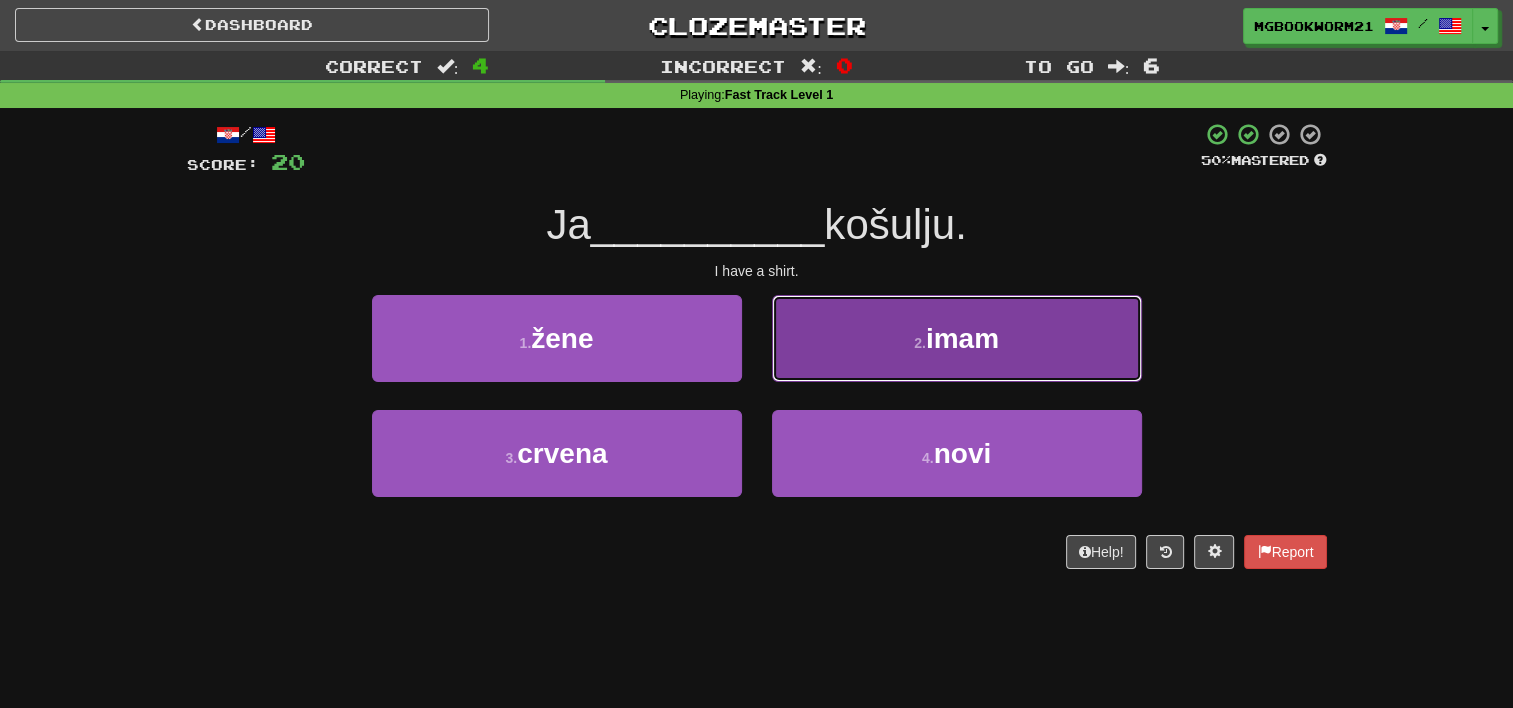 click on "imam" at bounding box center [962, 338] 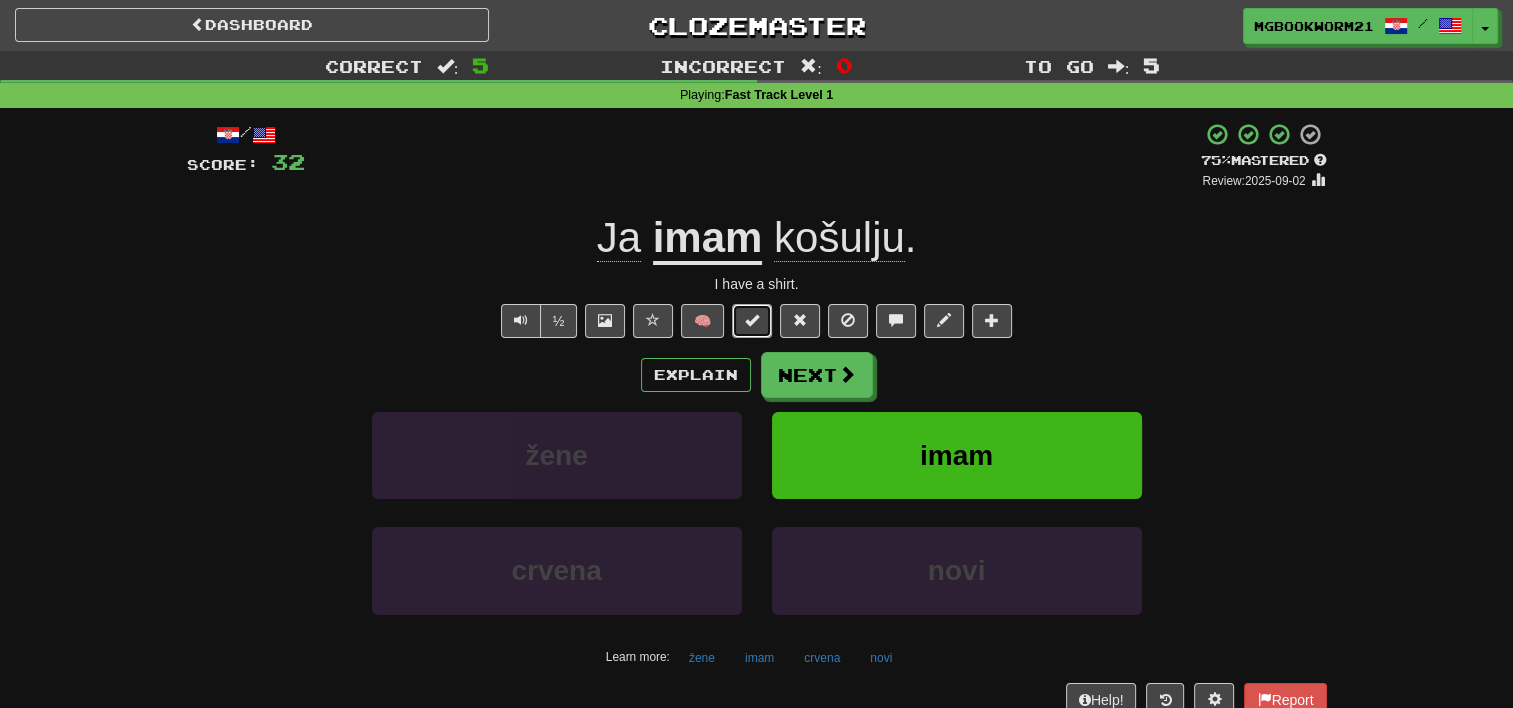click at bounding box center [752, 320] 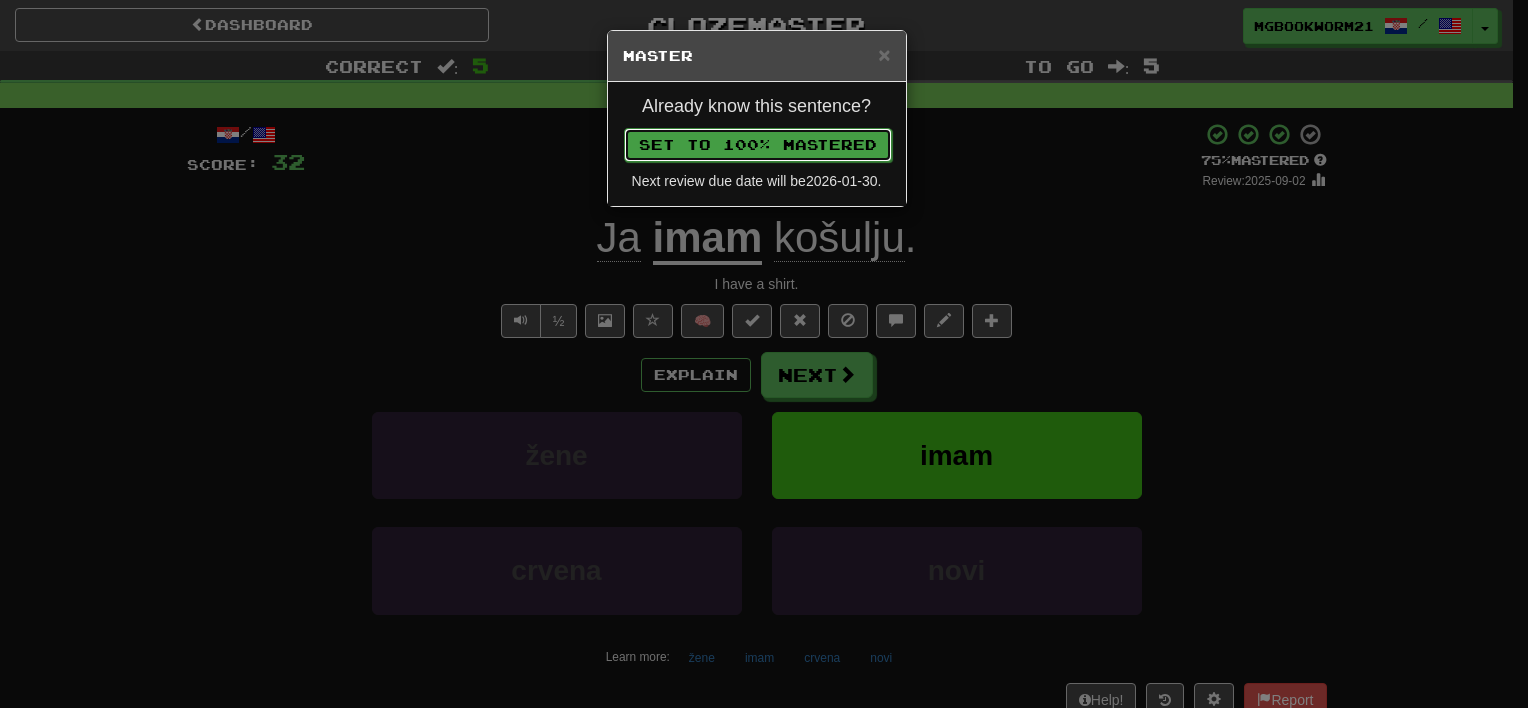 click on "Set to 100% Mastered" at bounding box center [758, 145] 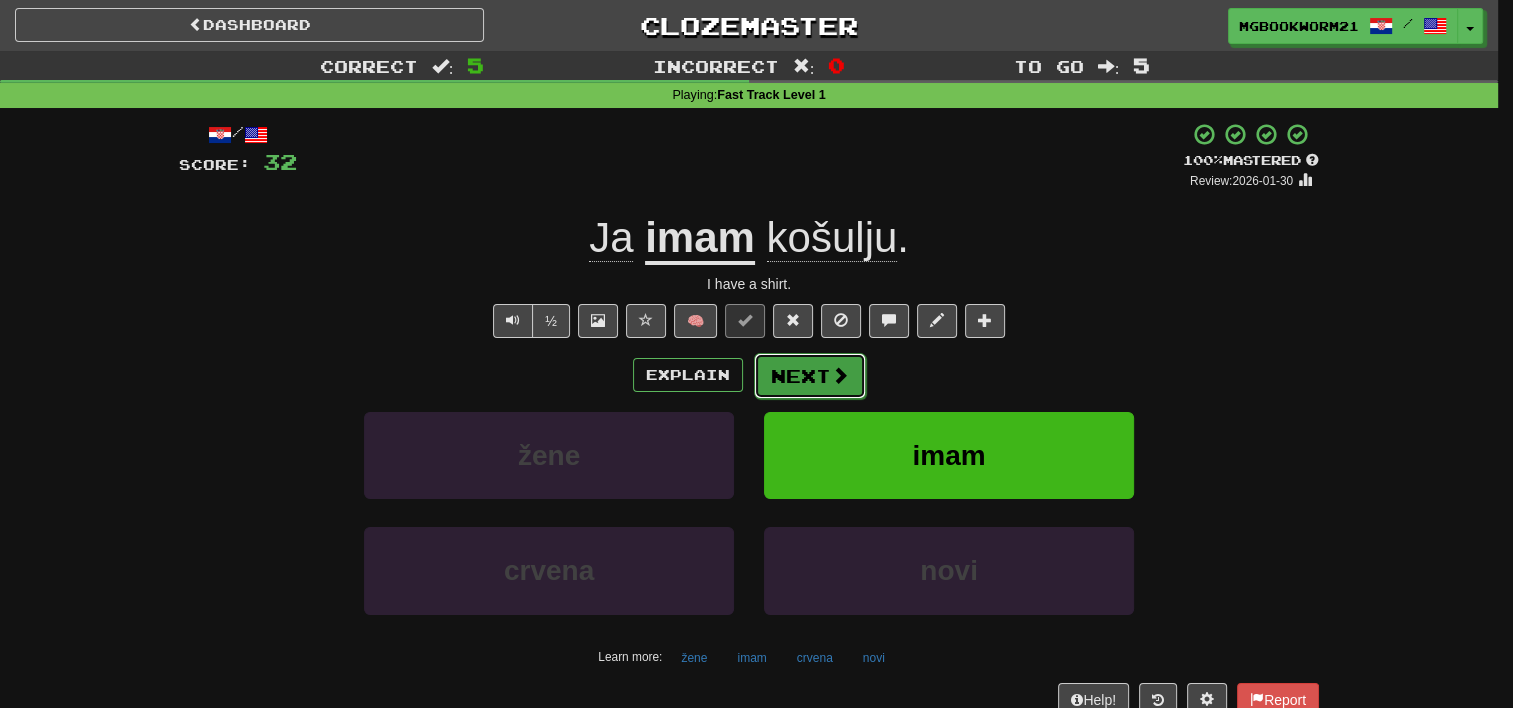 click on "Next" at bounding box center (810, 376) 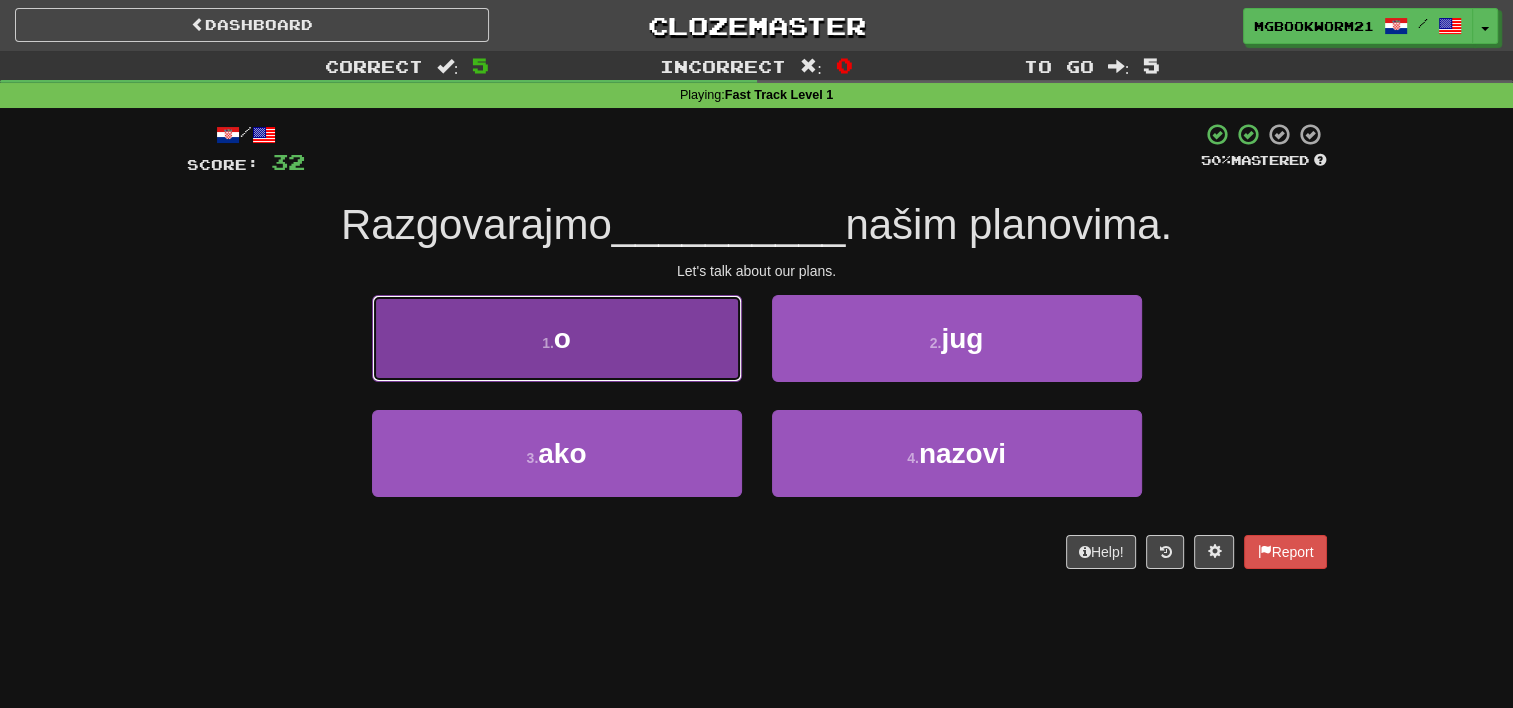 click on "1 .  o" at bounding box center (557, 338) 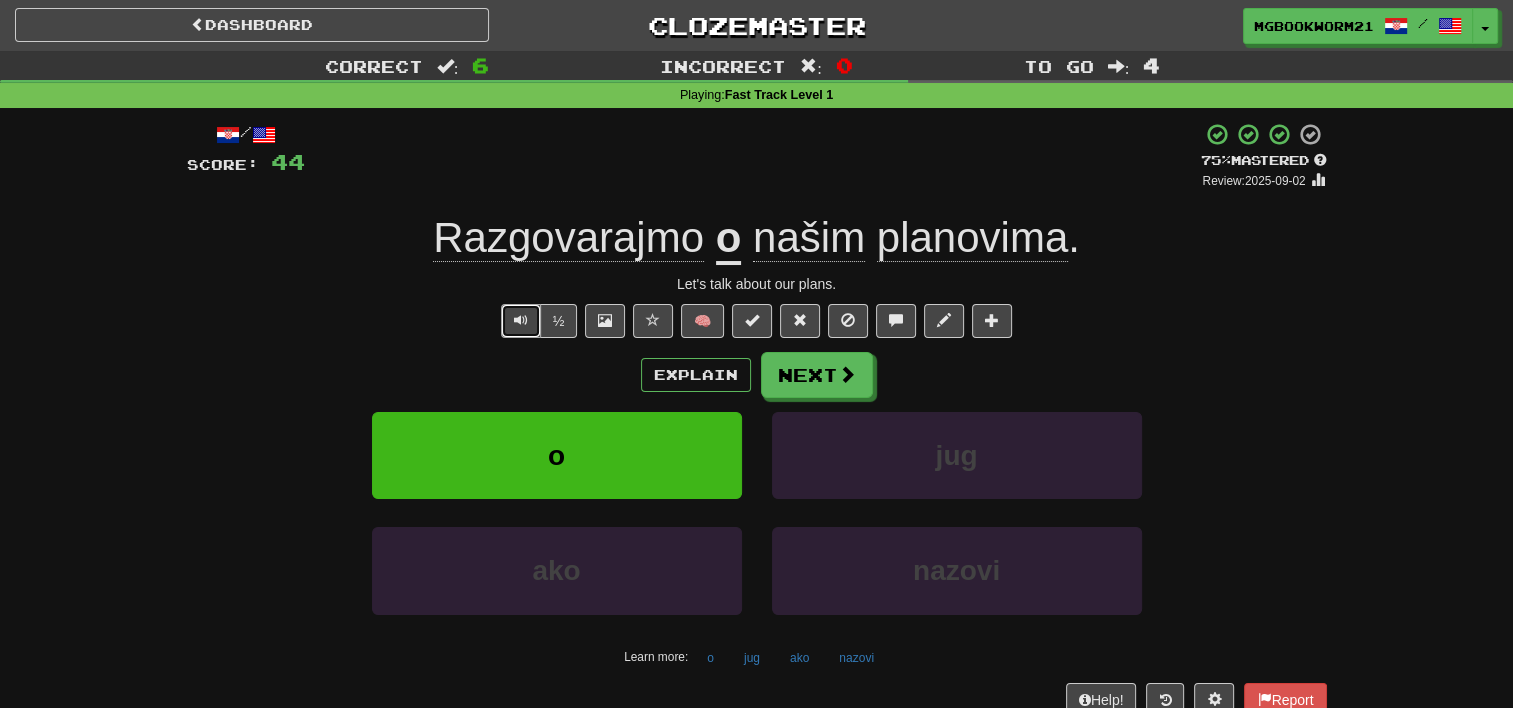click at bounding box center [521, 321] 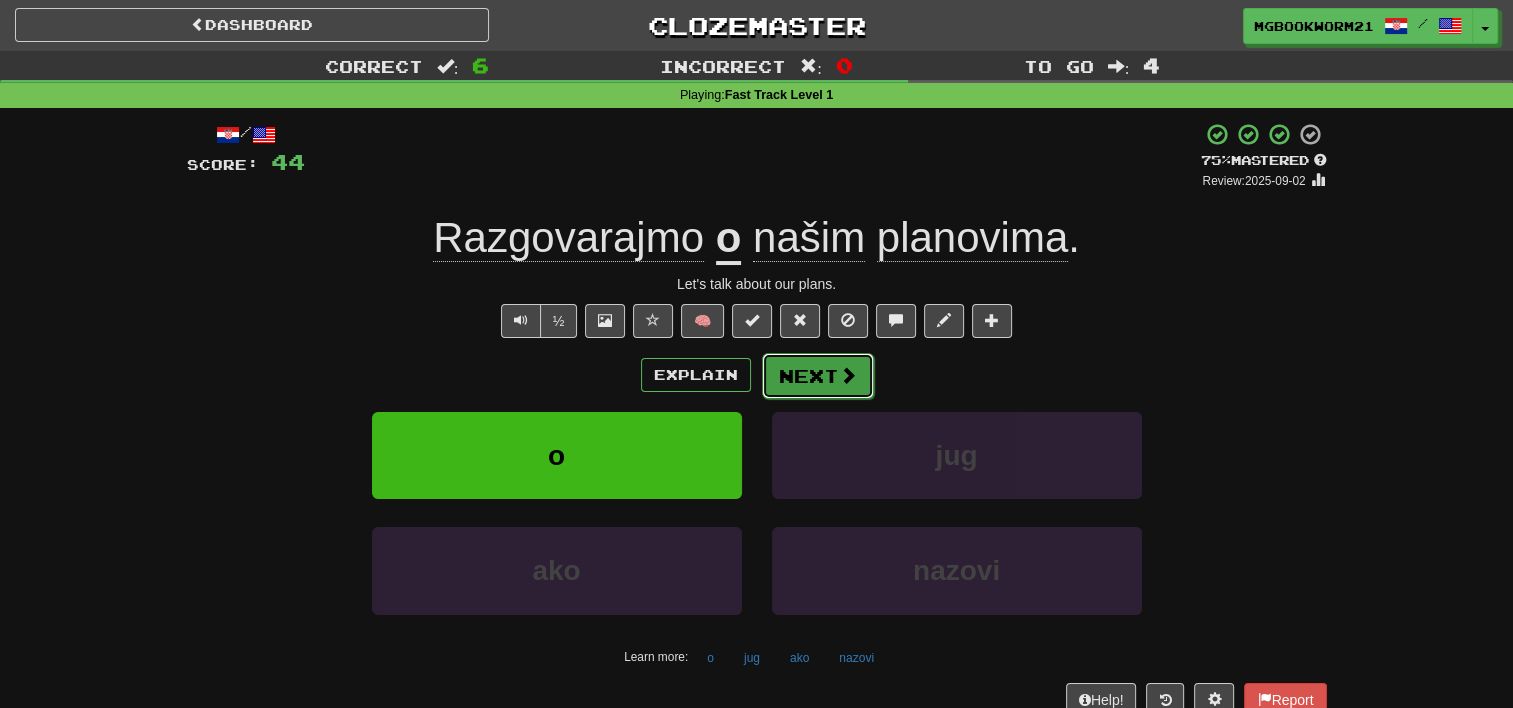 click on "Next" at bounding box center (818, 376) 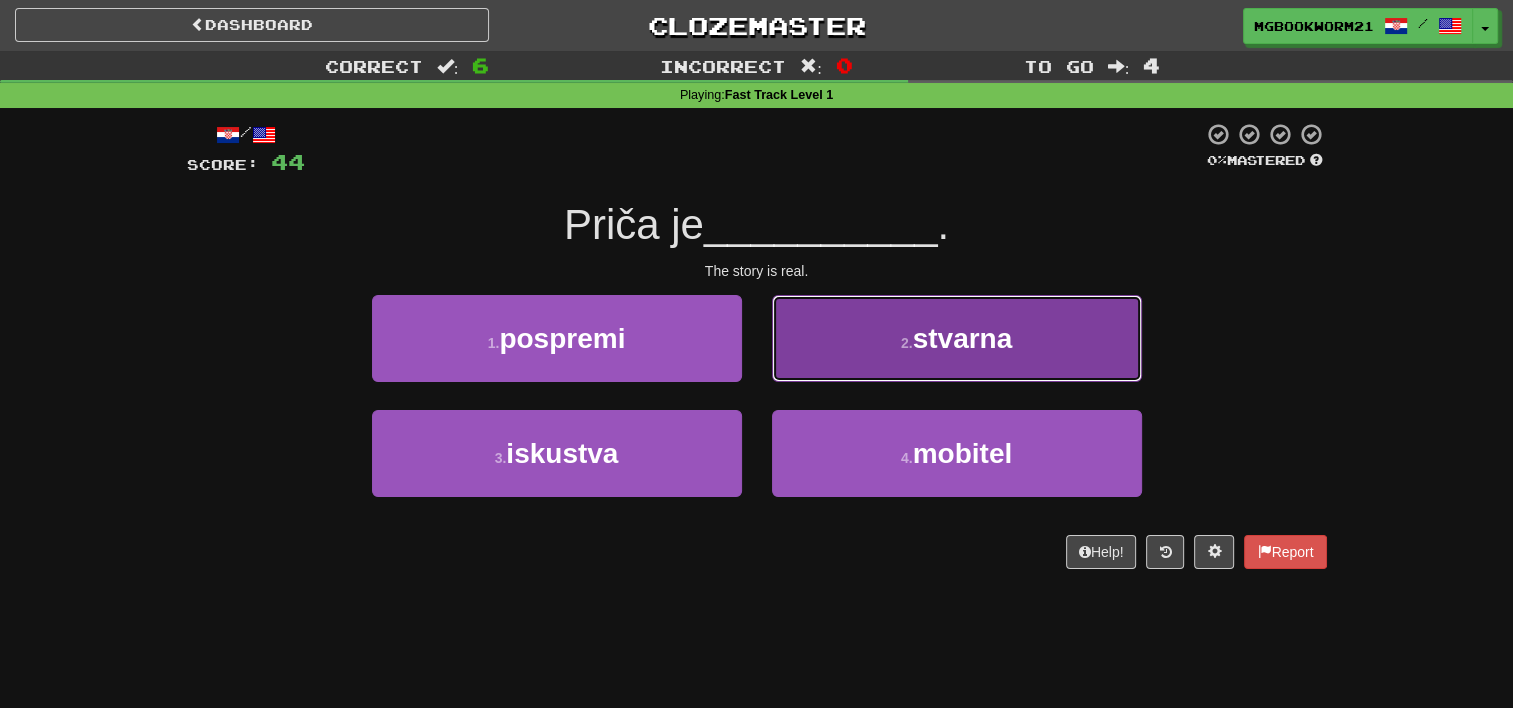 click on "2 .  stvarna" at bounding box center (957, 338) 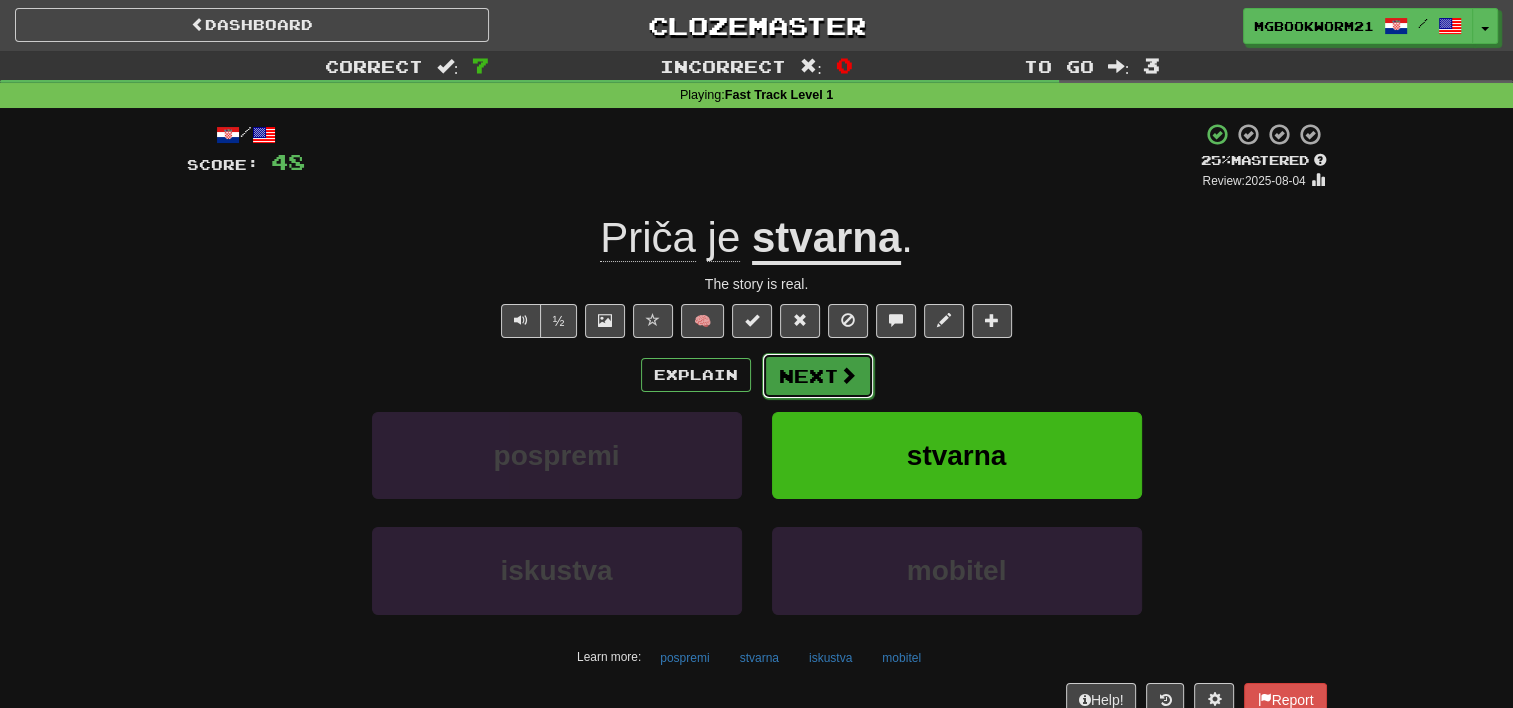 click on "Next" at bounding box center [818, 376] 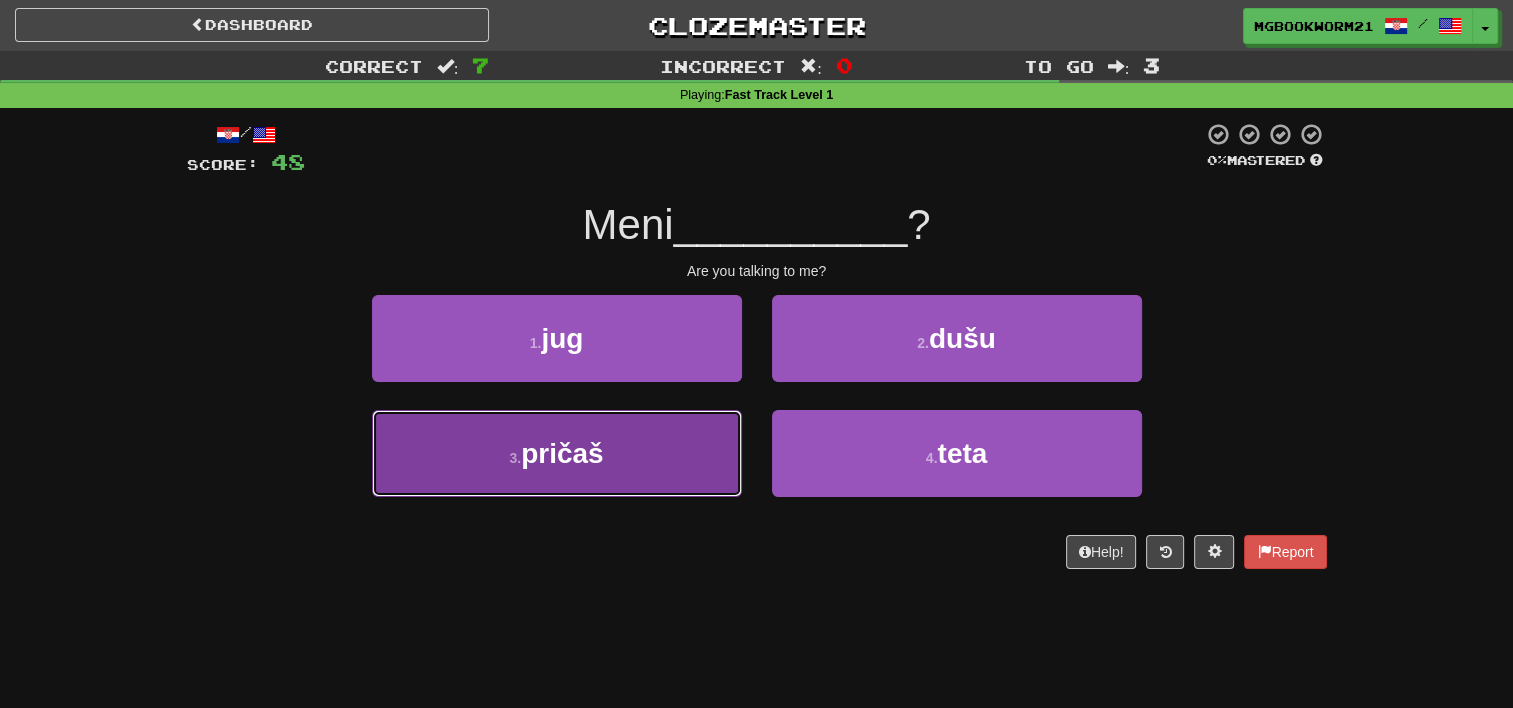click on "3 .  pričaš" at bounding box center (557, 453) 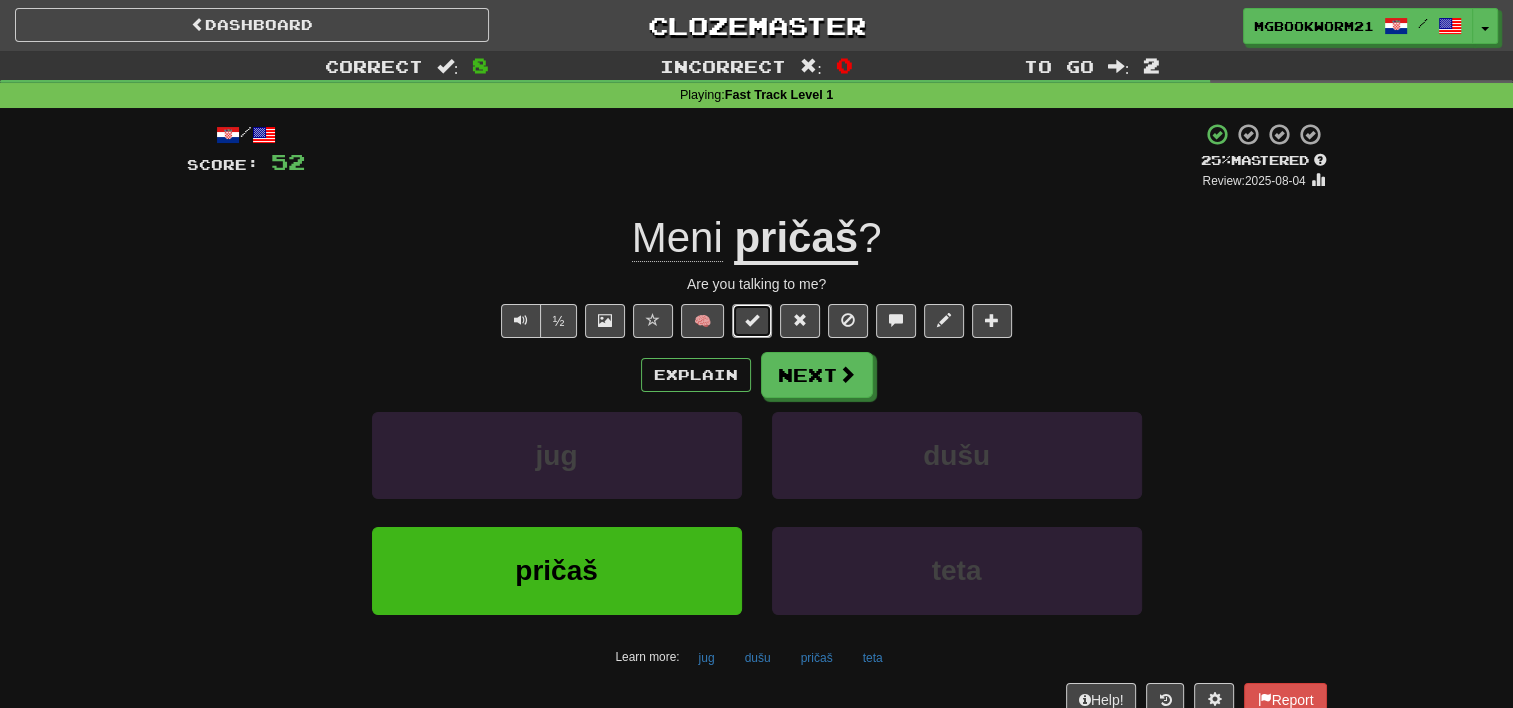 click at bounding box center [752, 321] 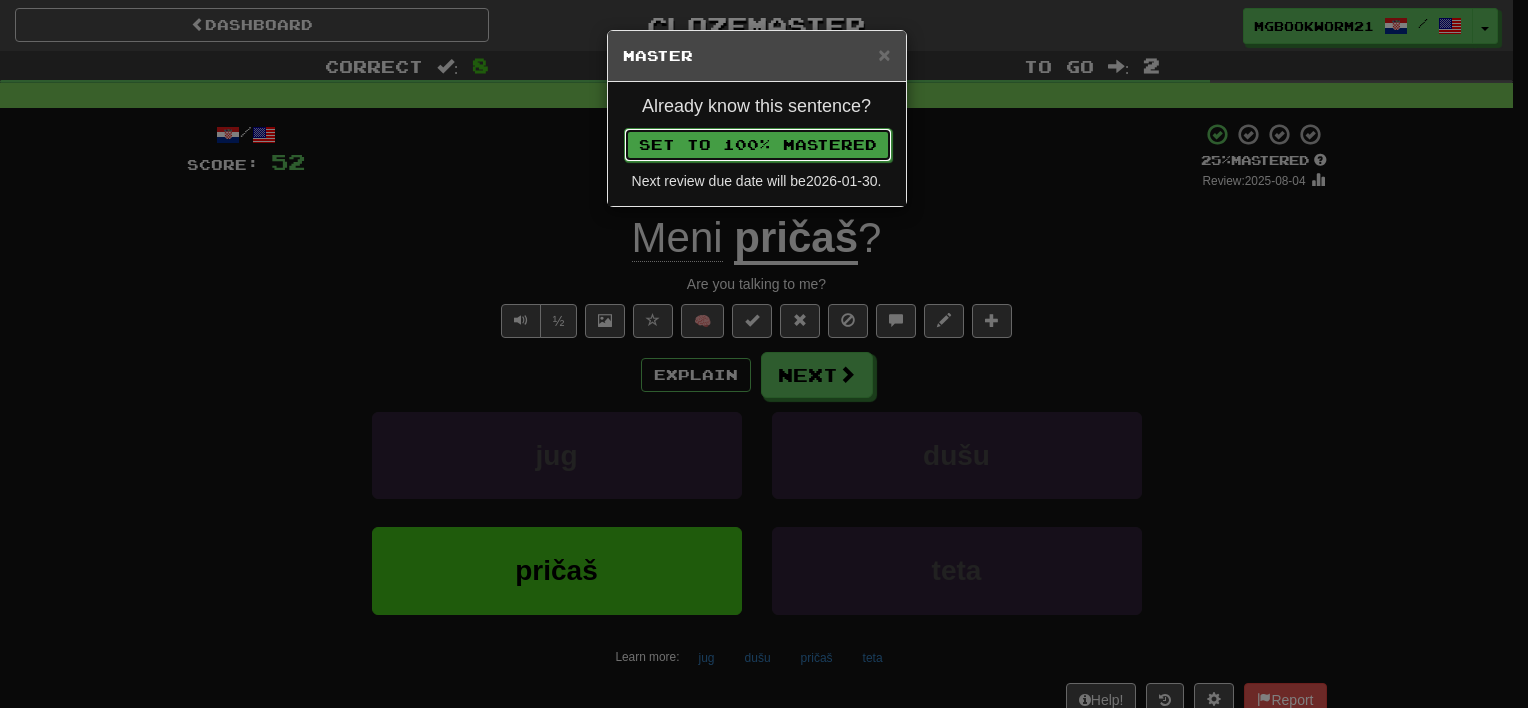 click on "Set to 100% Mastered" at bounding box center (758, 145) 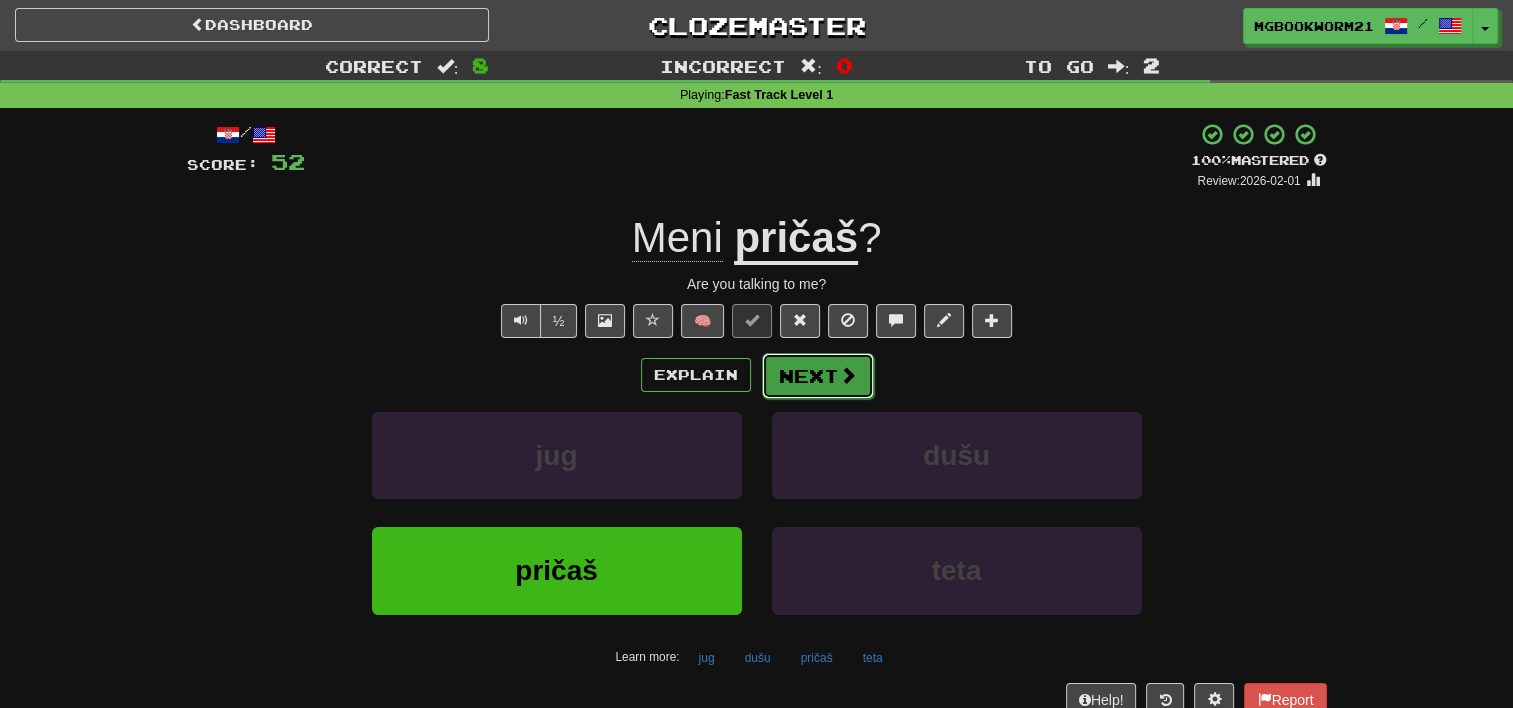 click on "Next" at bounding box center [818, 376] 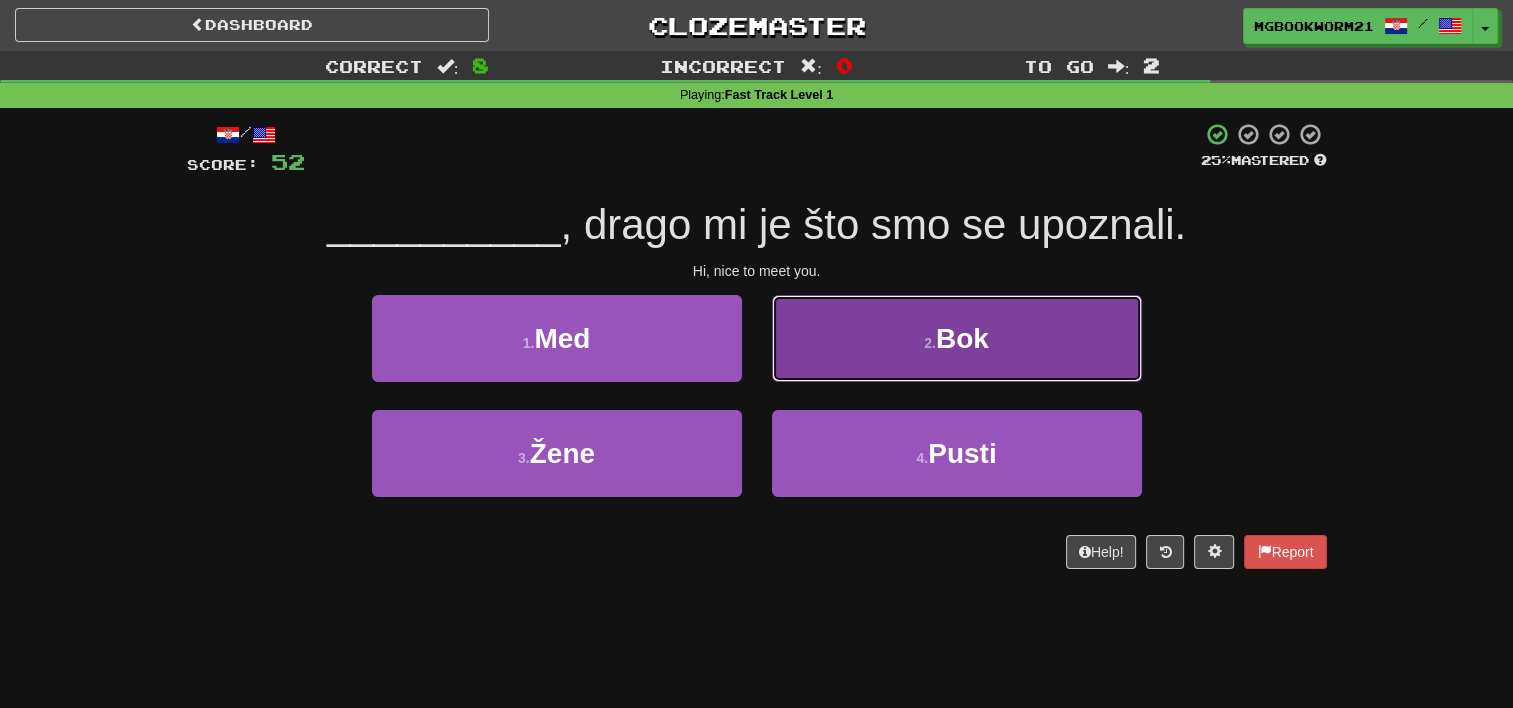 click on "2 .  Bok" at bounding box center [957, 338] 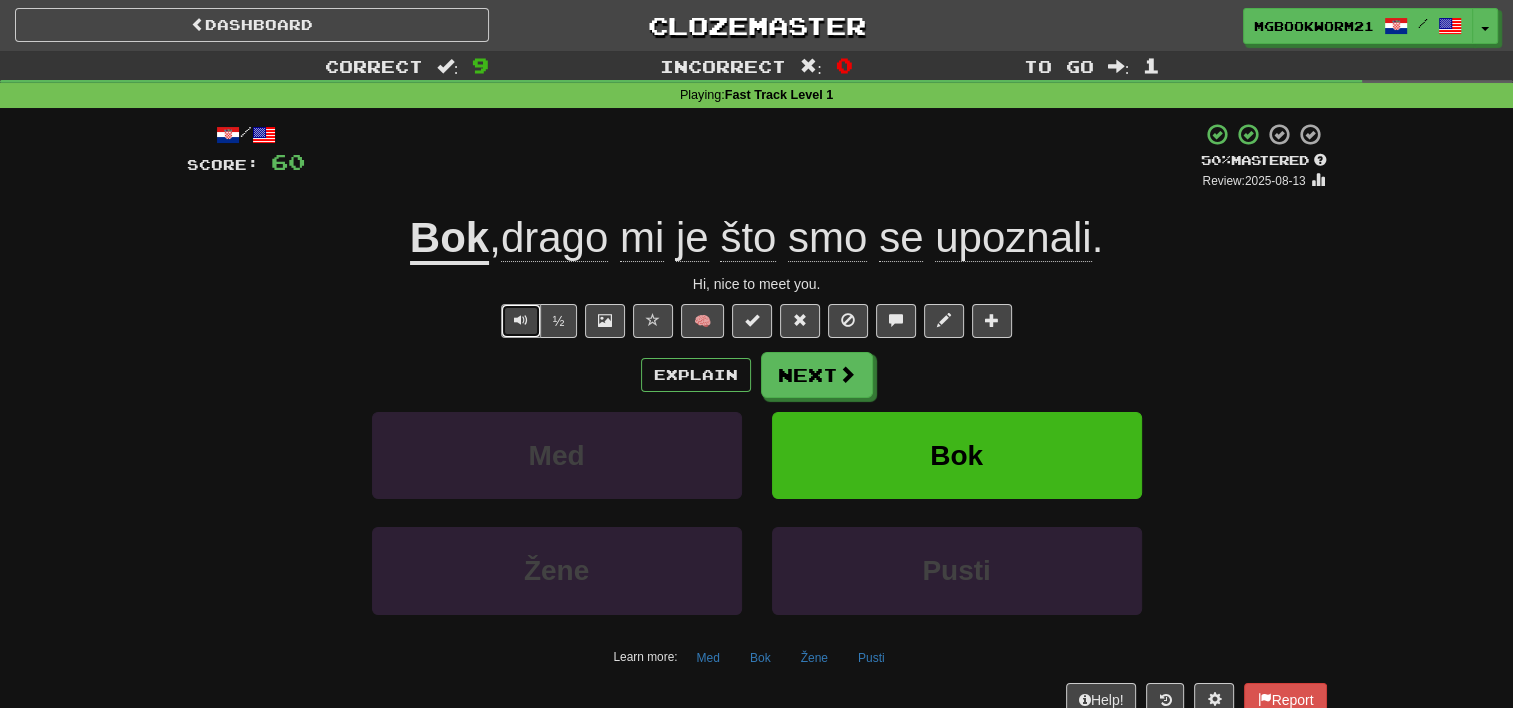 click at bounding box center (521, 321) 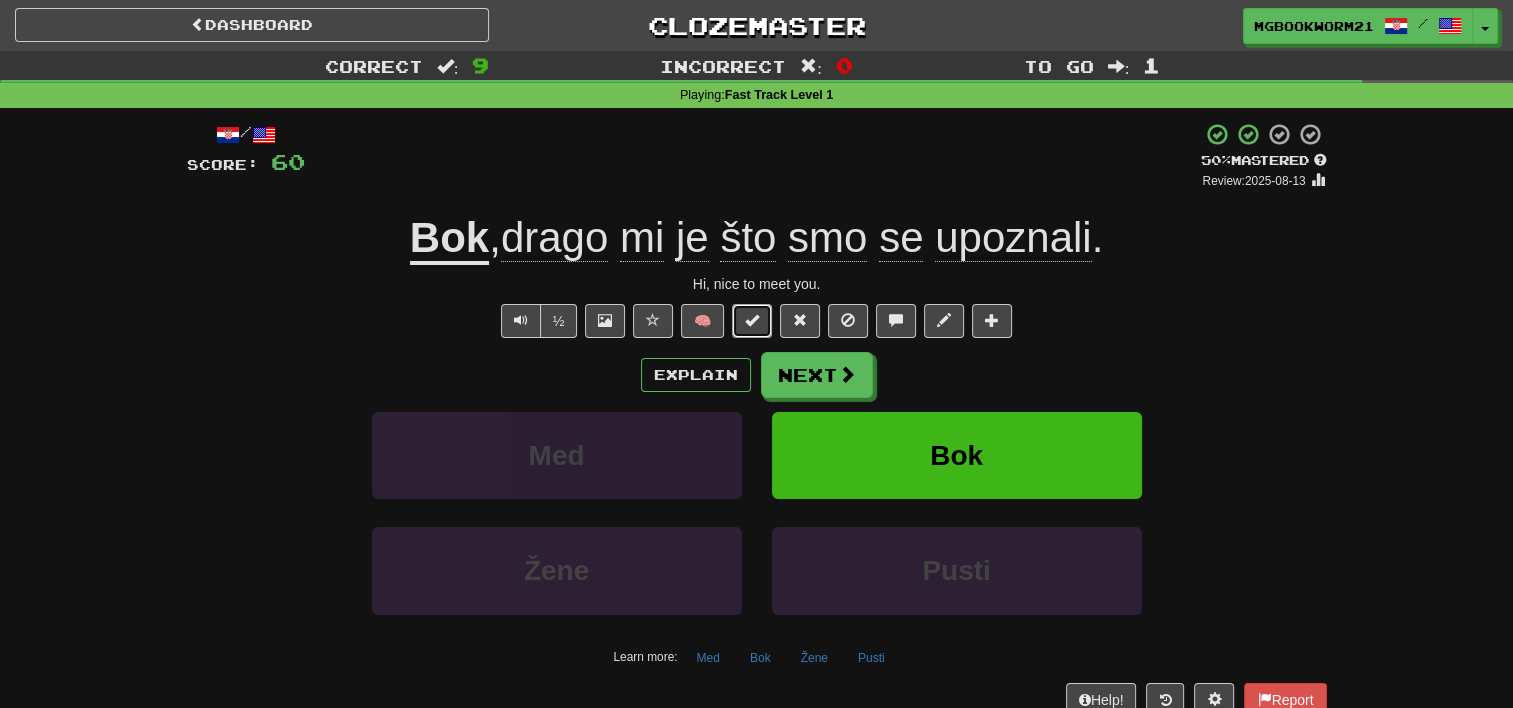 click at bounding box center (752, 320) 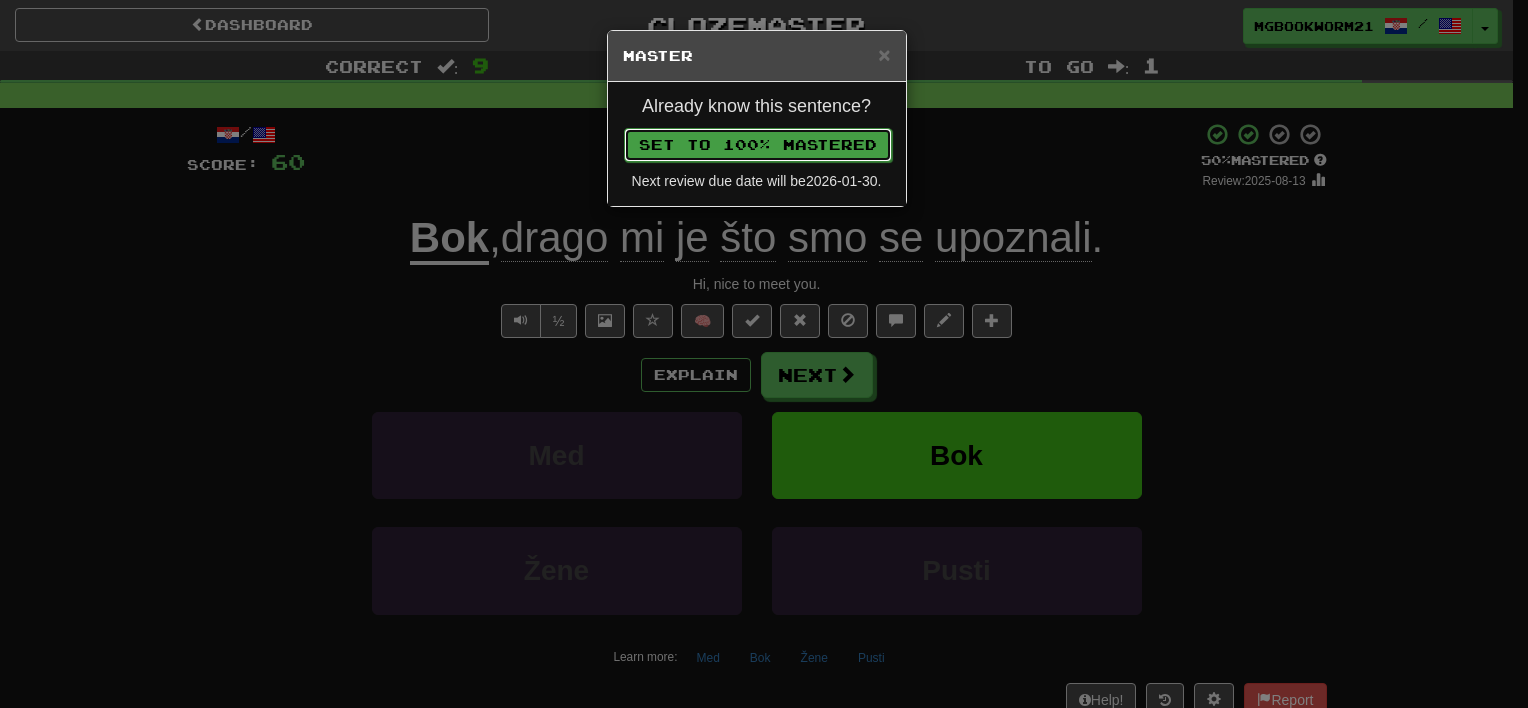 click on "Set to 100% Mastered" at bounding box center (758, 145) 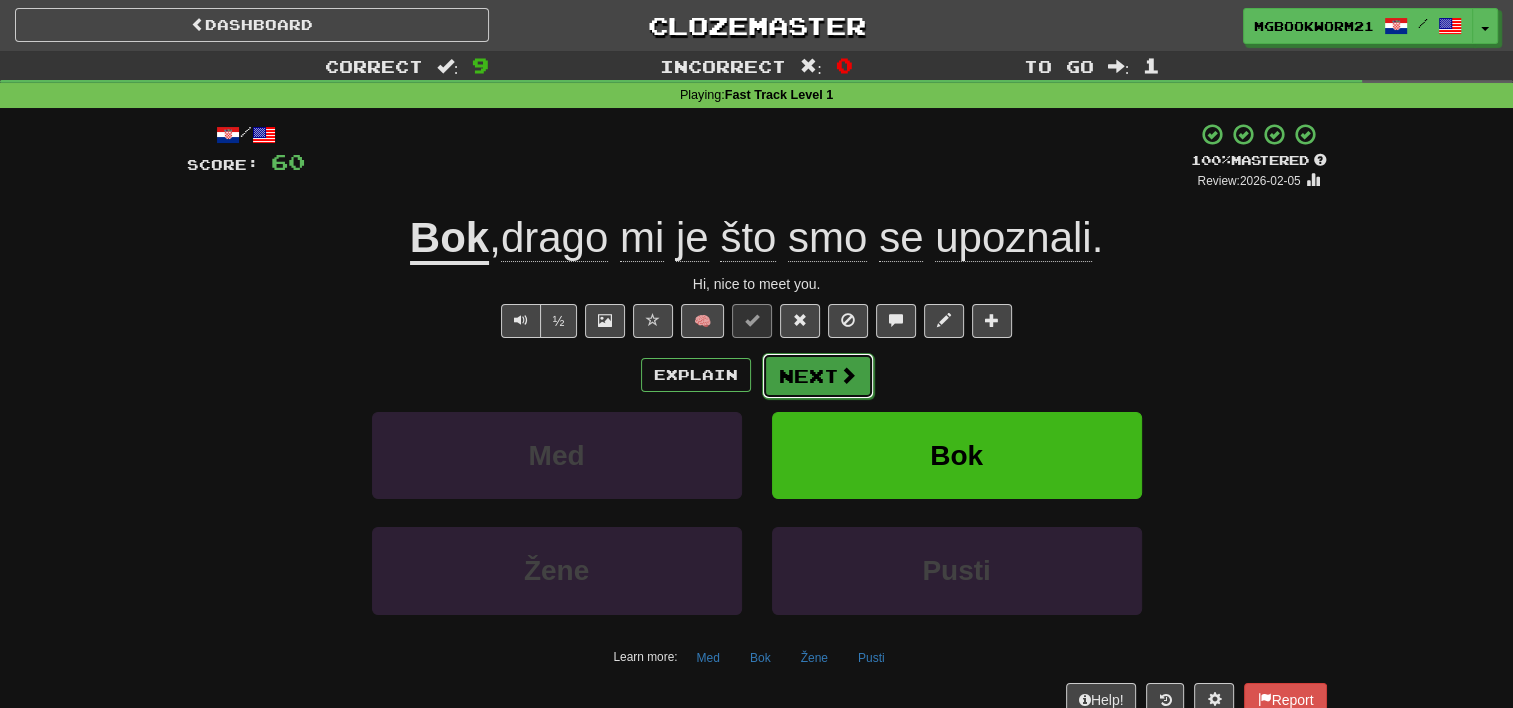 click at bounding box center [848, 375] 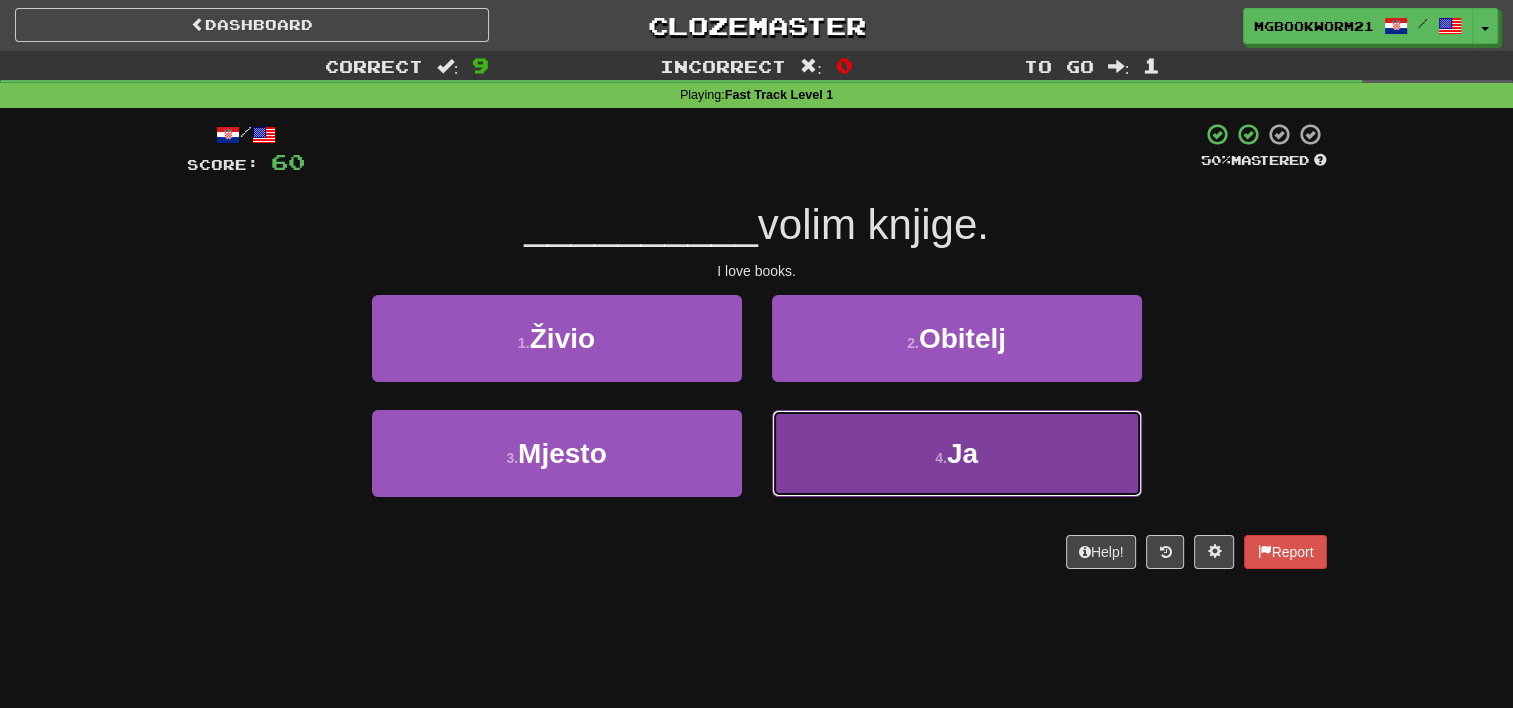 click on "Ja" at bounding box center [962, 453] 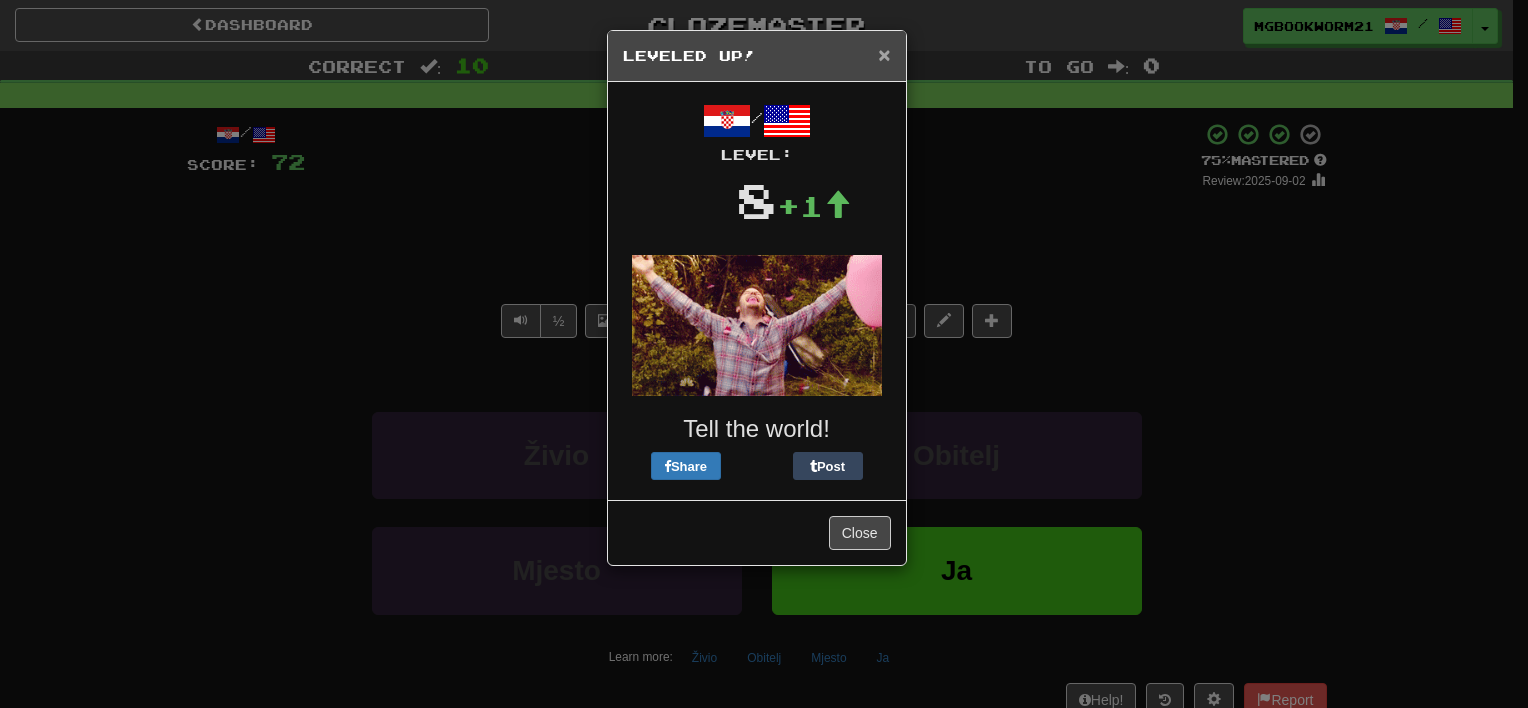 click on "×" at bounding box center [884, 54] 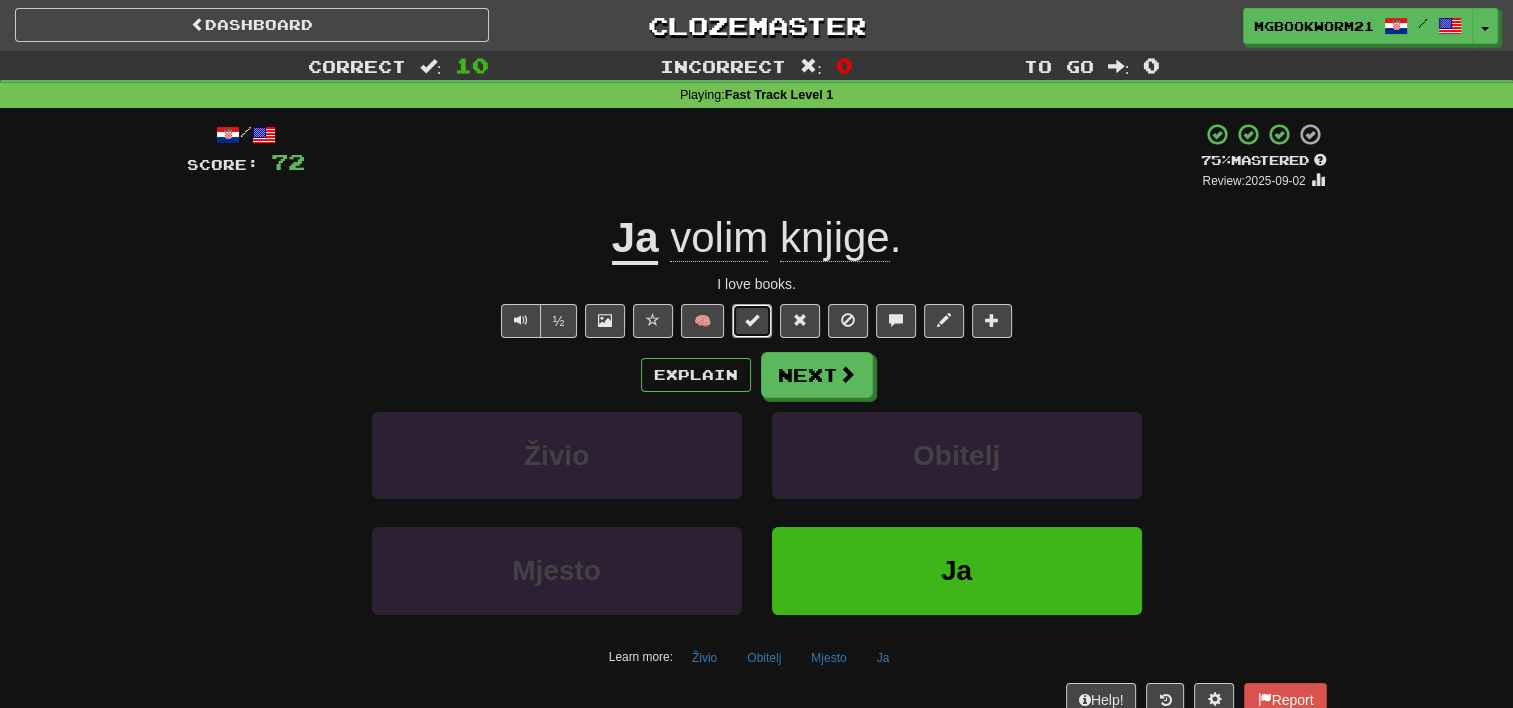 click at bounding box center (752, 320) 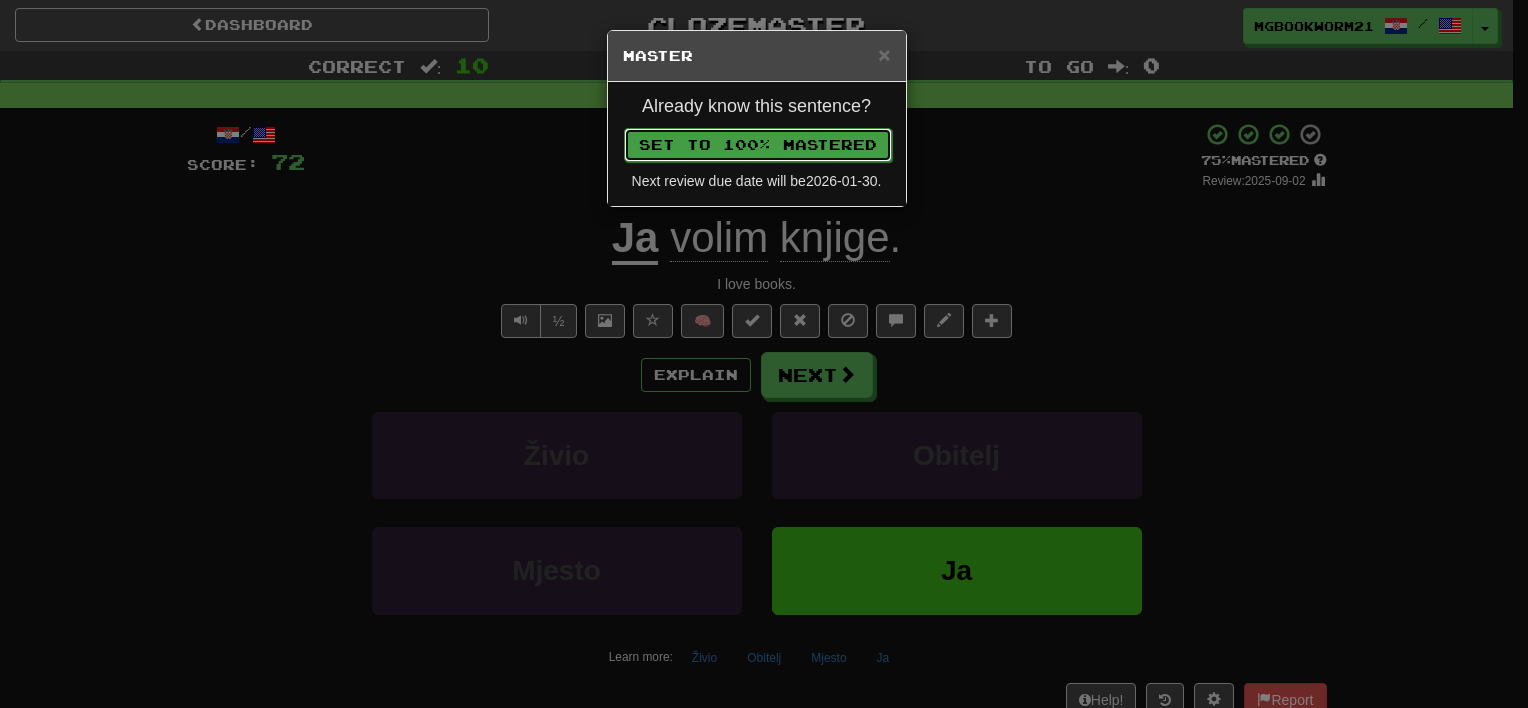 click on "Set to 100% Mastered" at bounding box center (758, 145) 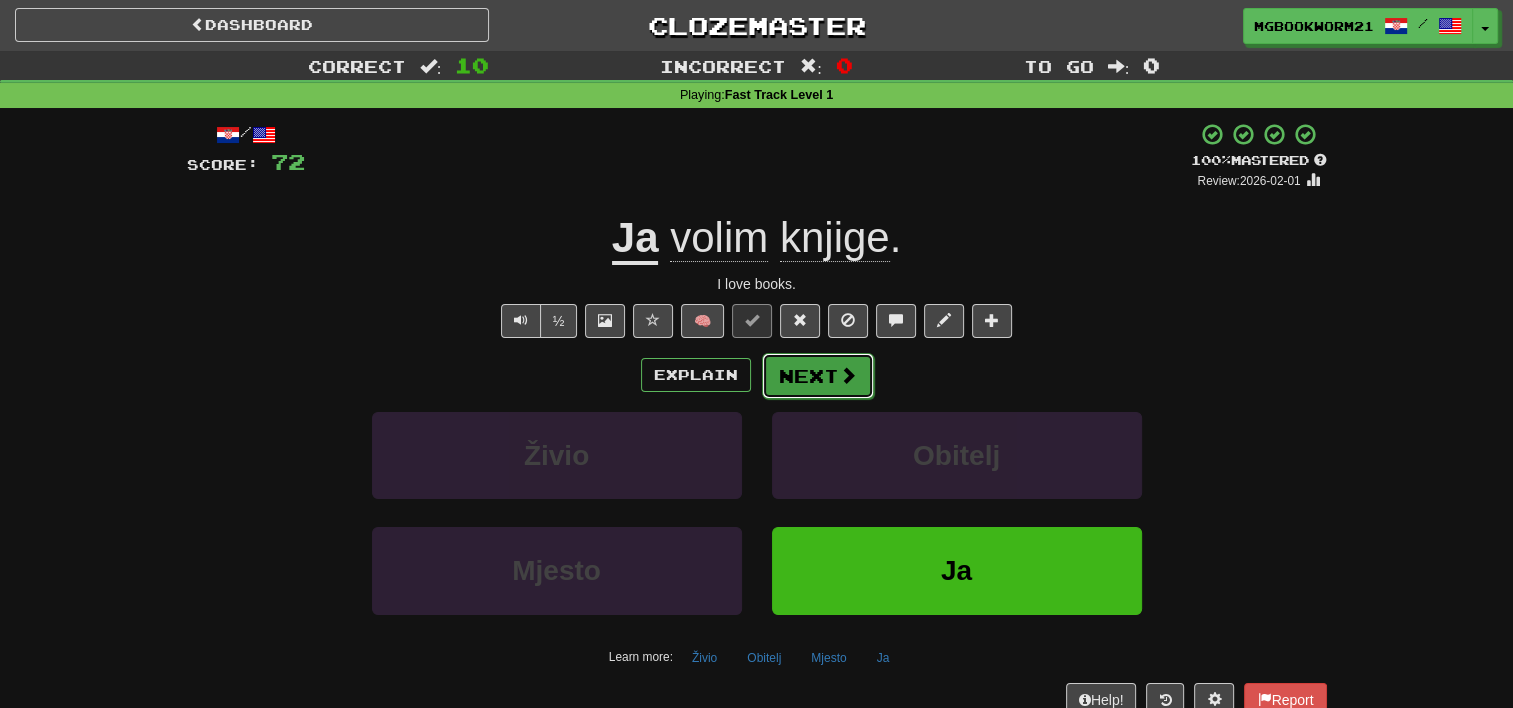 click on "Next" at bounding box center (818, 376) 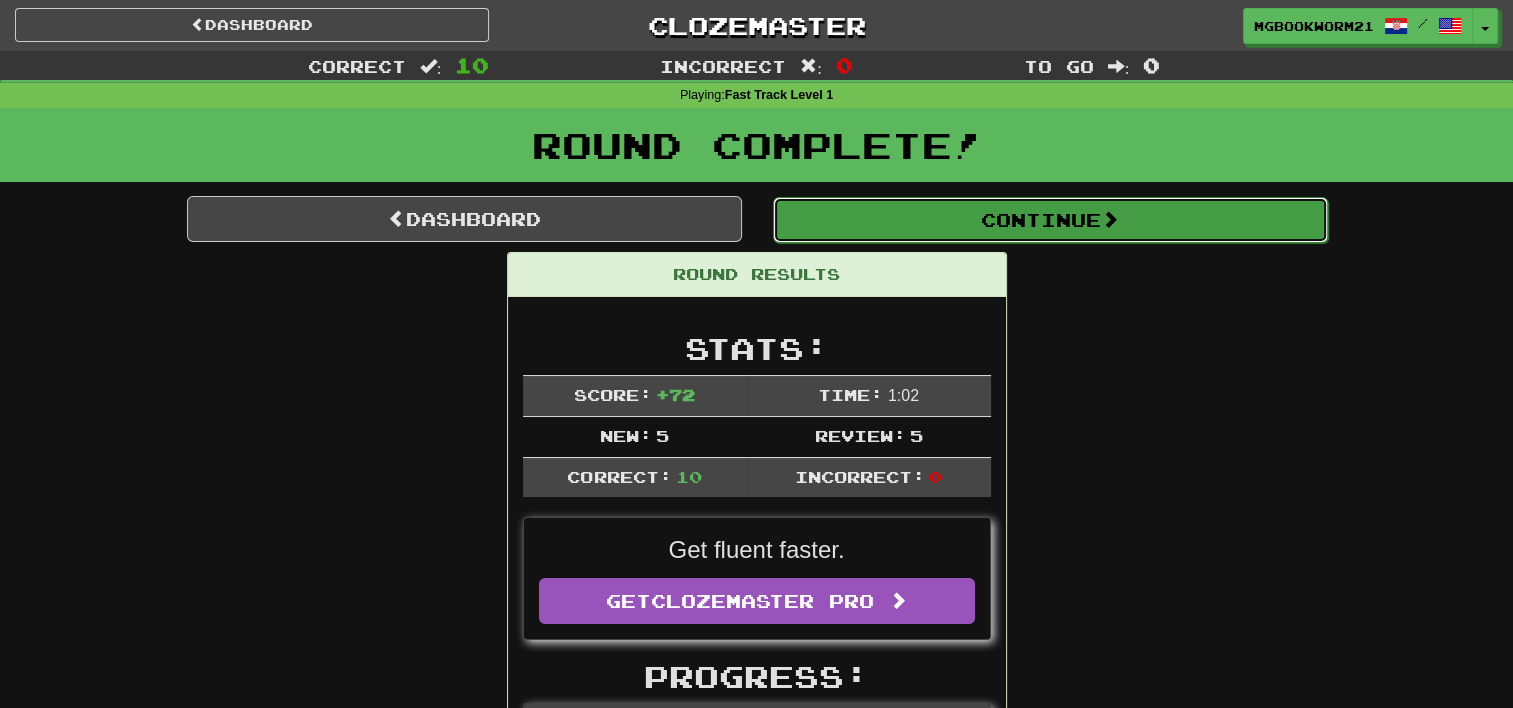 click on "Continue" at bounding box center (1050, 220) 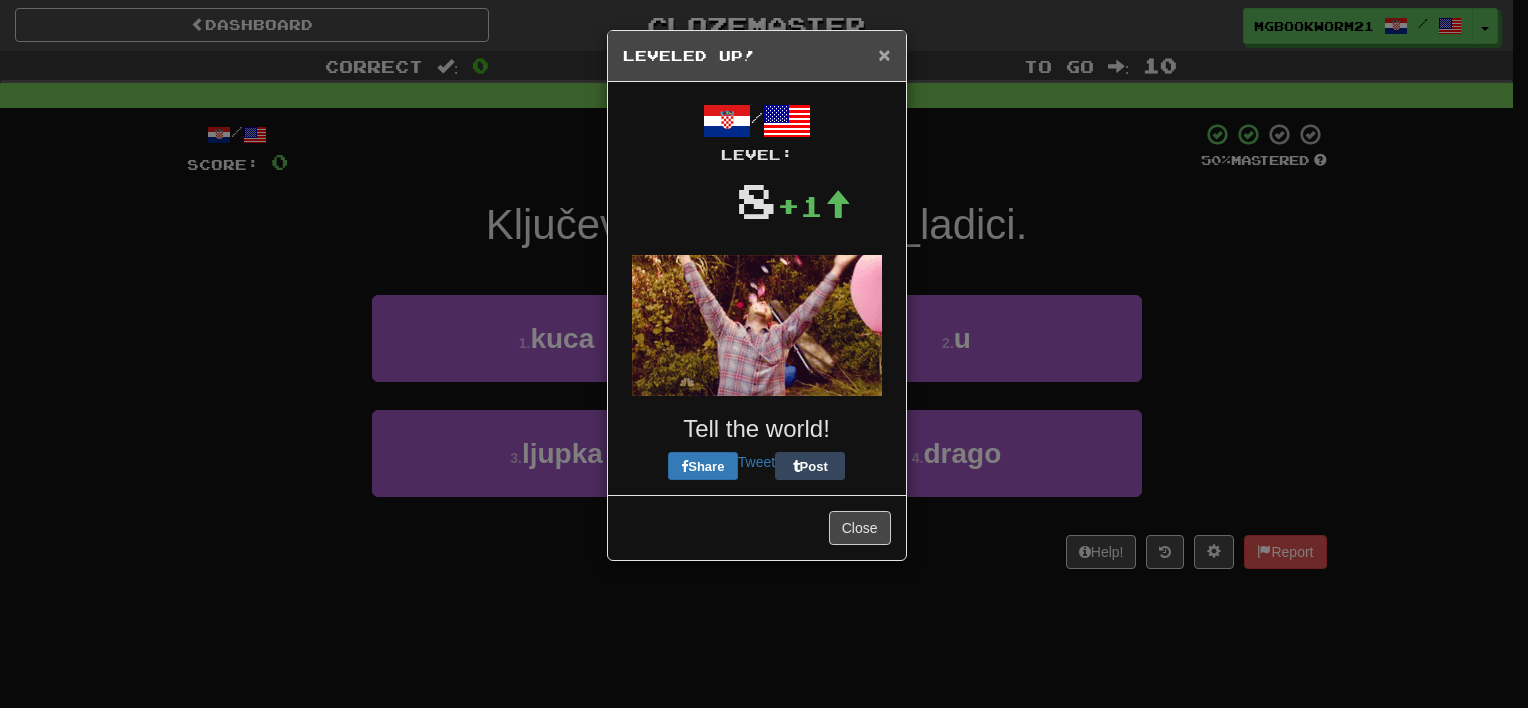 click on "×" at bounding box center (884, 54) 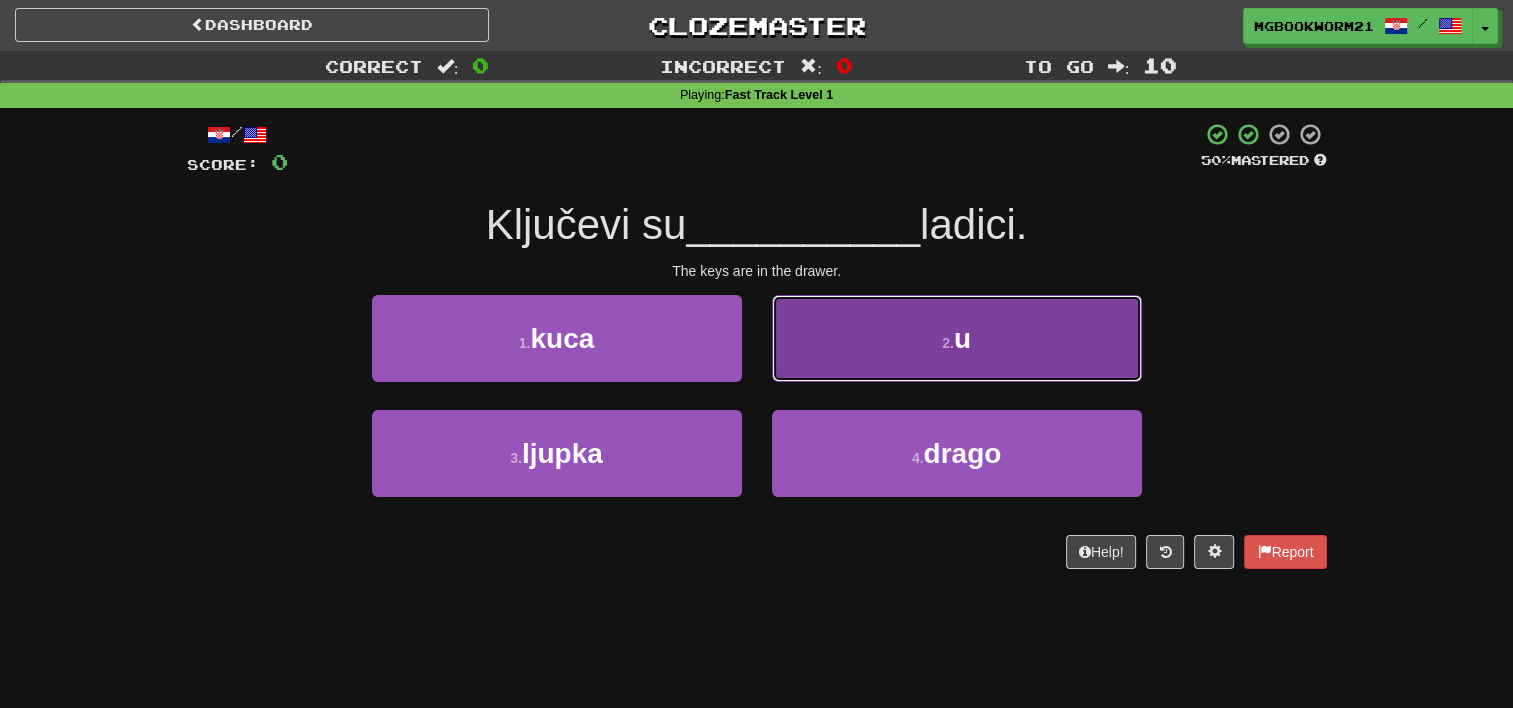click on "2 .  u" at bounding box center [957, 338] 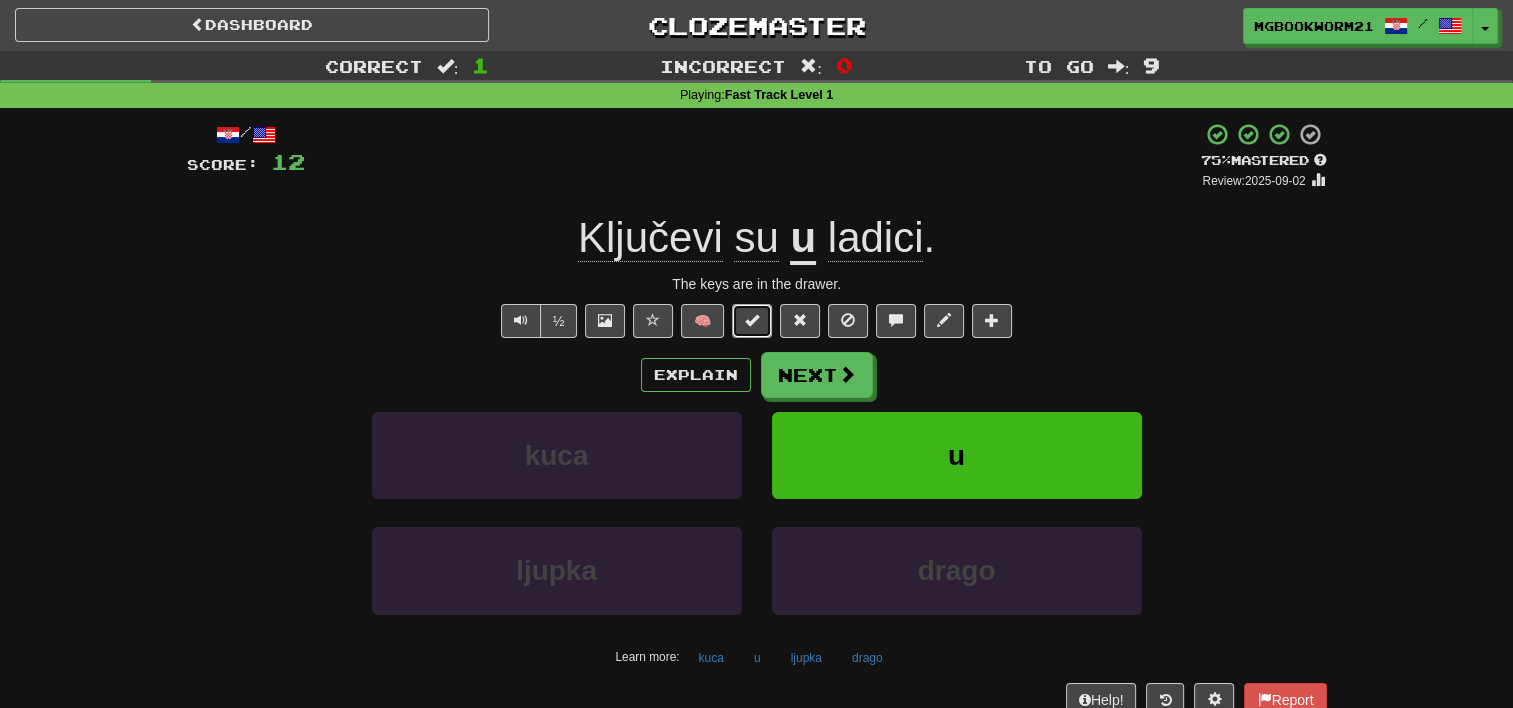 click at bounding box center [752, 321] 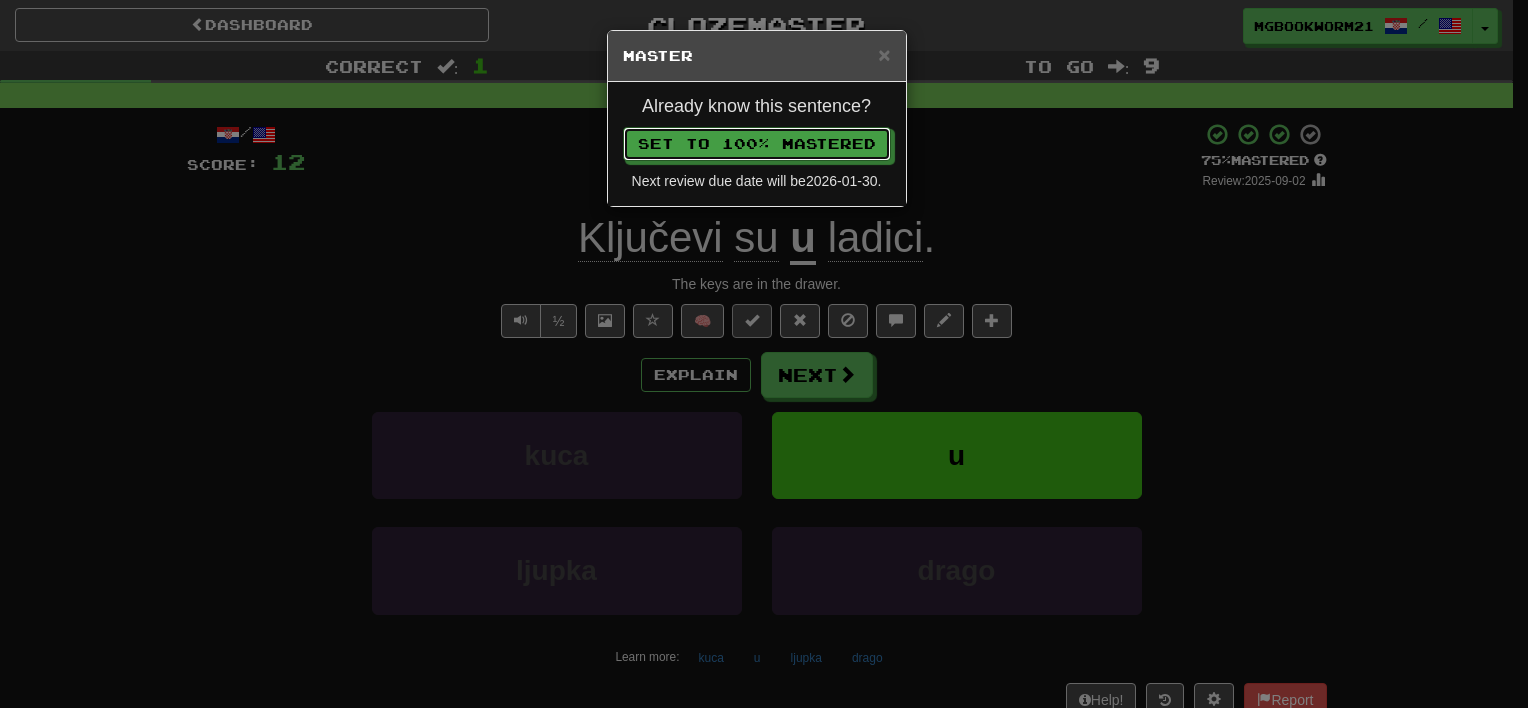 click on "Set to 100% Mastered" at bounding box center [757, 144] 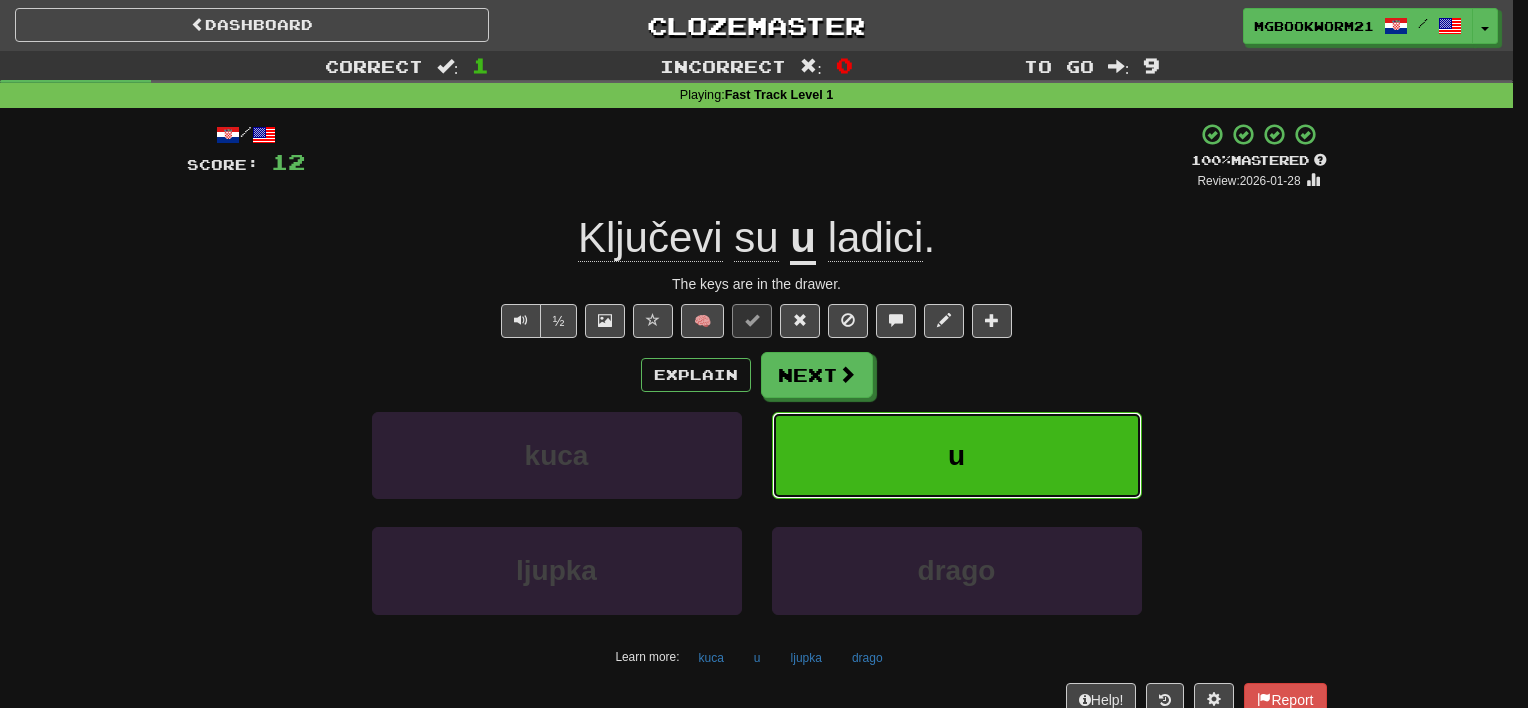 click on "u" at bounding box center [957, 455] 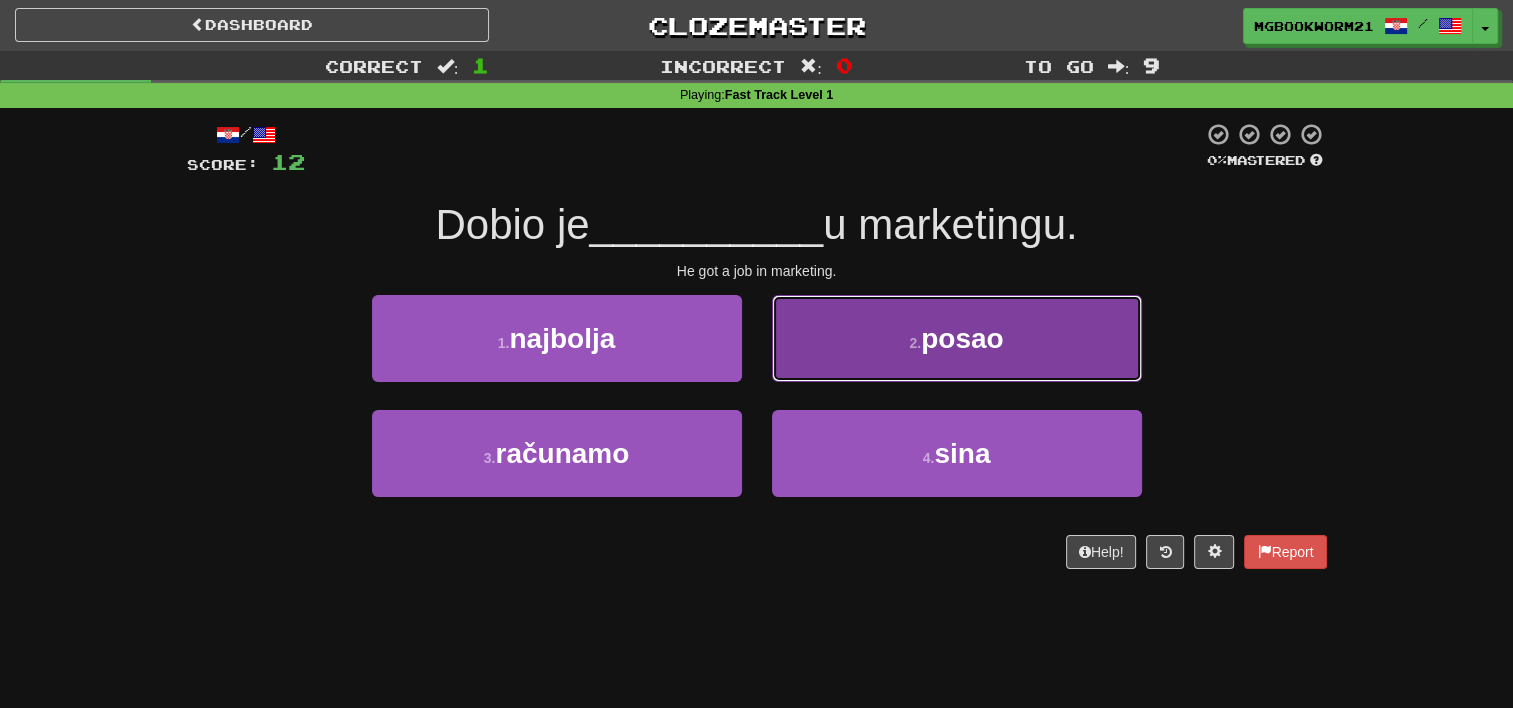 click on "2 .  posao" at bounding box center (957, 338) 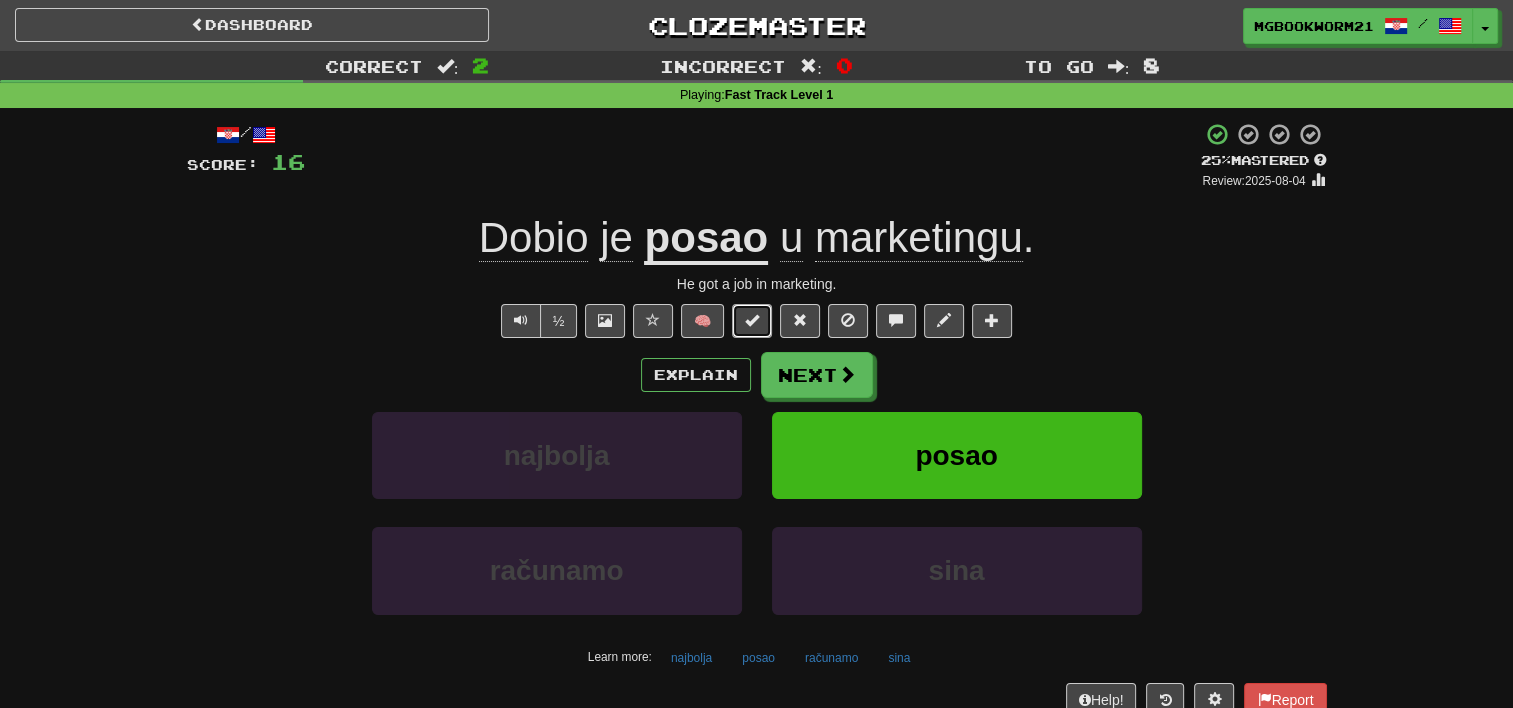 click at bounding box center [752, 321] 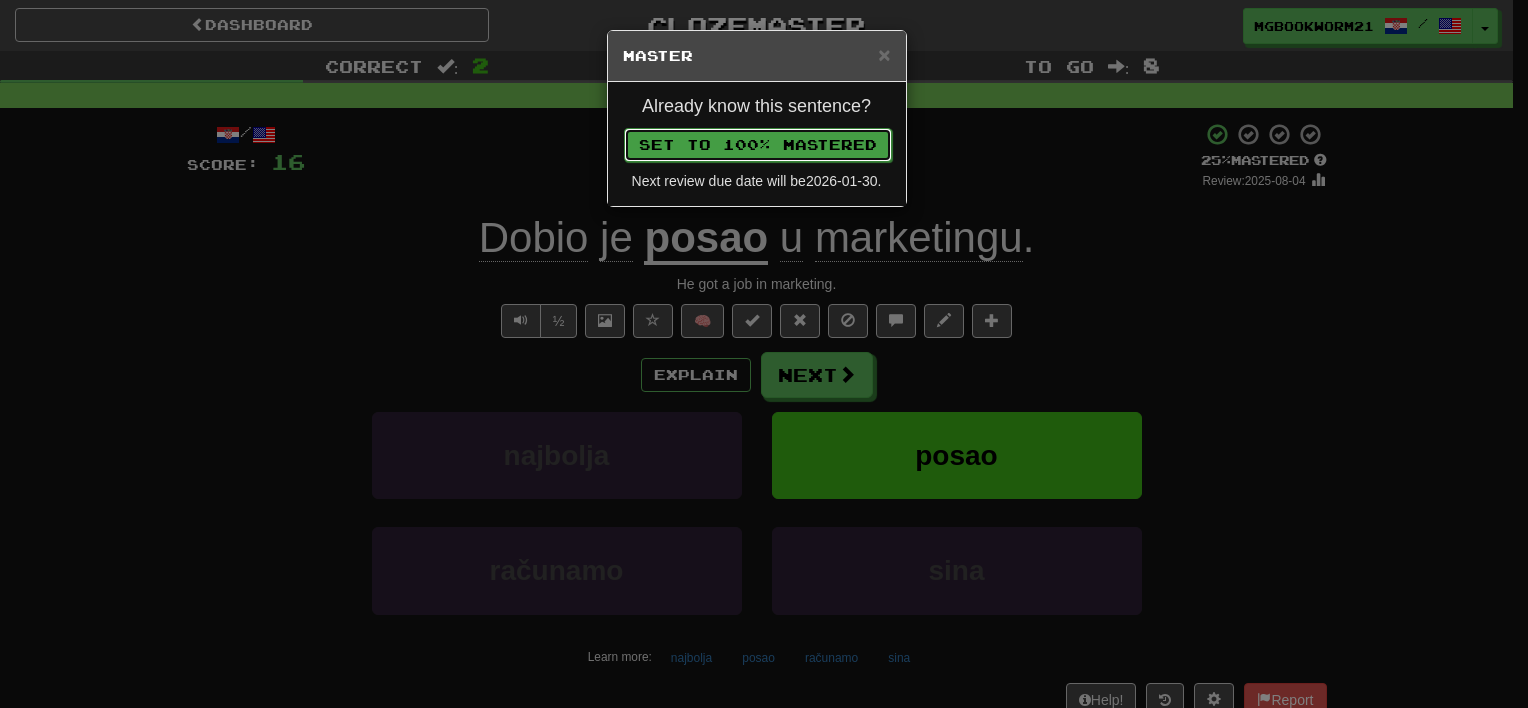 click on "Set to 100% Mastered" at bounding box center [758, 145] 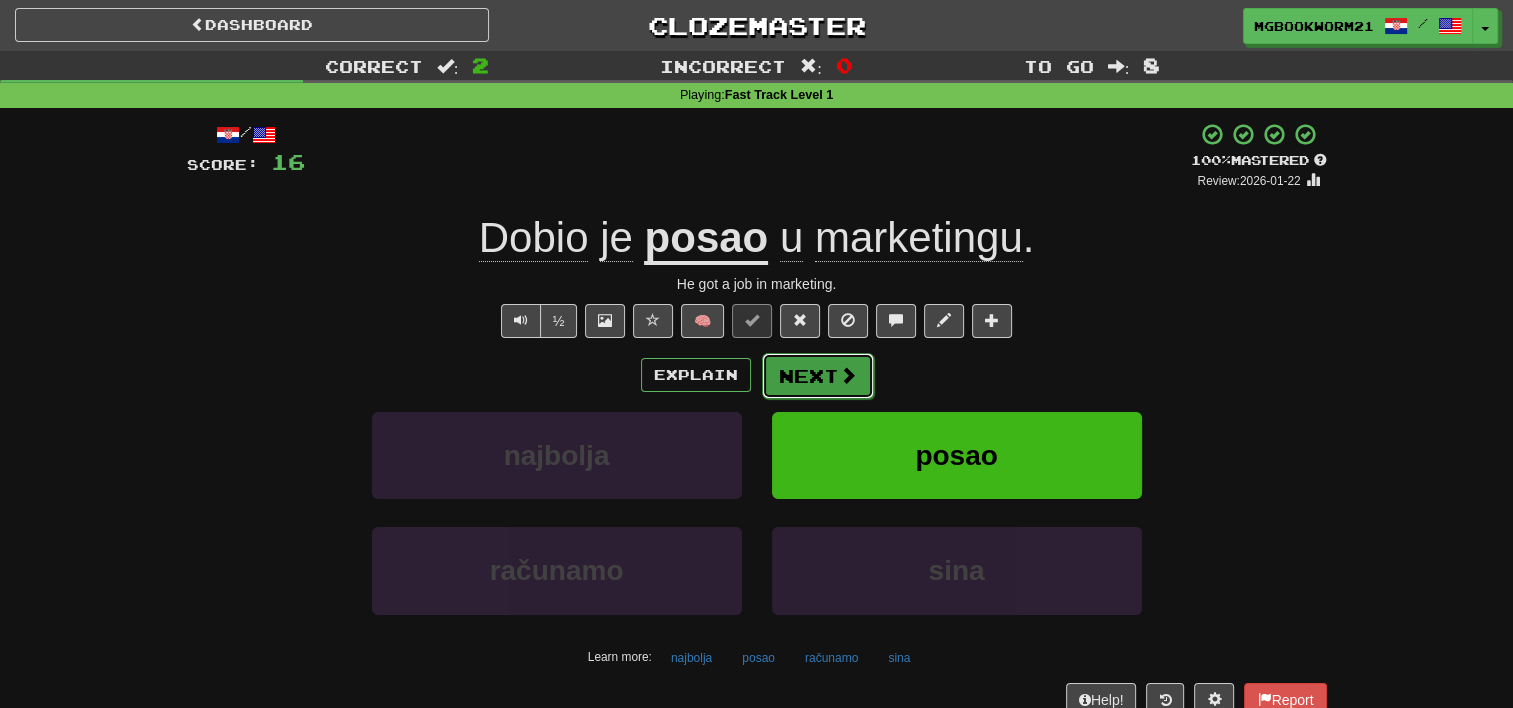 click at bounding box center (848, 375) 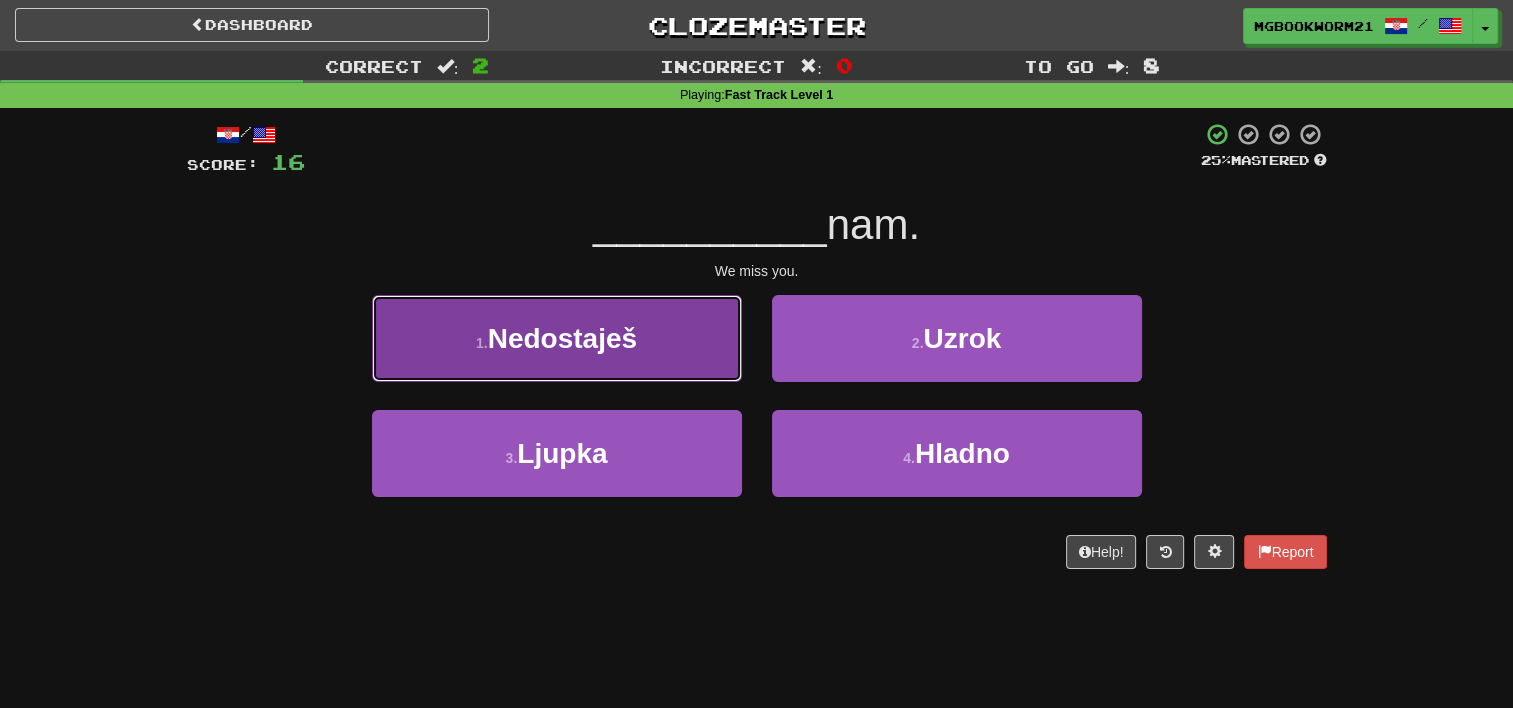 click on "1 .  Nedostaješ" at bounding box center (557, 338) 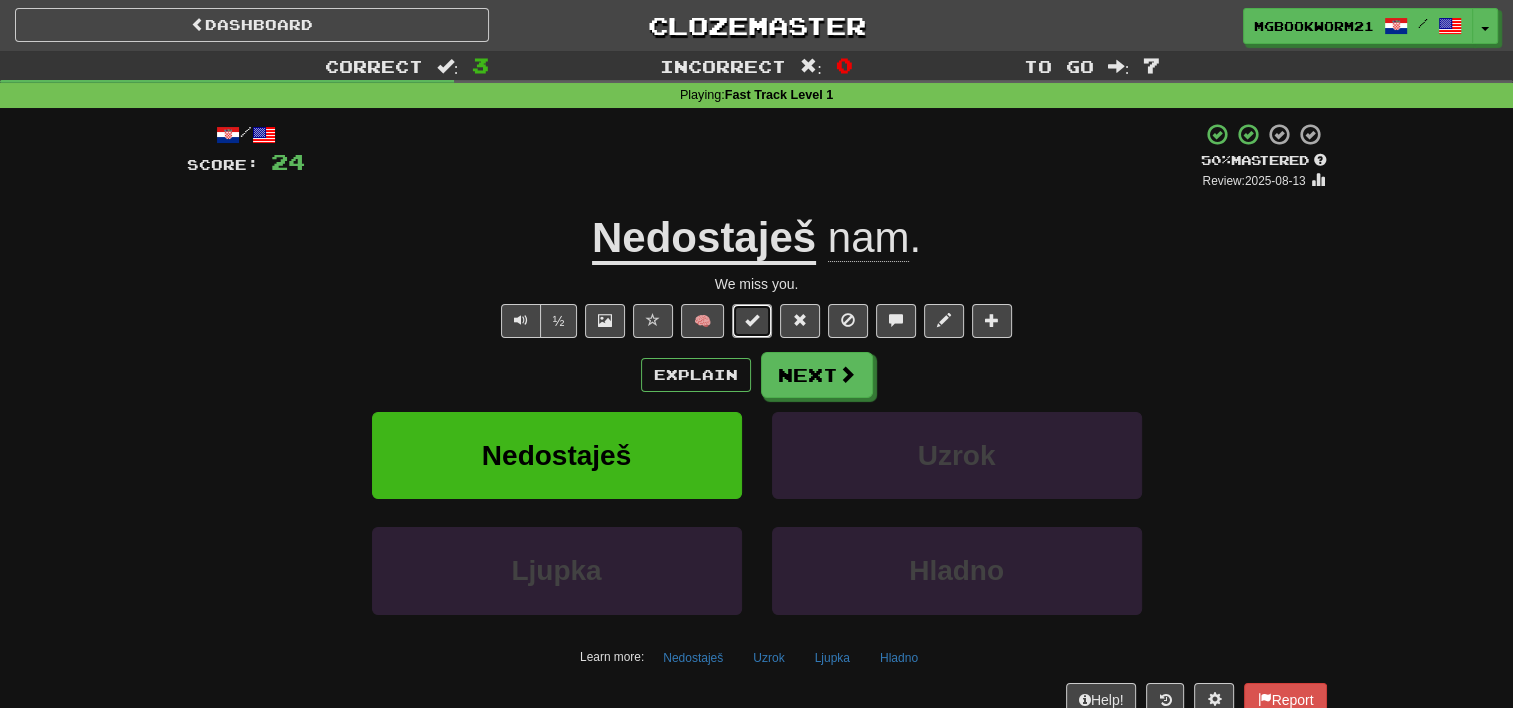 click at bounding box center (752, 321) 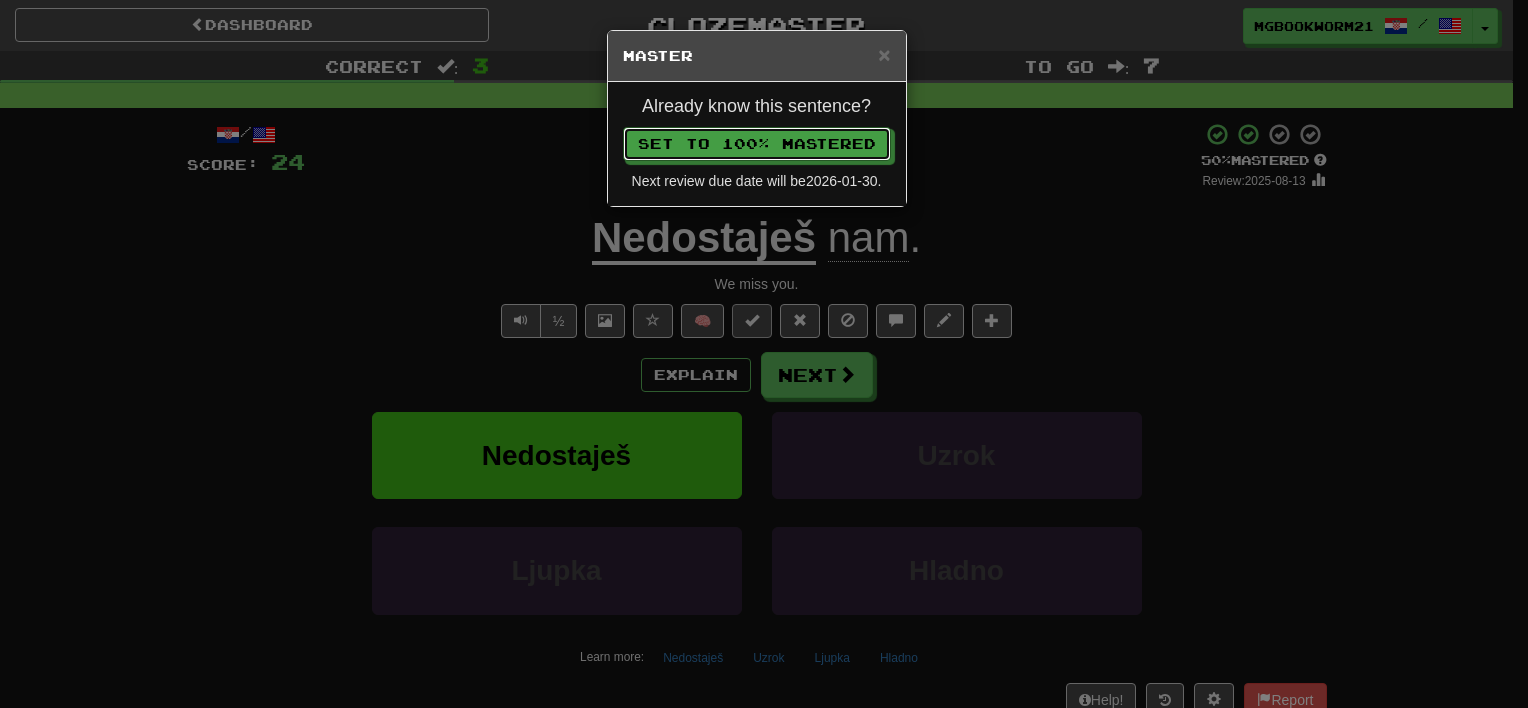 click on "Set to 100% Mastered" at bounding box center (757, 144) 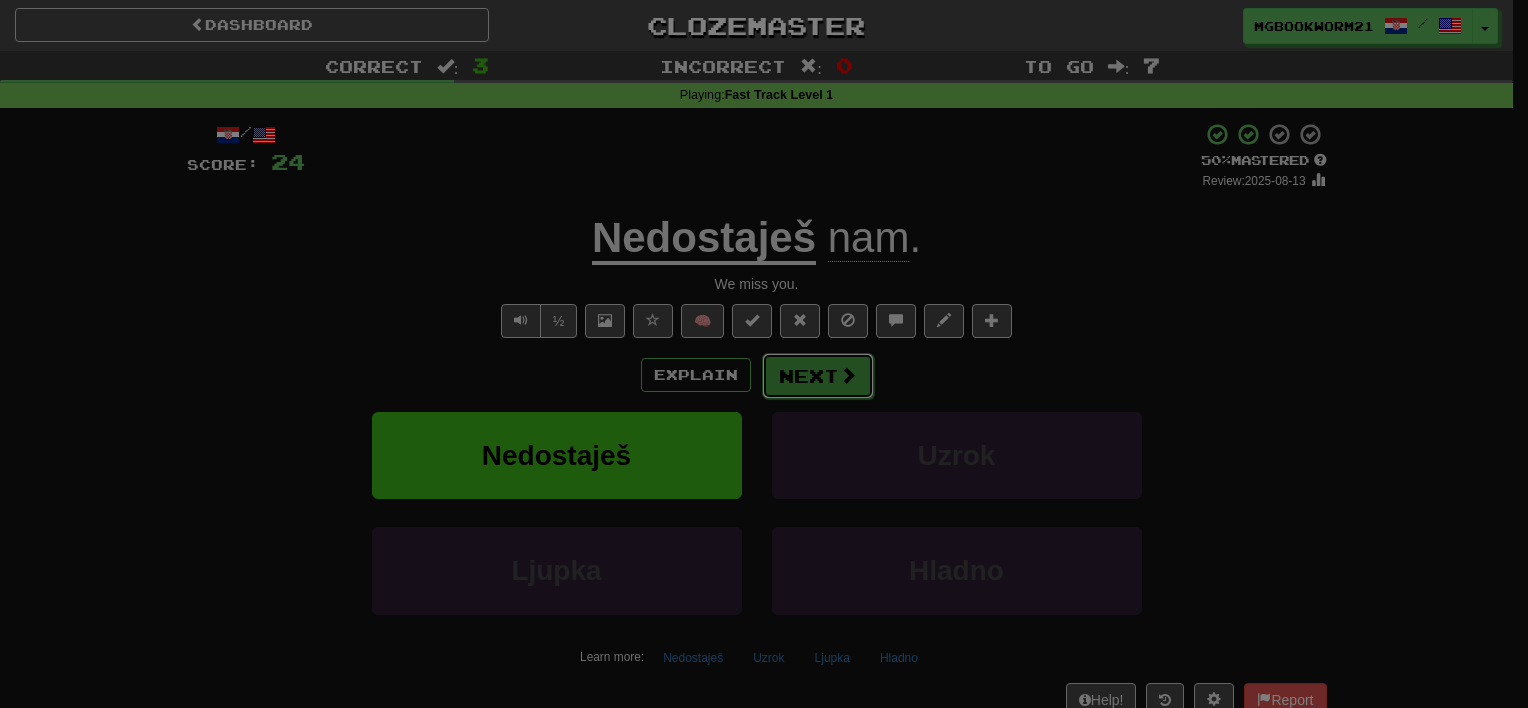 click on "Next" at bounding box center (818, 376) 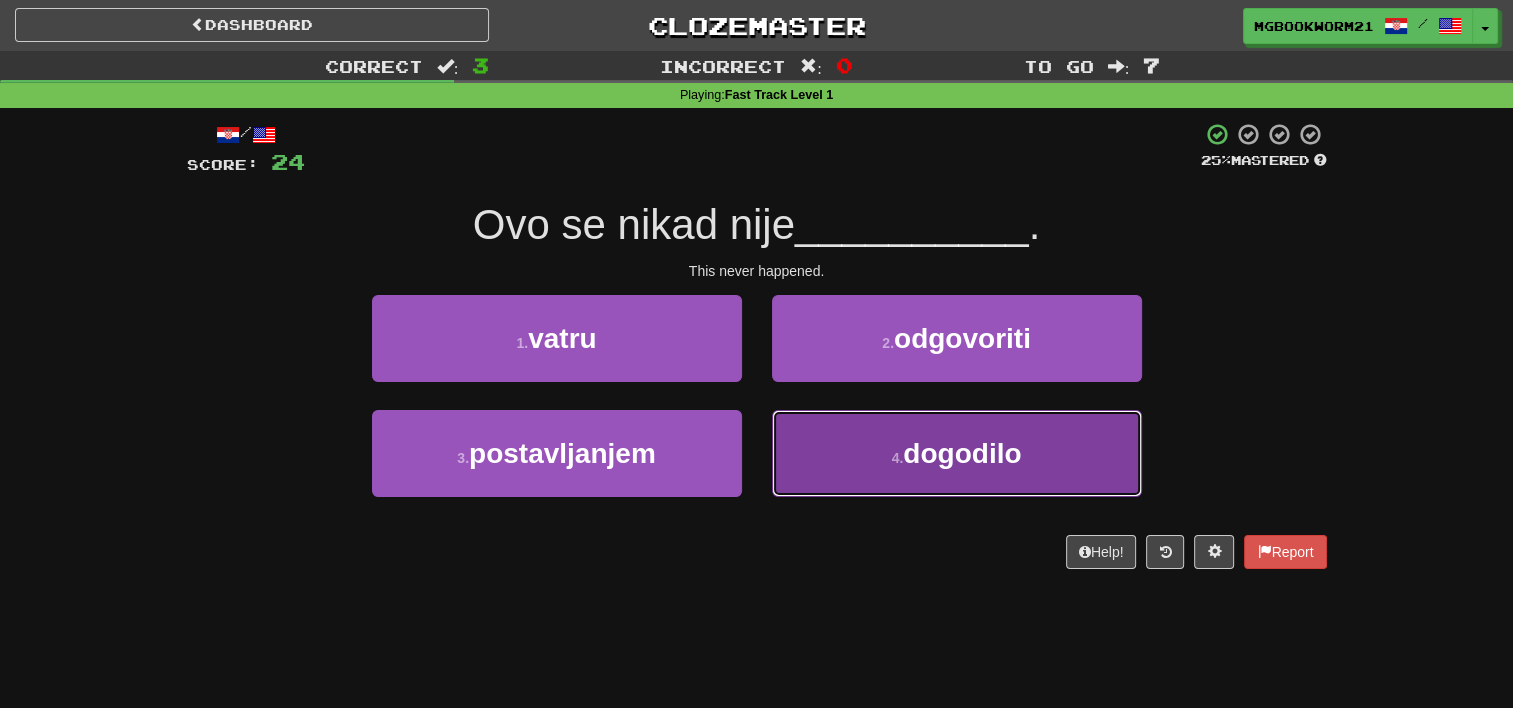click on "4 .  dogodilo" at bounding box center [957, 453] 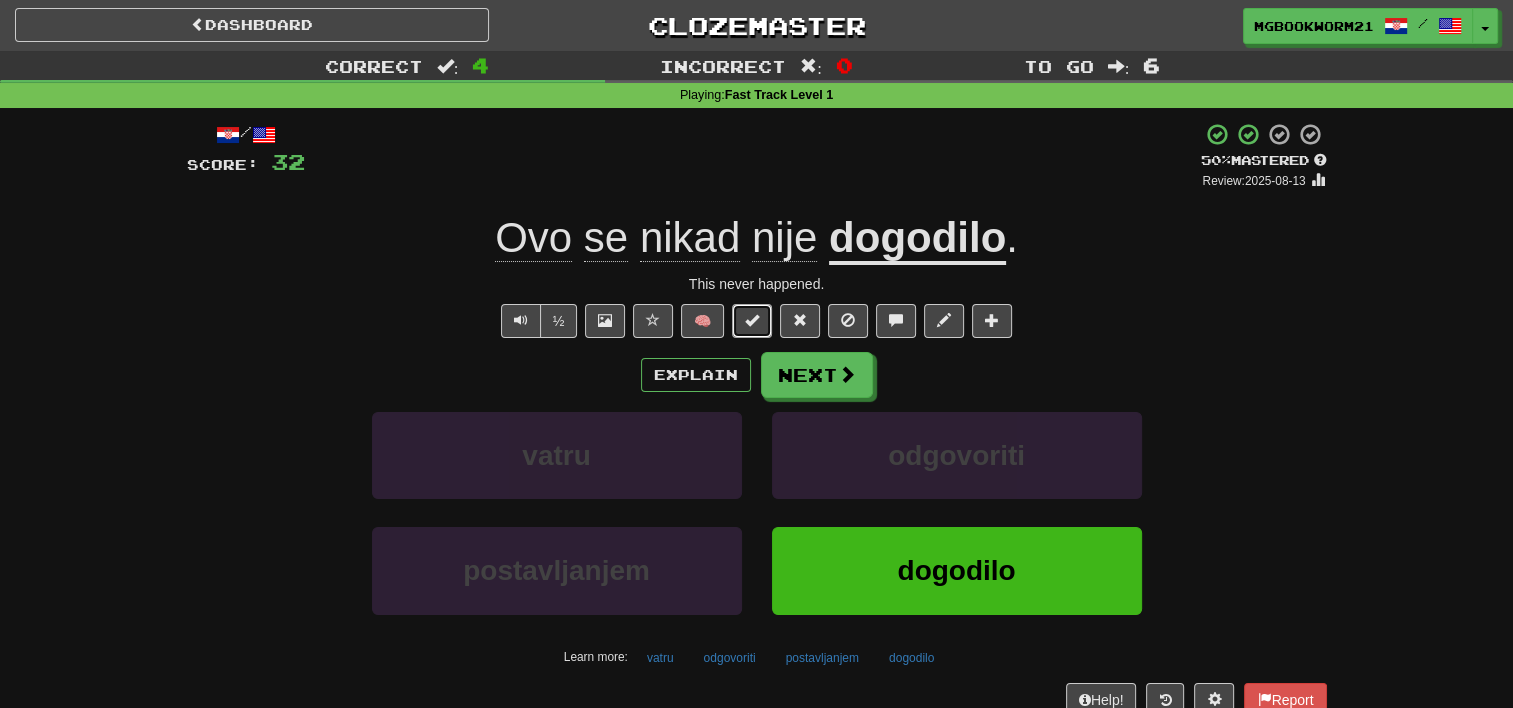 click at bounding box center [752, 320] 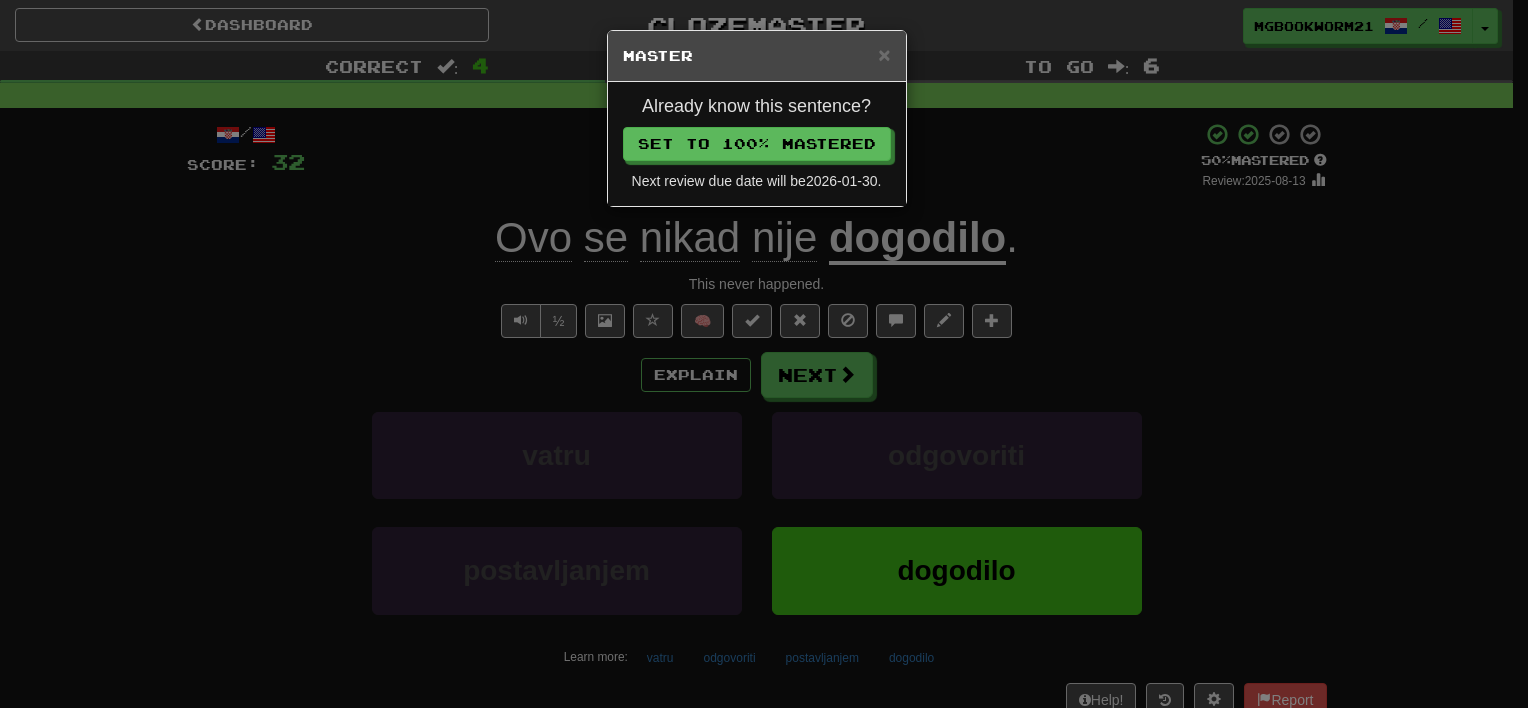 click on "Next review due date will be  2026-01-30 ." at bounding box center [757, 181] 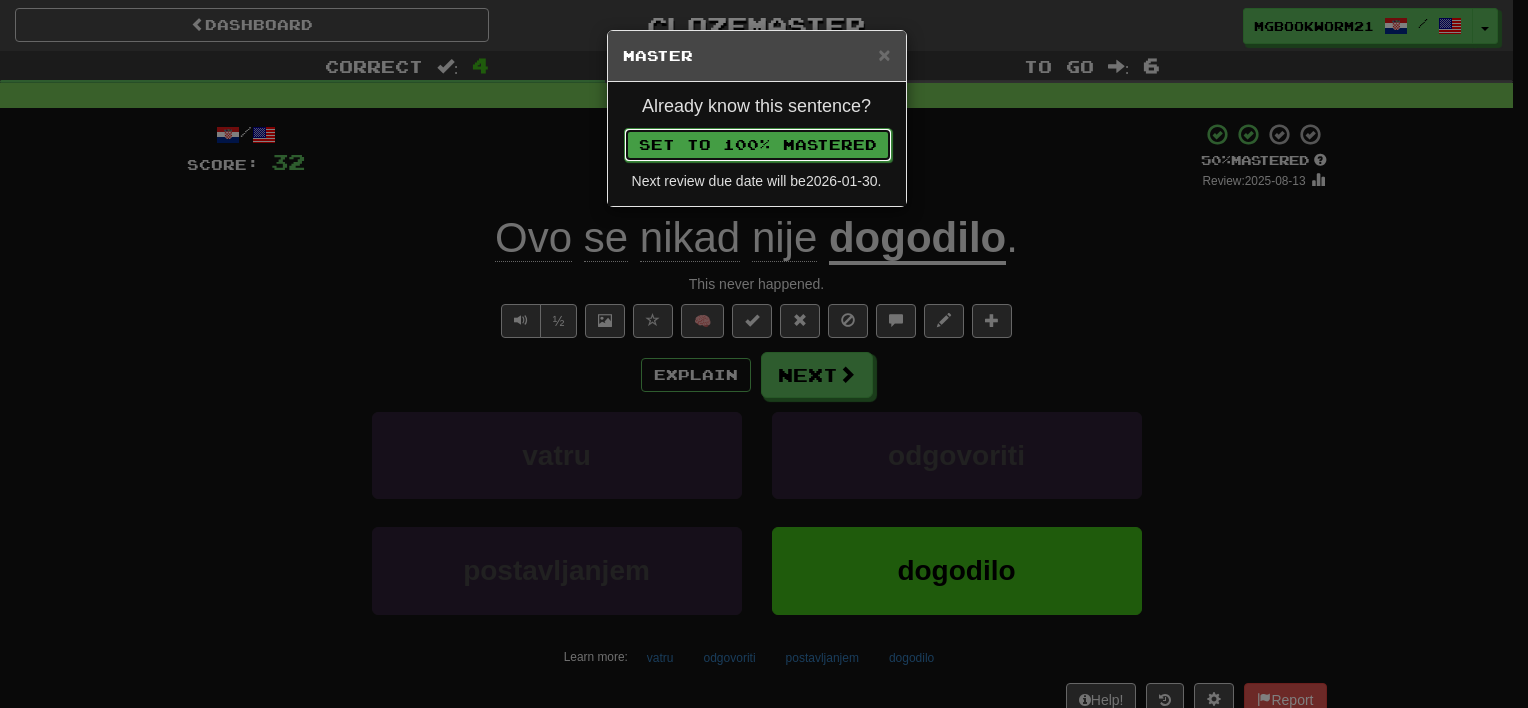 click on "Set to 100% Mastered" at bounding box center [758, 145] 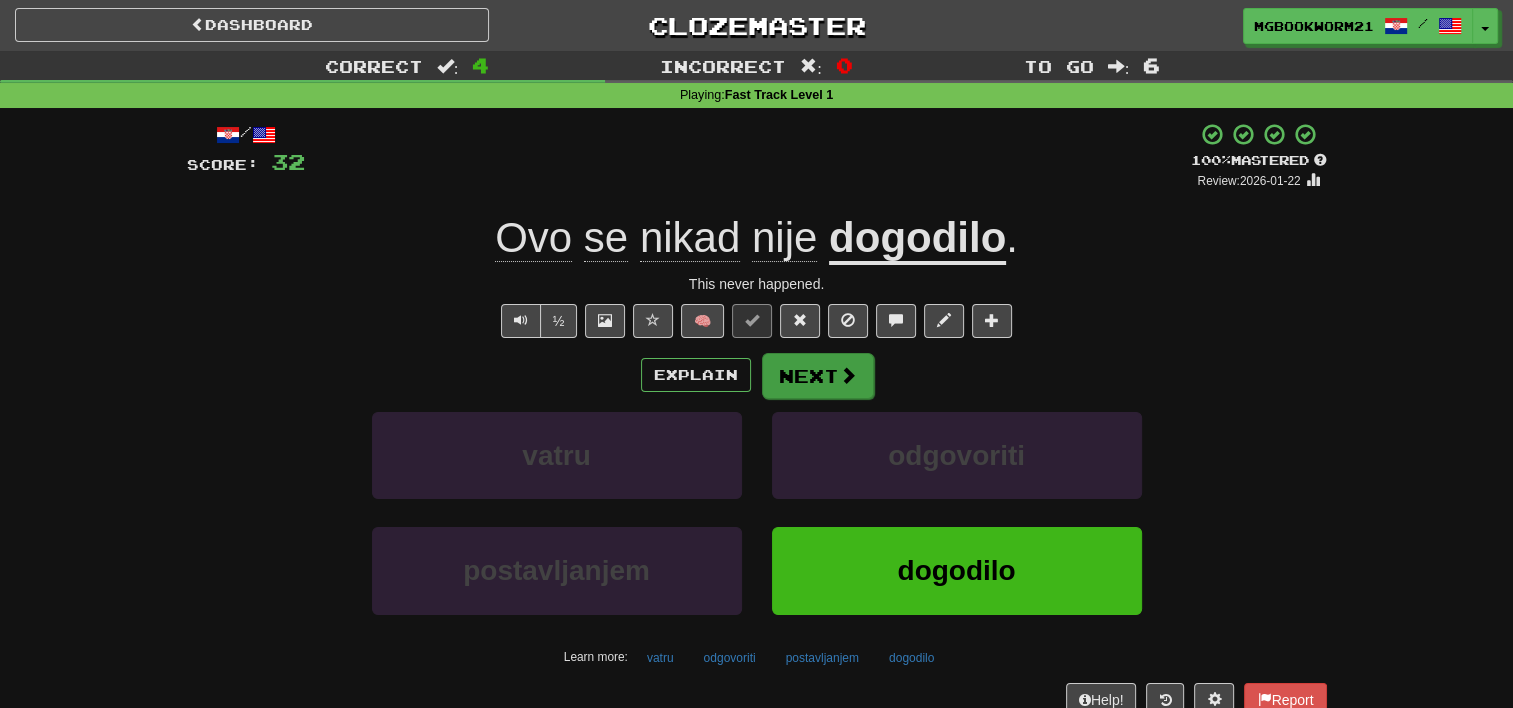 click at bounding box center [848, 375] 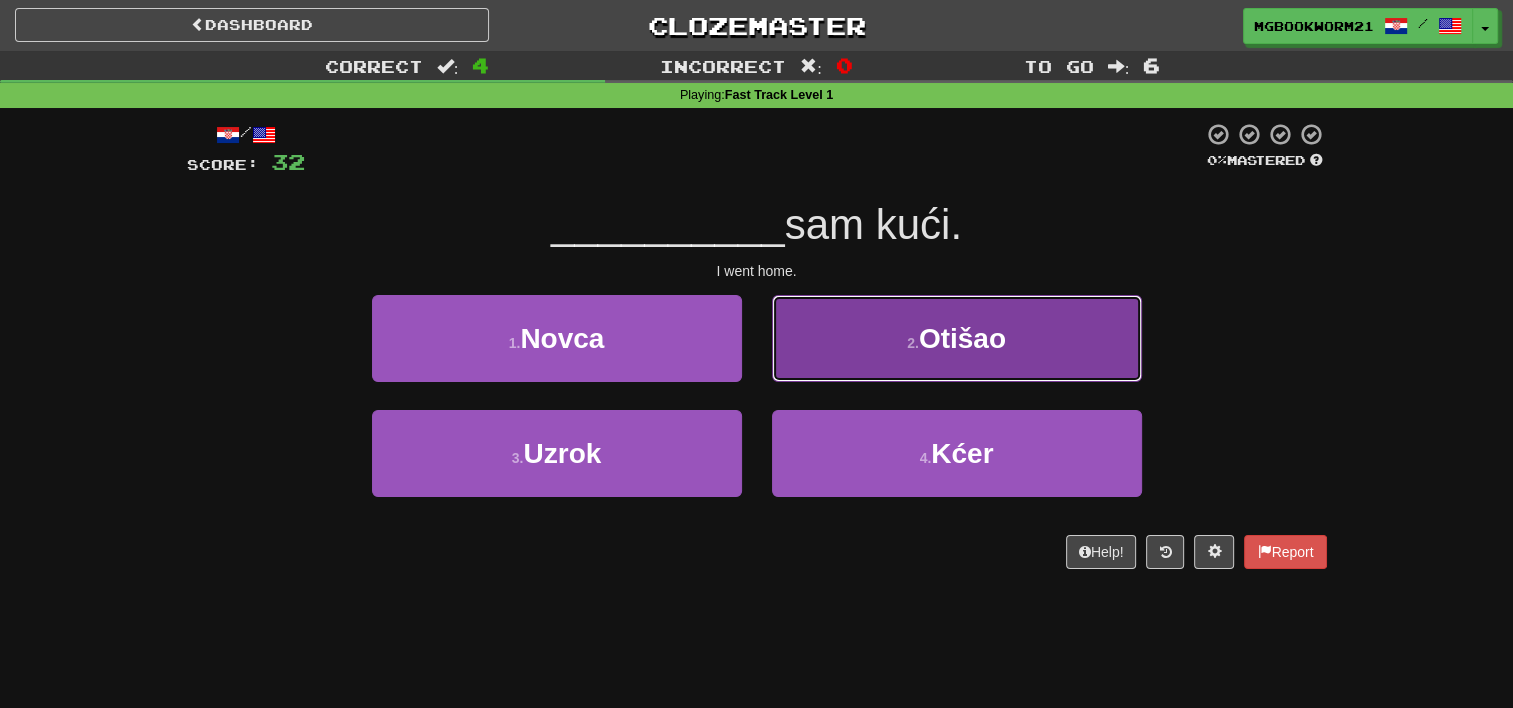 click on "Otišao" at bounding box center (962, 338) 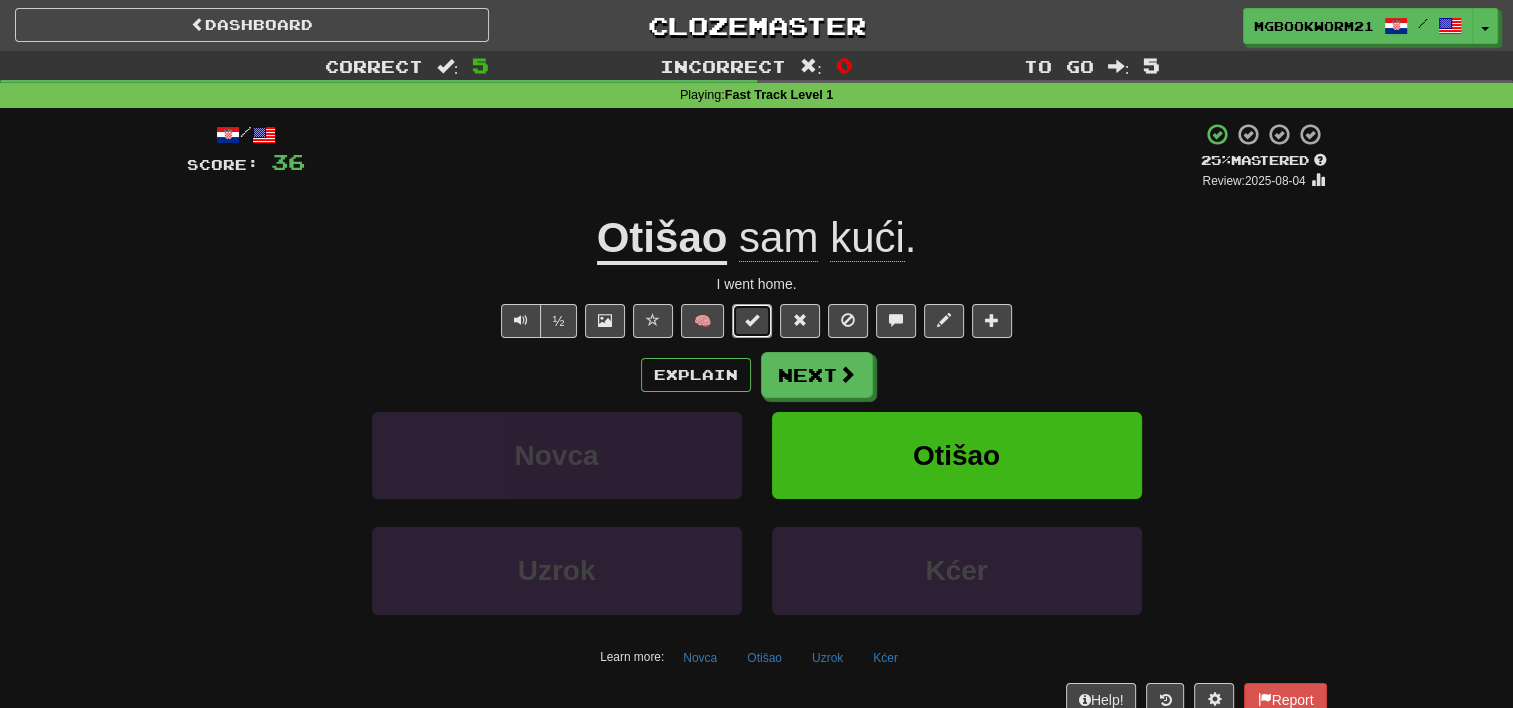 click at bounding box center [752, 320] 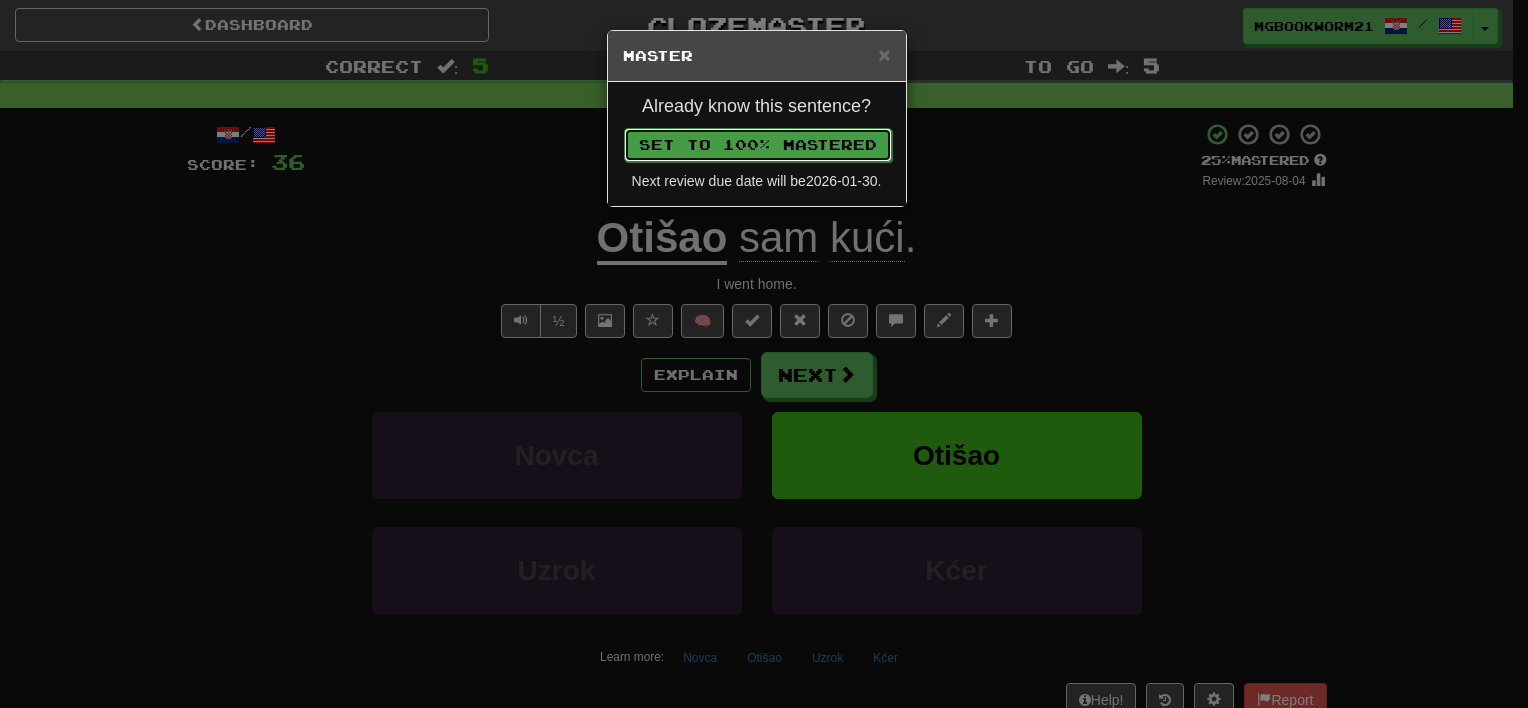 click on "Set to 100% Mastered" at bounding box center [758, 145] 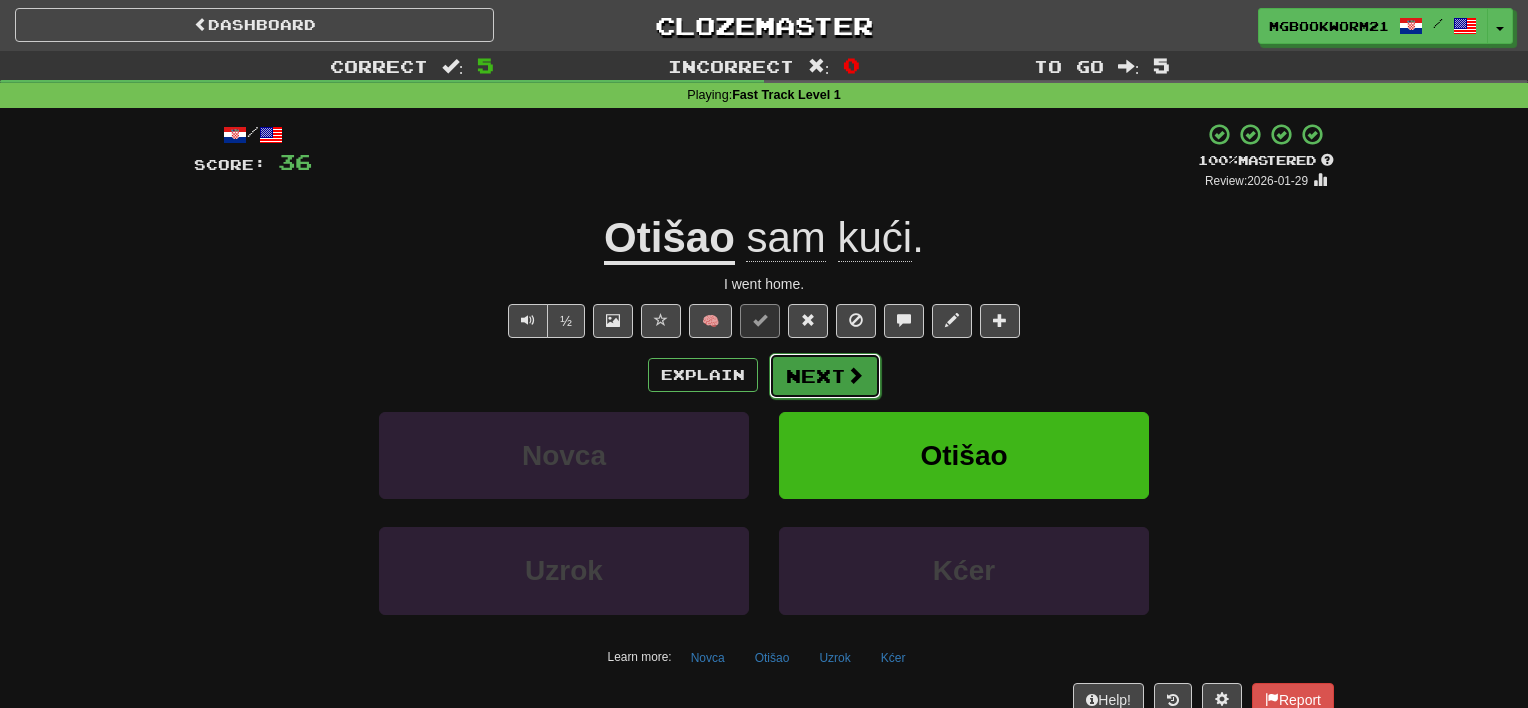 click on "Next" at bounding box center (825, 376) 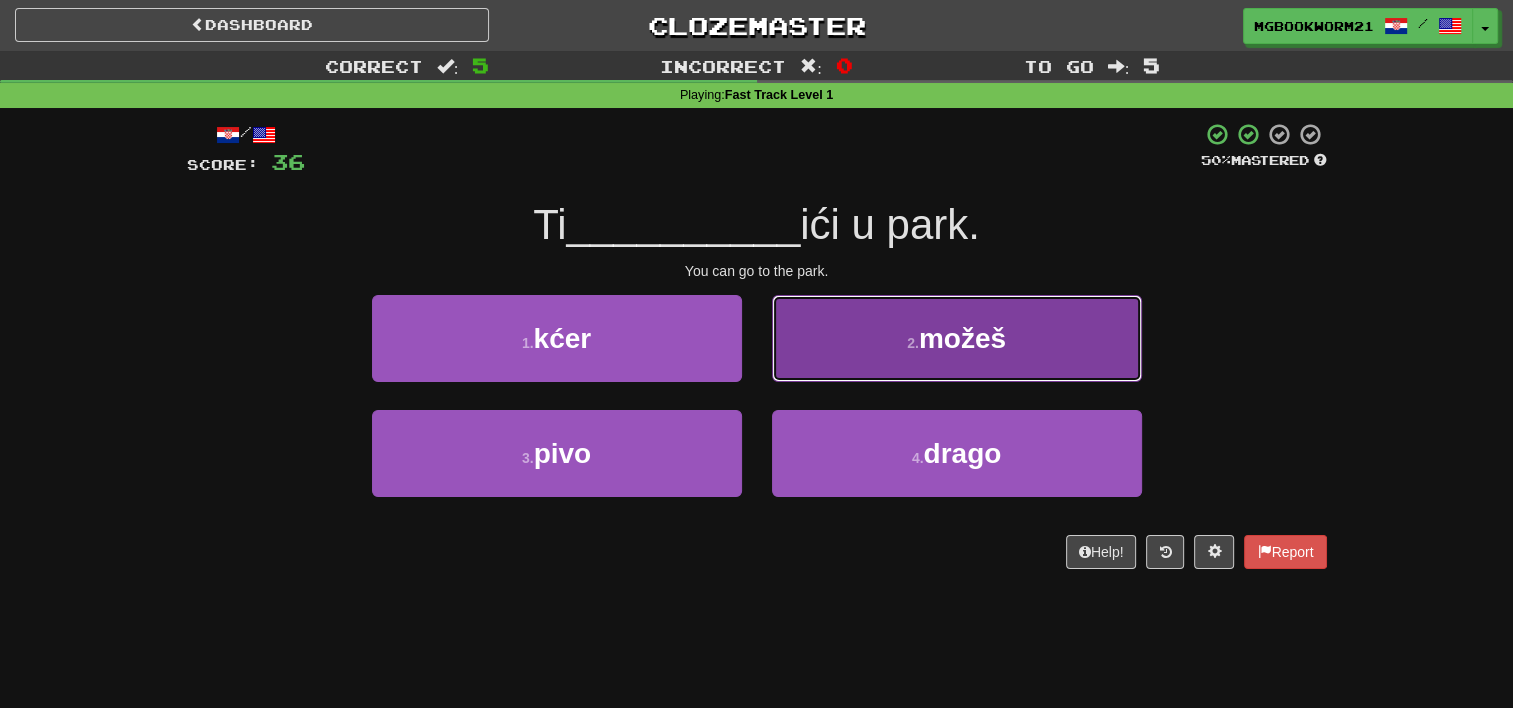 click on "2 ." at bounding box center (913, 343) 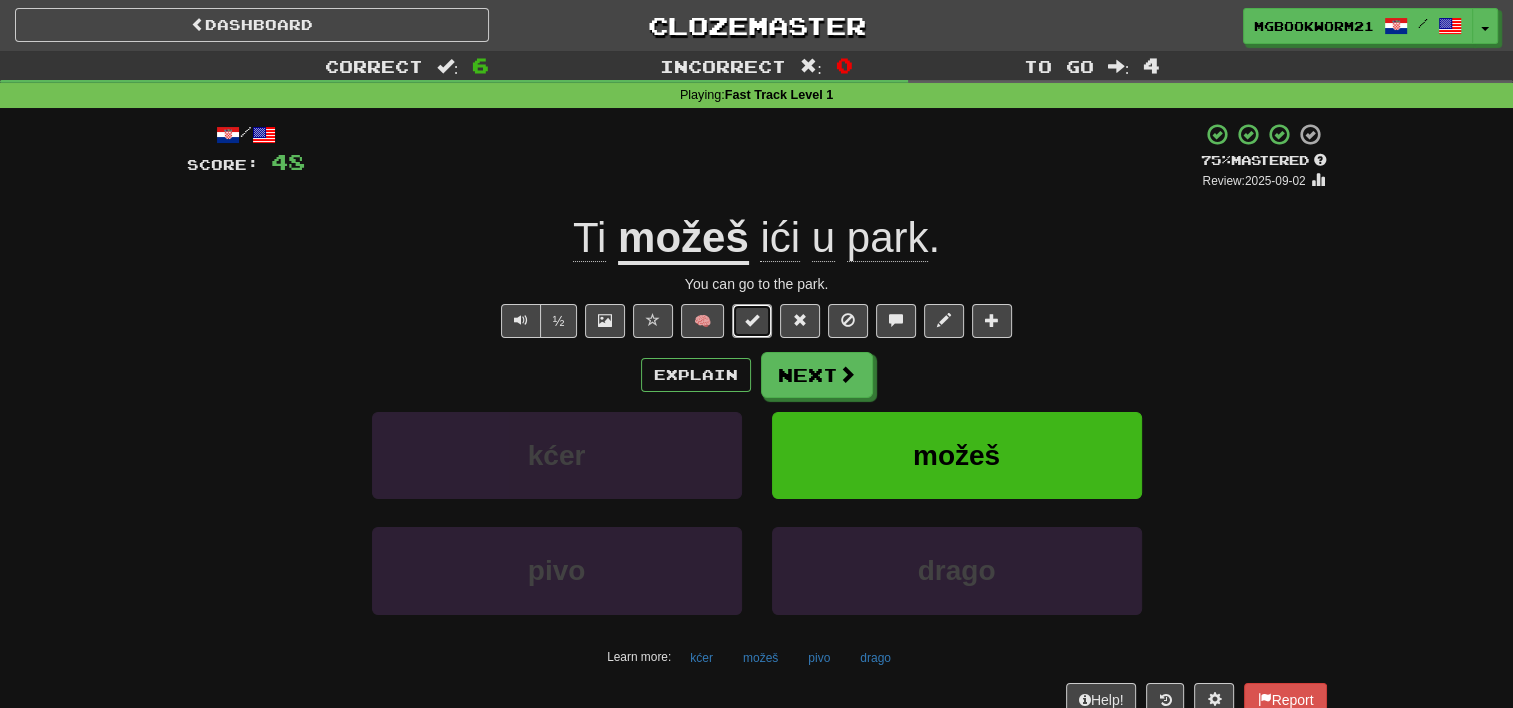click at bounding box center (752, 321) 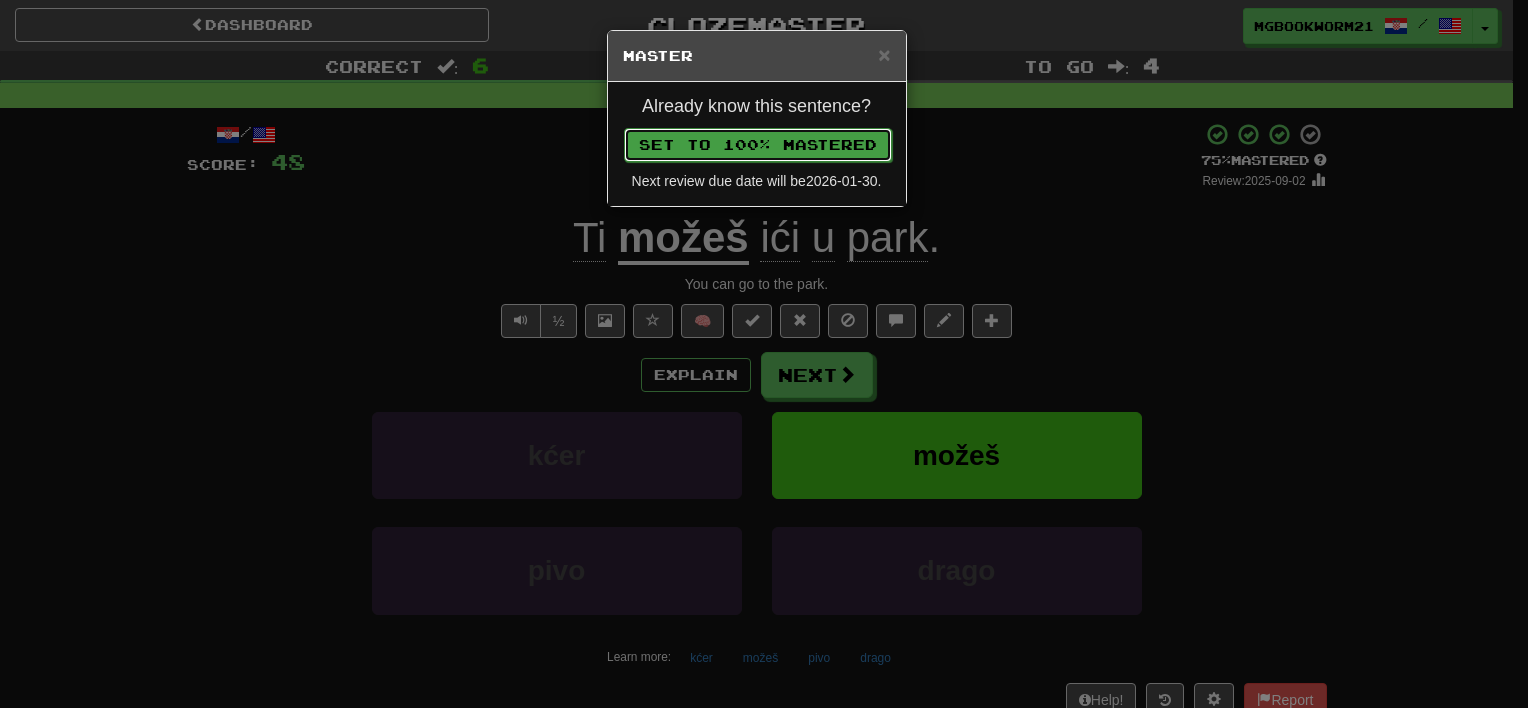 click on "Set to 100% Mastered" at bounding box center (758, 145) 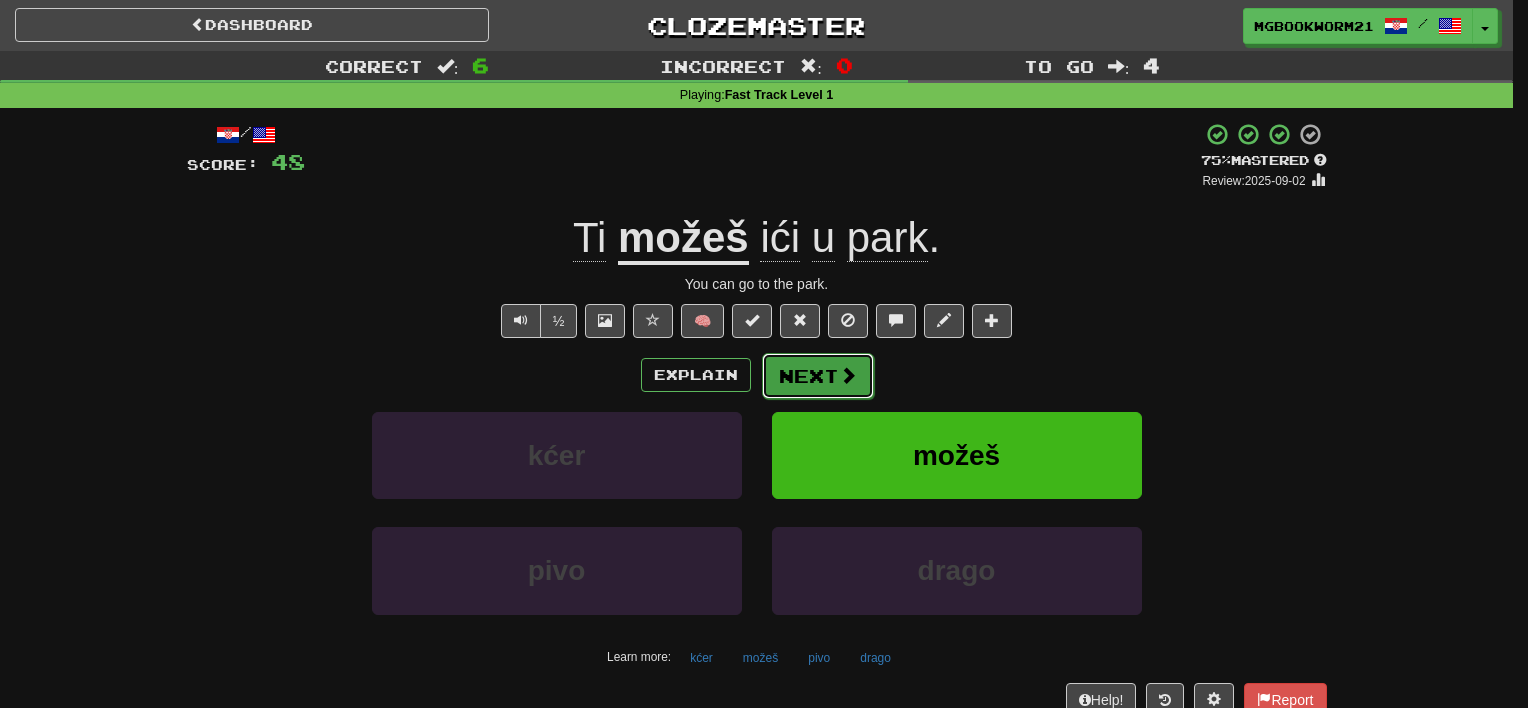 click on "Next" at bounding box center [818, 376] 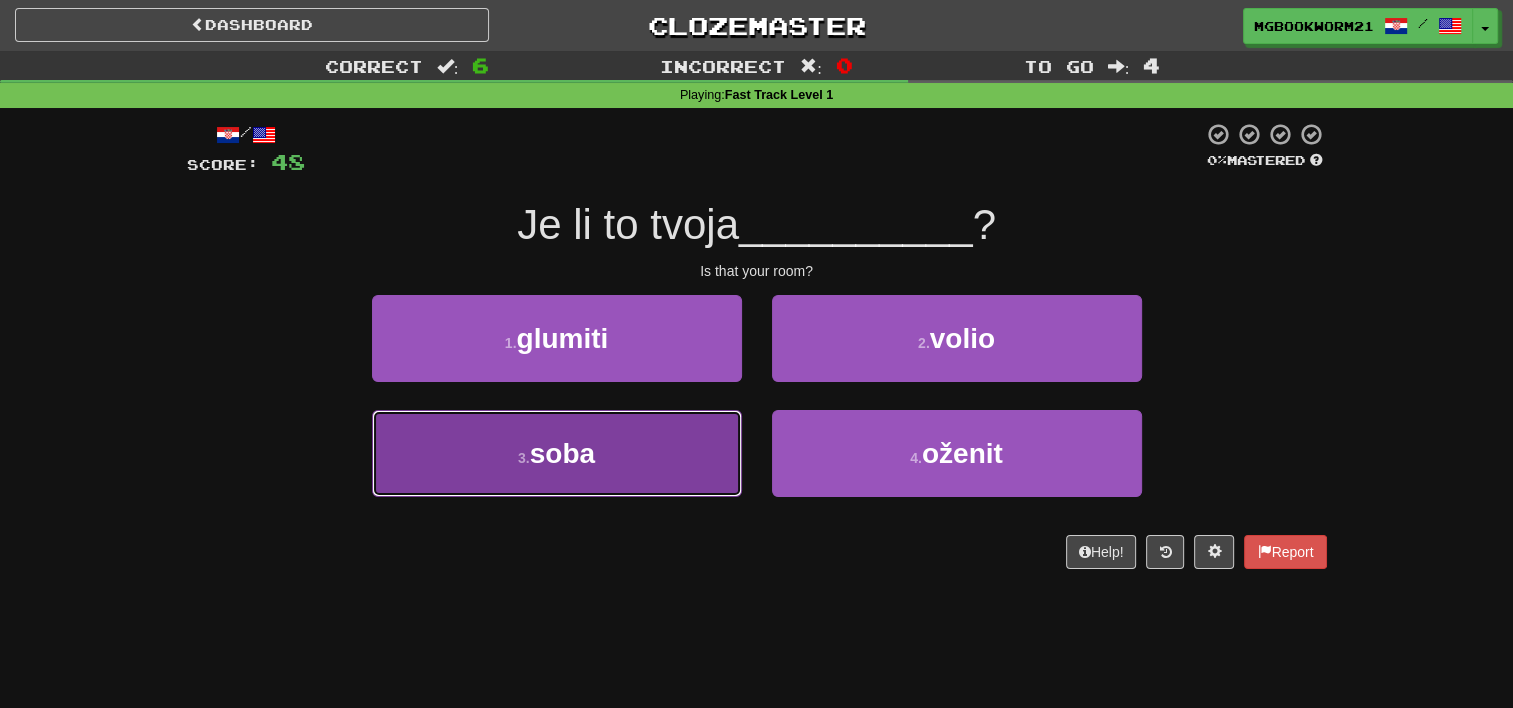 click on "3 .  soba" at bounding box center [557, 453] 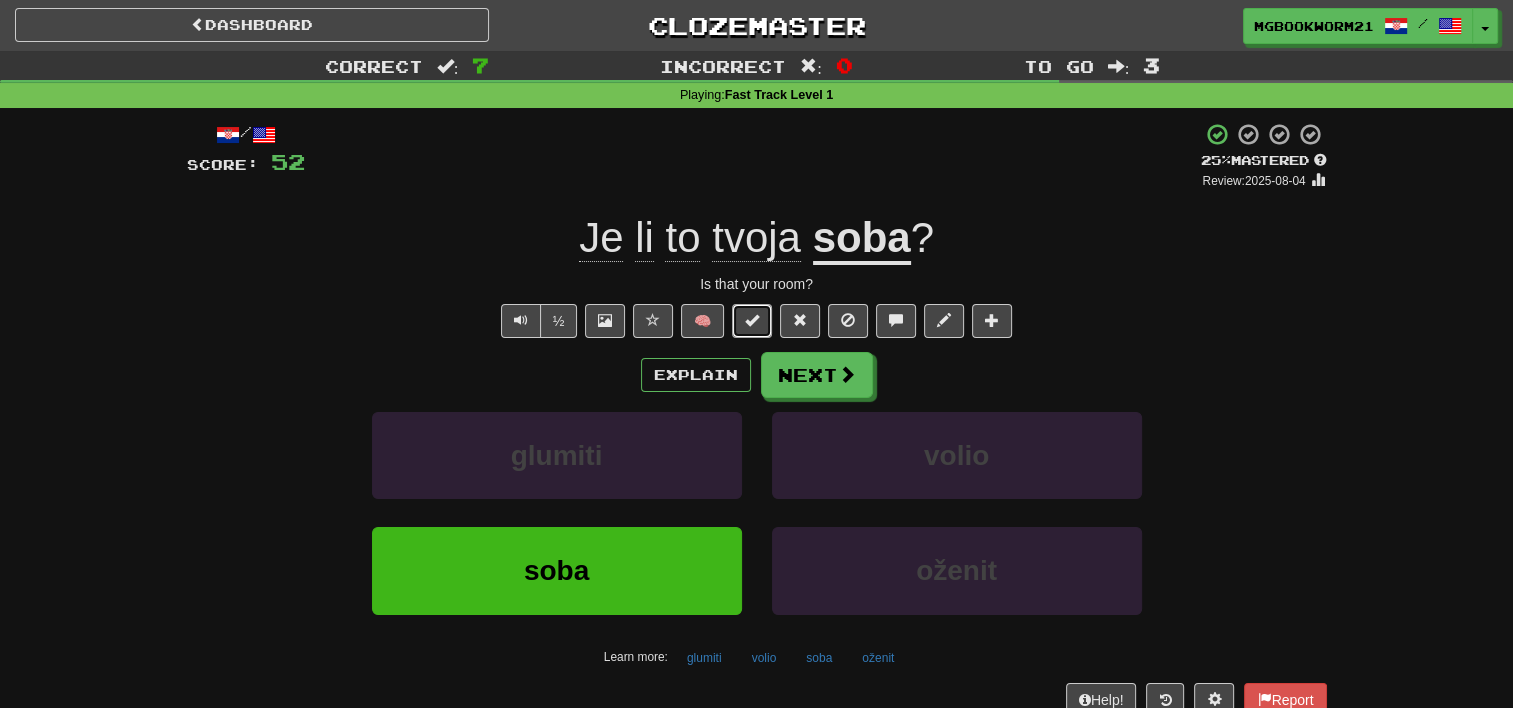 click at bounding box center (752, 320) 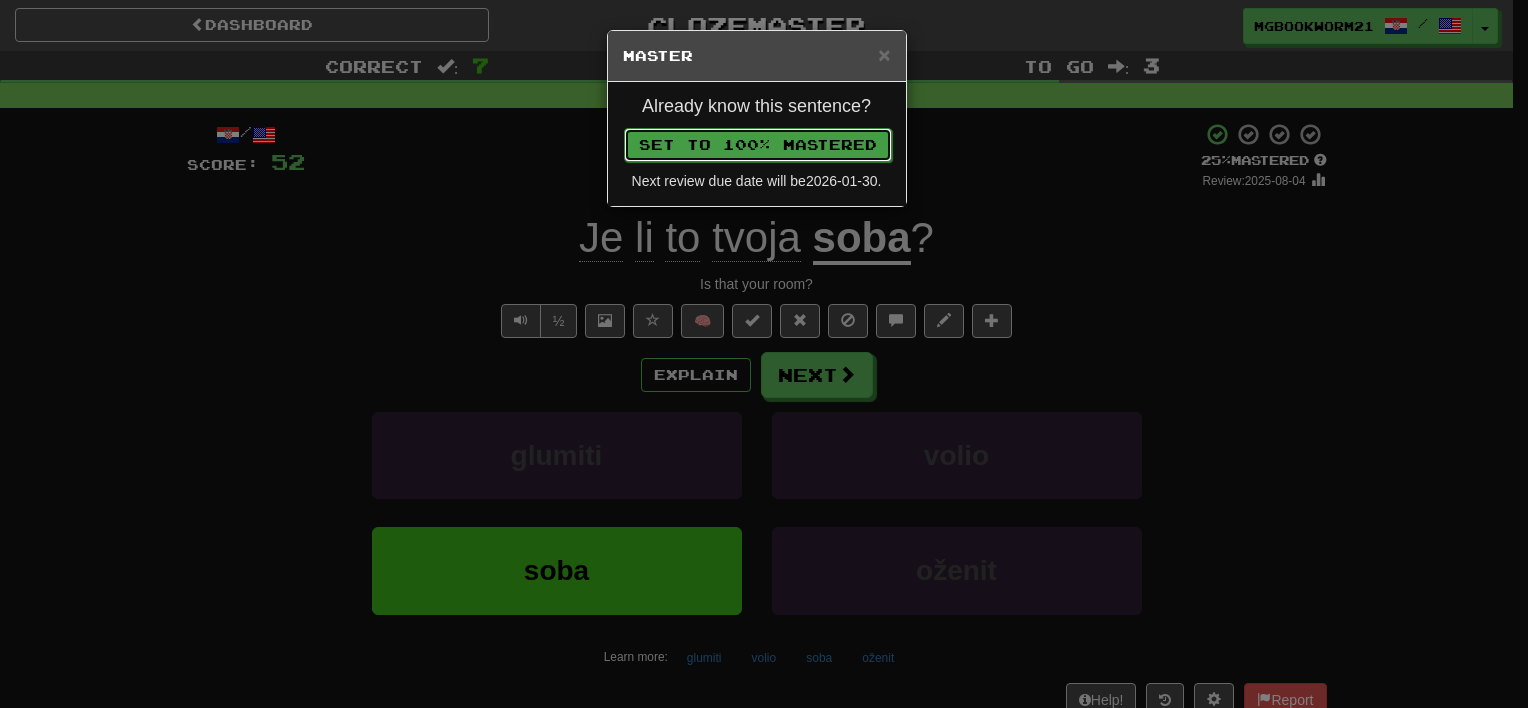 click on "Set to 100% Mastered" at bounding box center (758, 145) 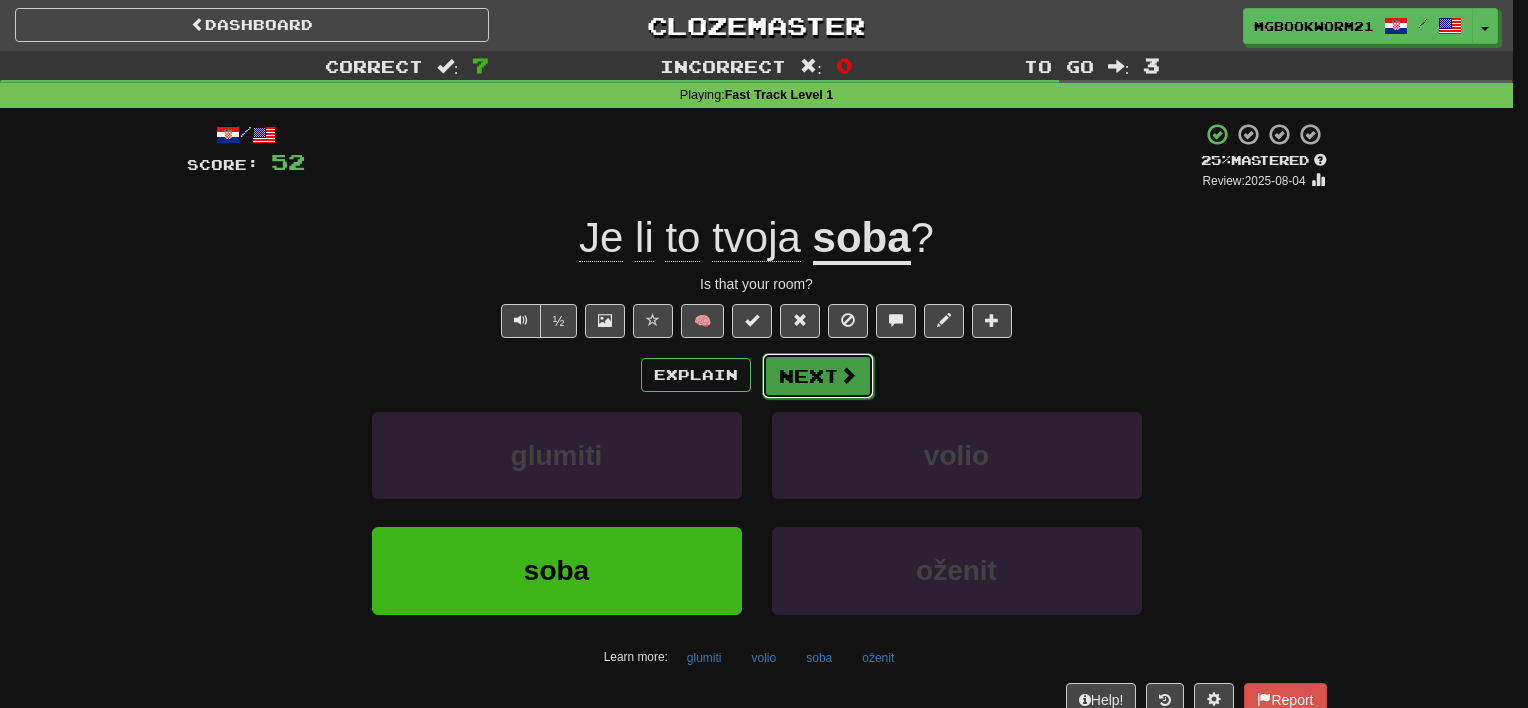 click on "Next" at bounding box center (818, 376) 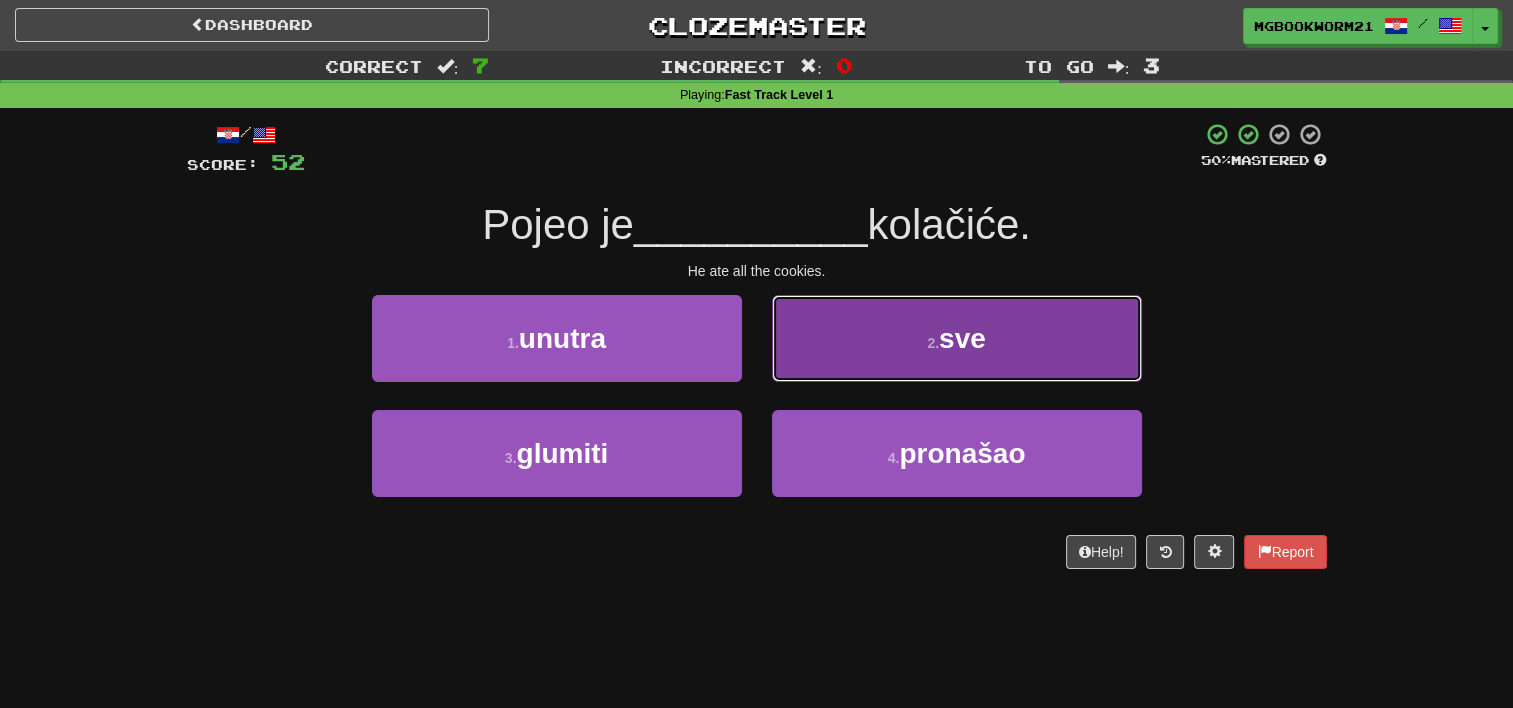 click on "2 .  sve" at bounding box center (957, 338) 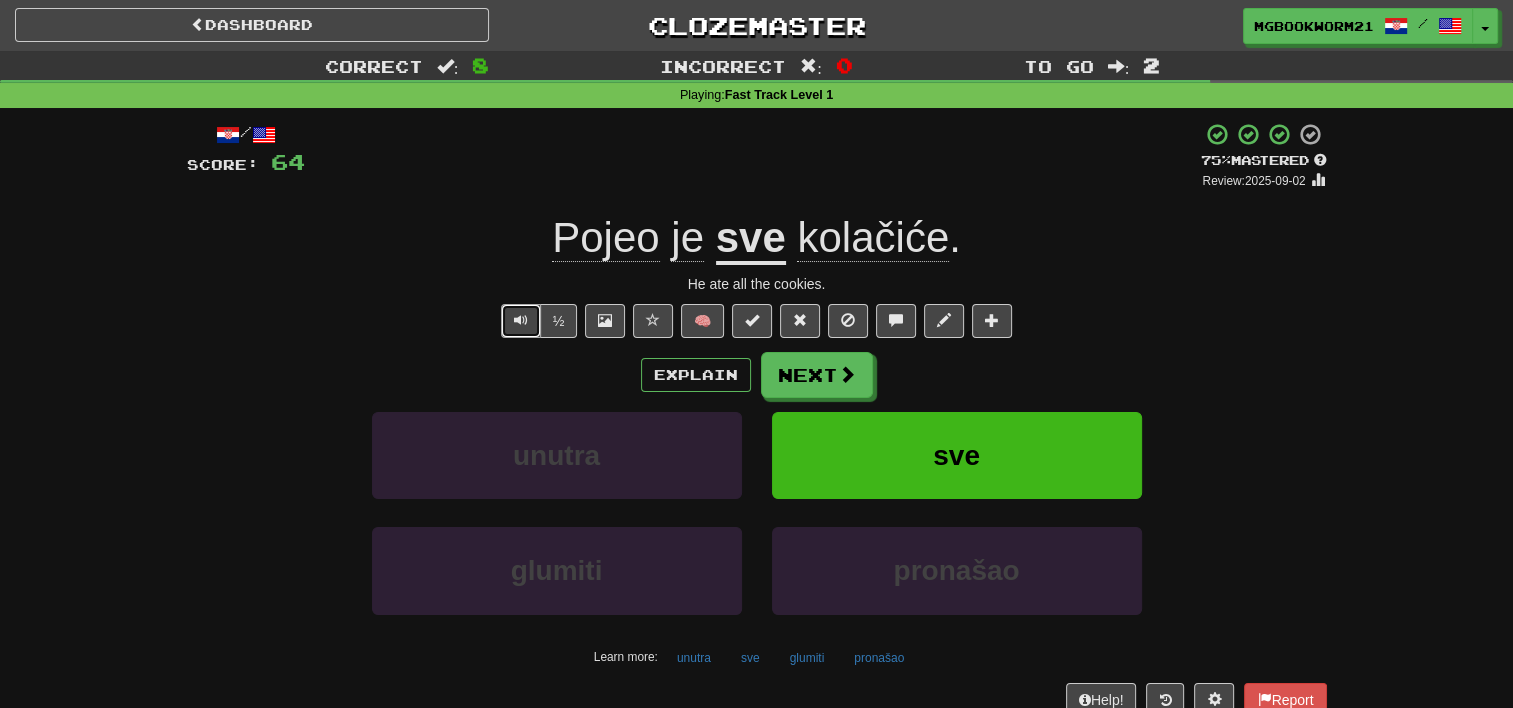 click at bounding box center [521, 320] 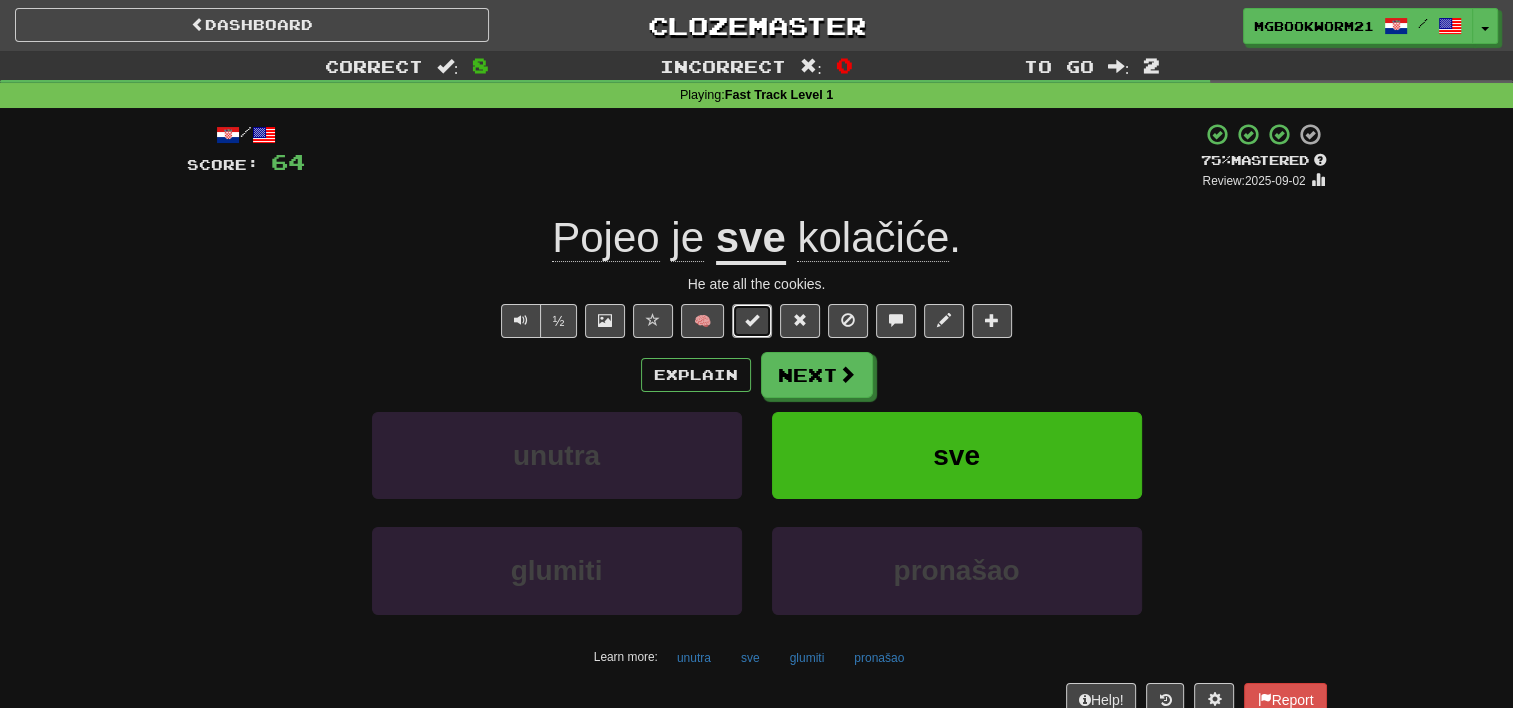click at bounding box center [752, 321] 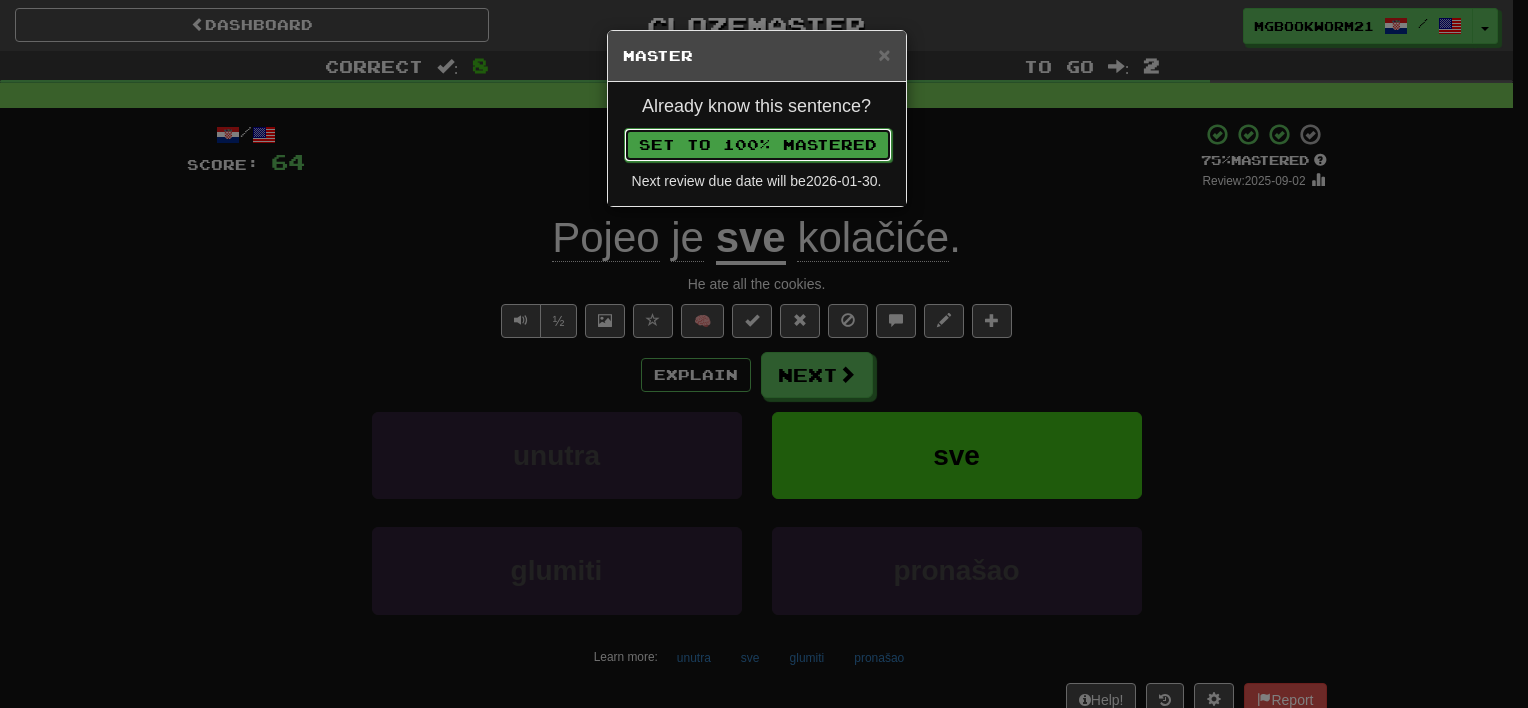 click on "Set to 100% Mastered" at bounding box center [758, 145] 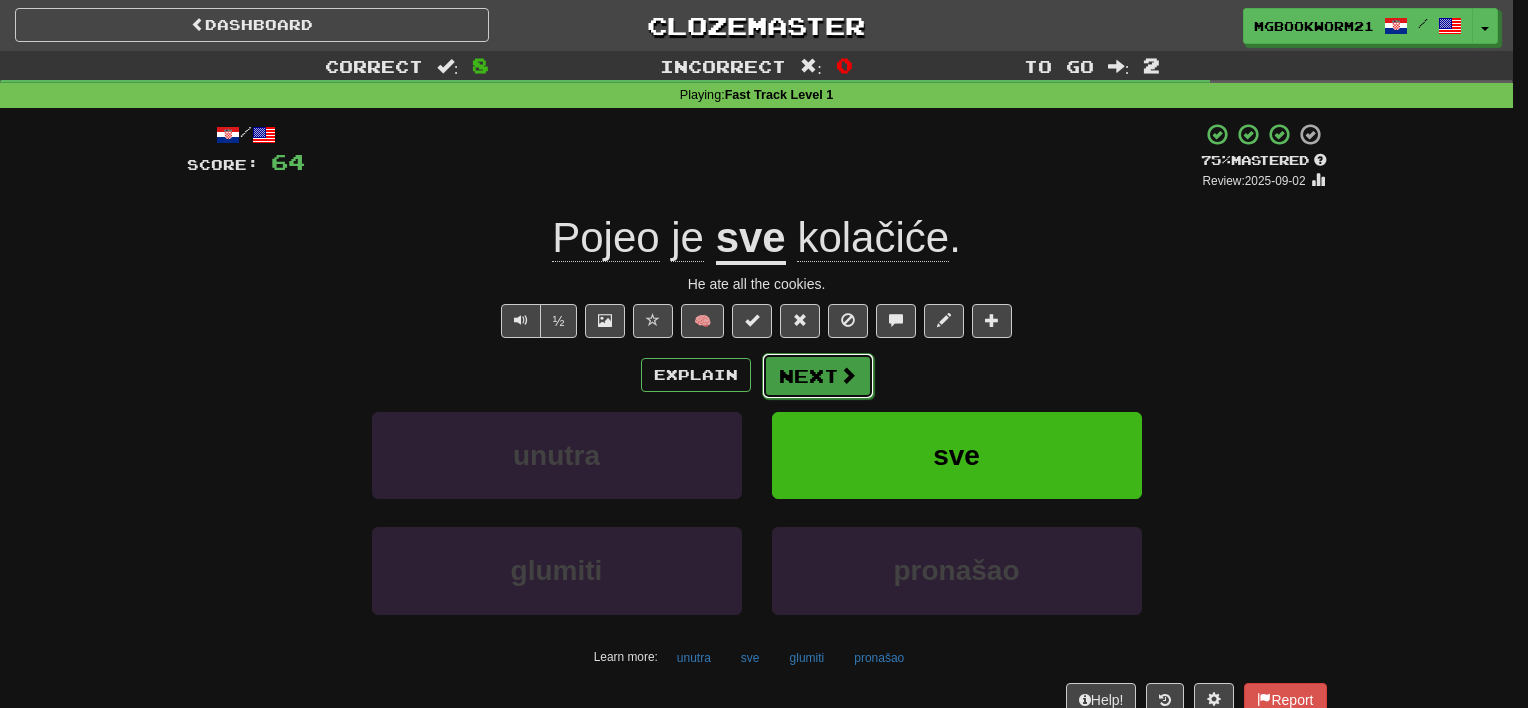 click on "Next" at bounding box center (818, 376) 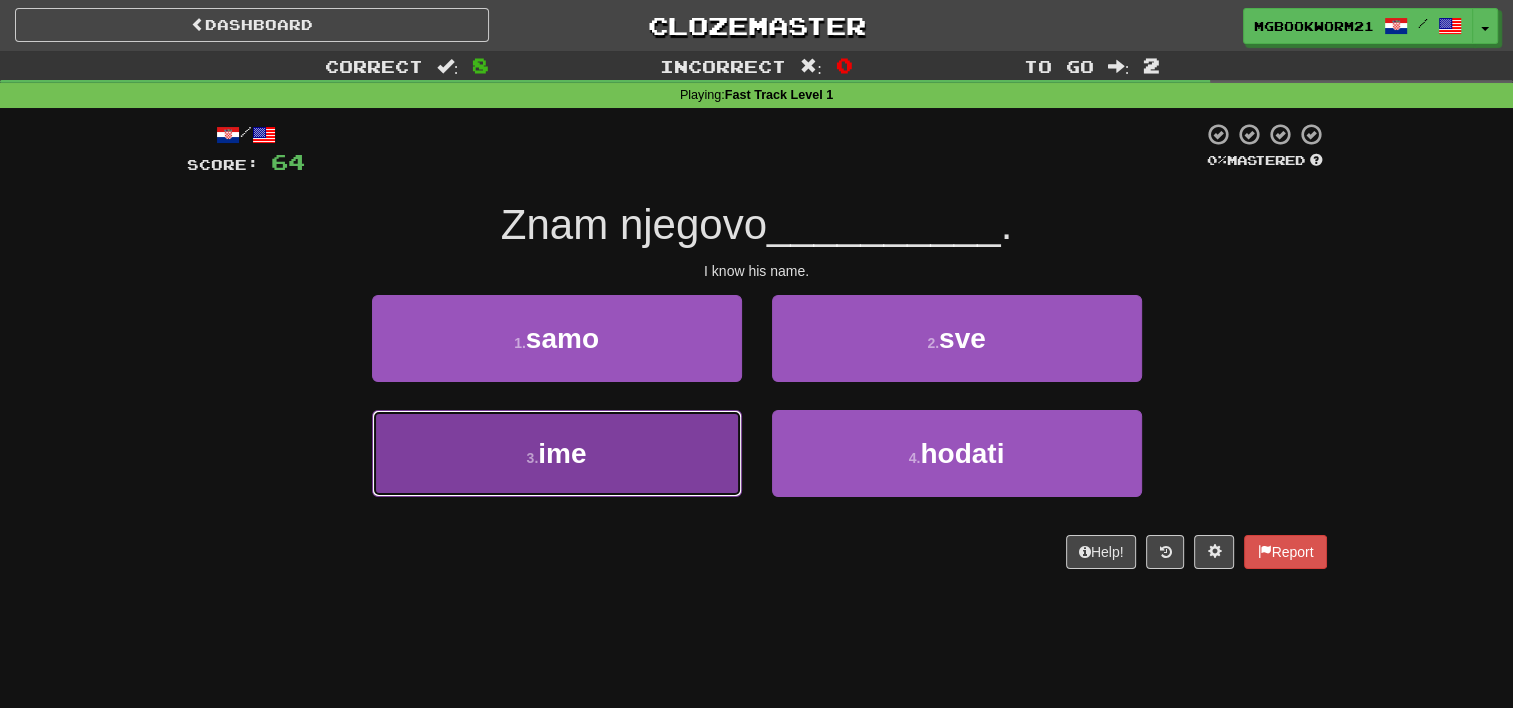click on "3 .  ime" at bounding box center (557, 453) 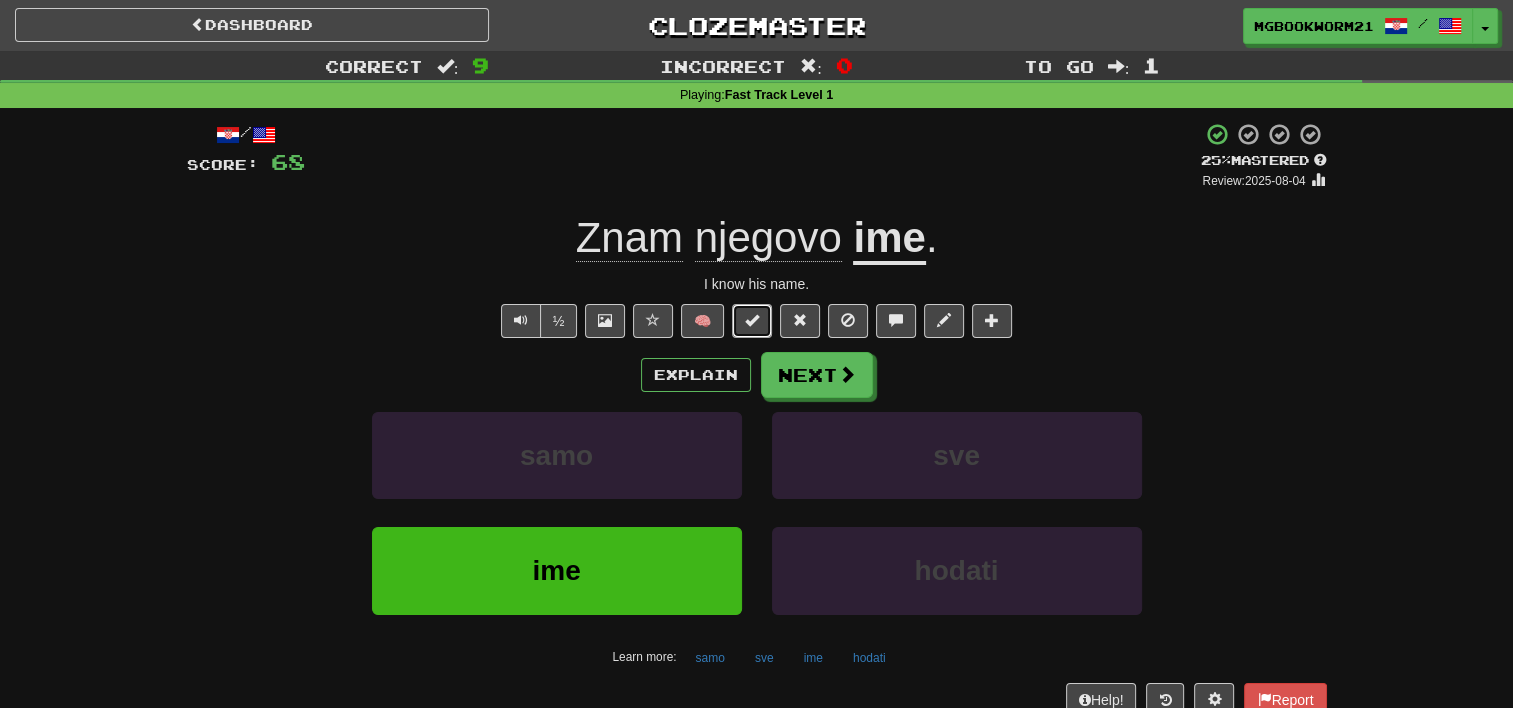 click at bounding box center (752, 321) 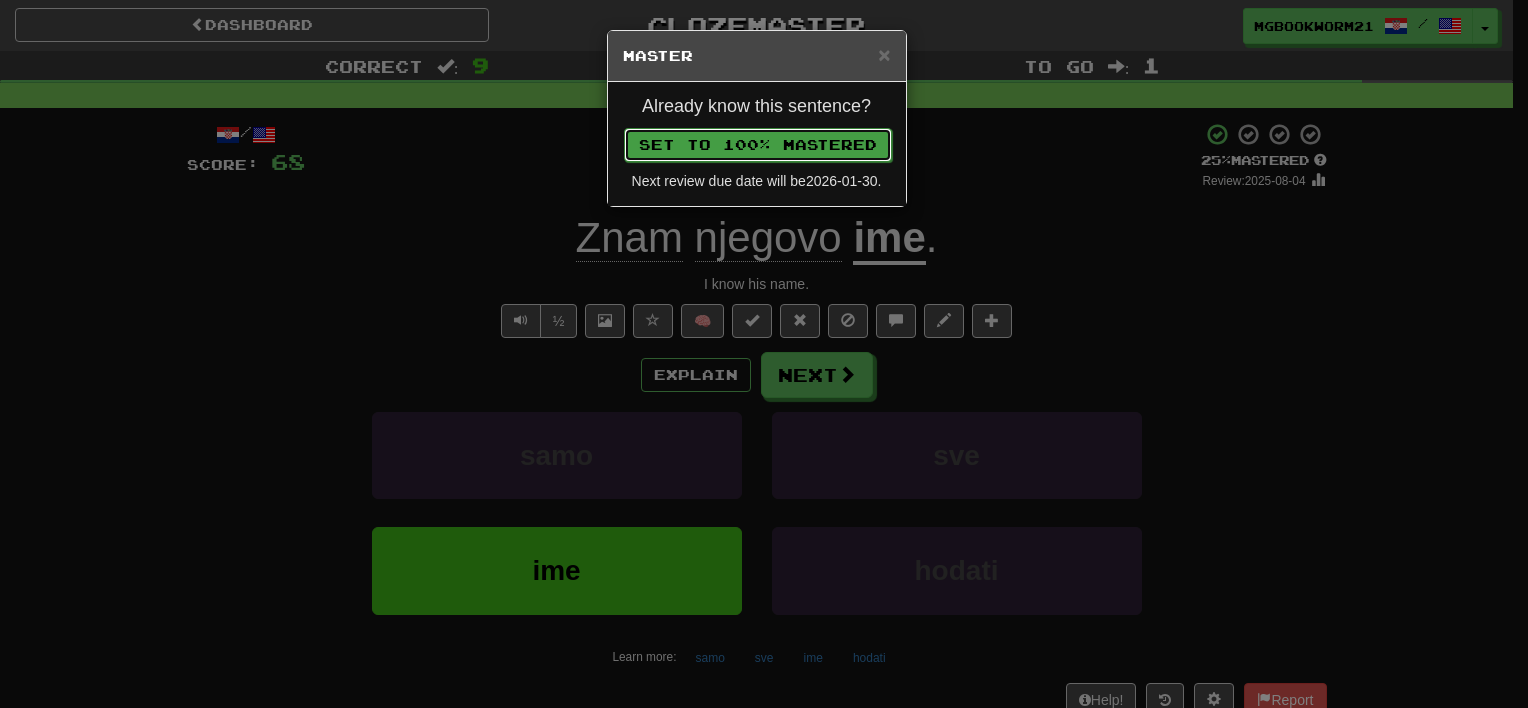 click on "Set to 100% Mastered" at bounding box center (758, 145) 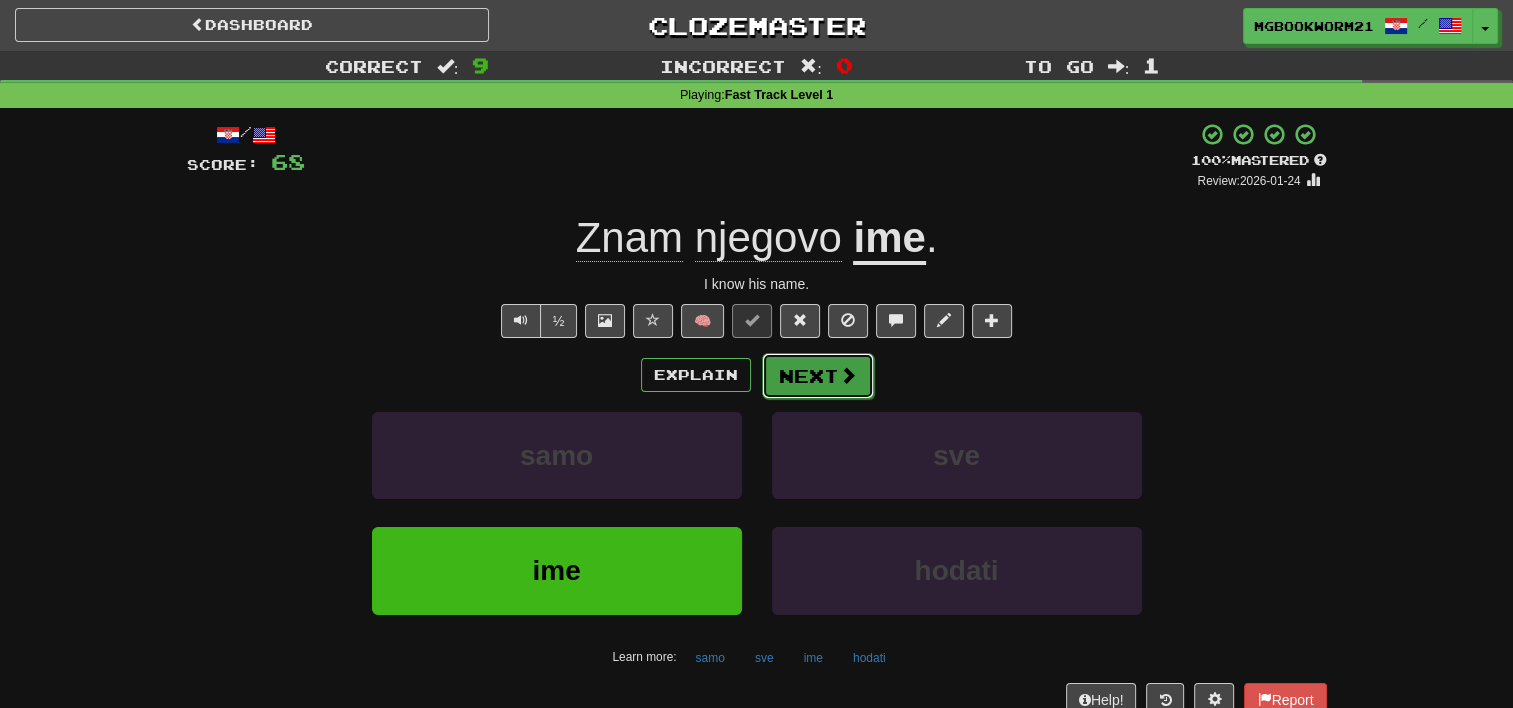 click on "Next" at bounding box center (818, 376) 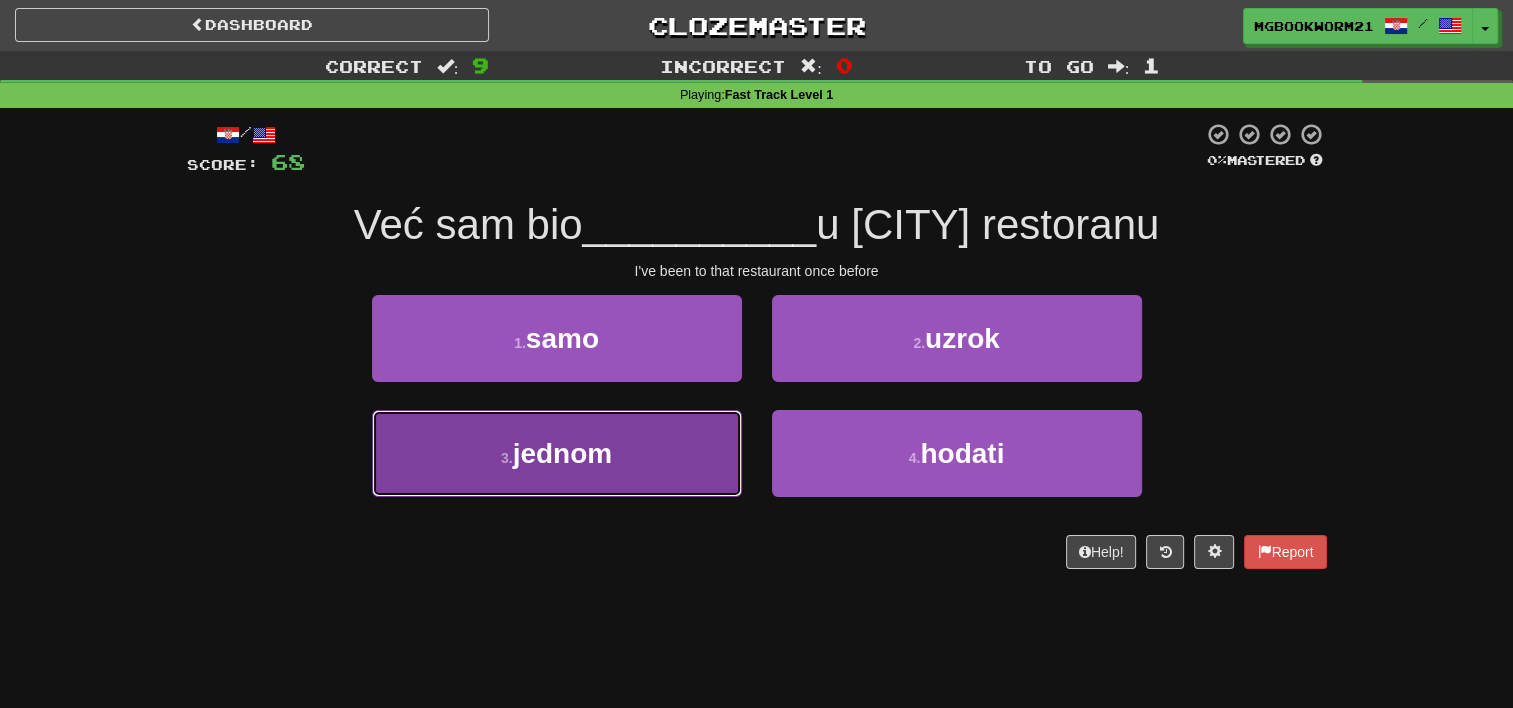 click on "3 .  jednom" at bounding box center (557, 453) 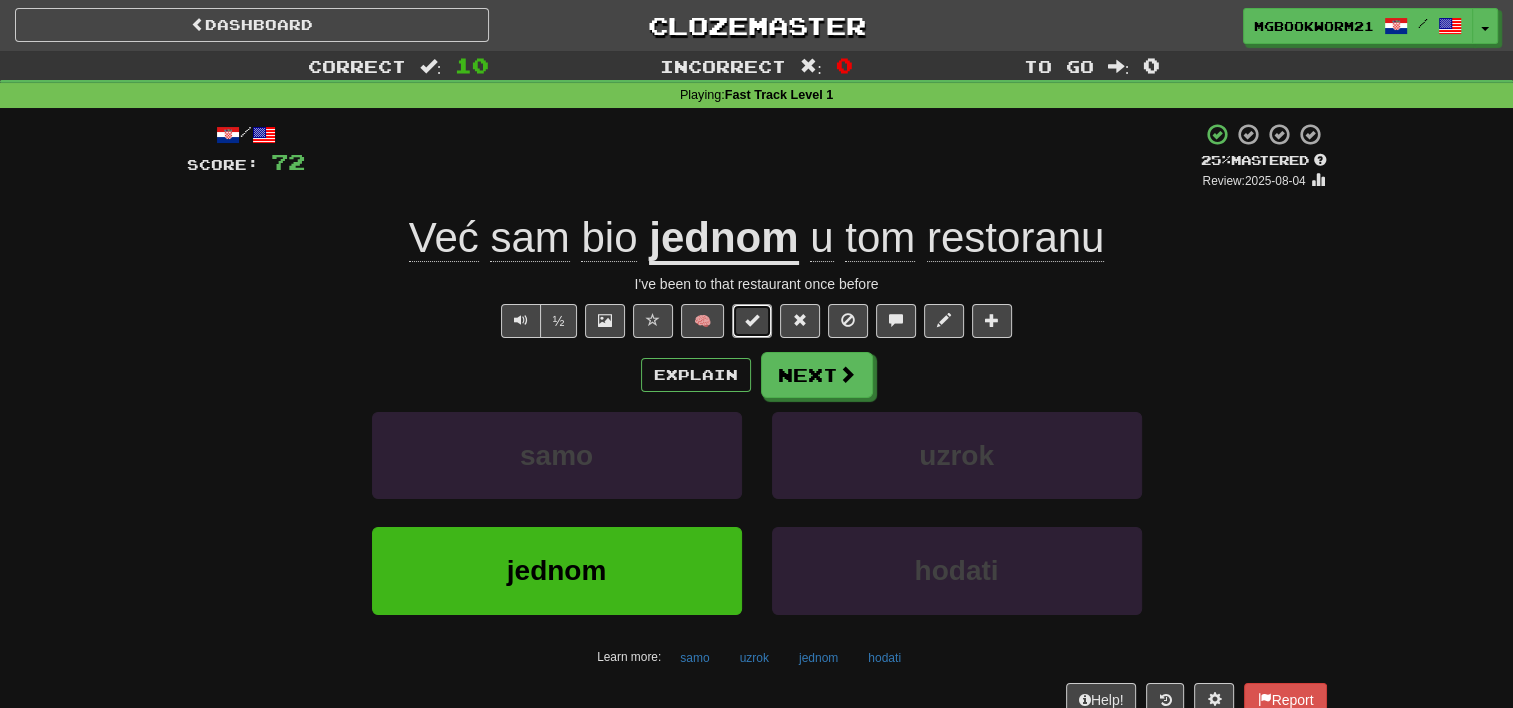 click at bounding box center [752, 321] 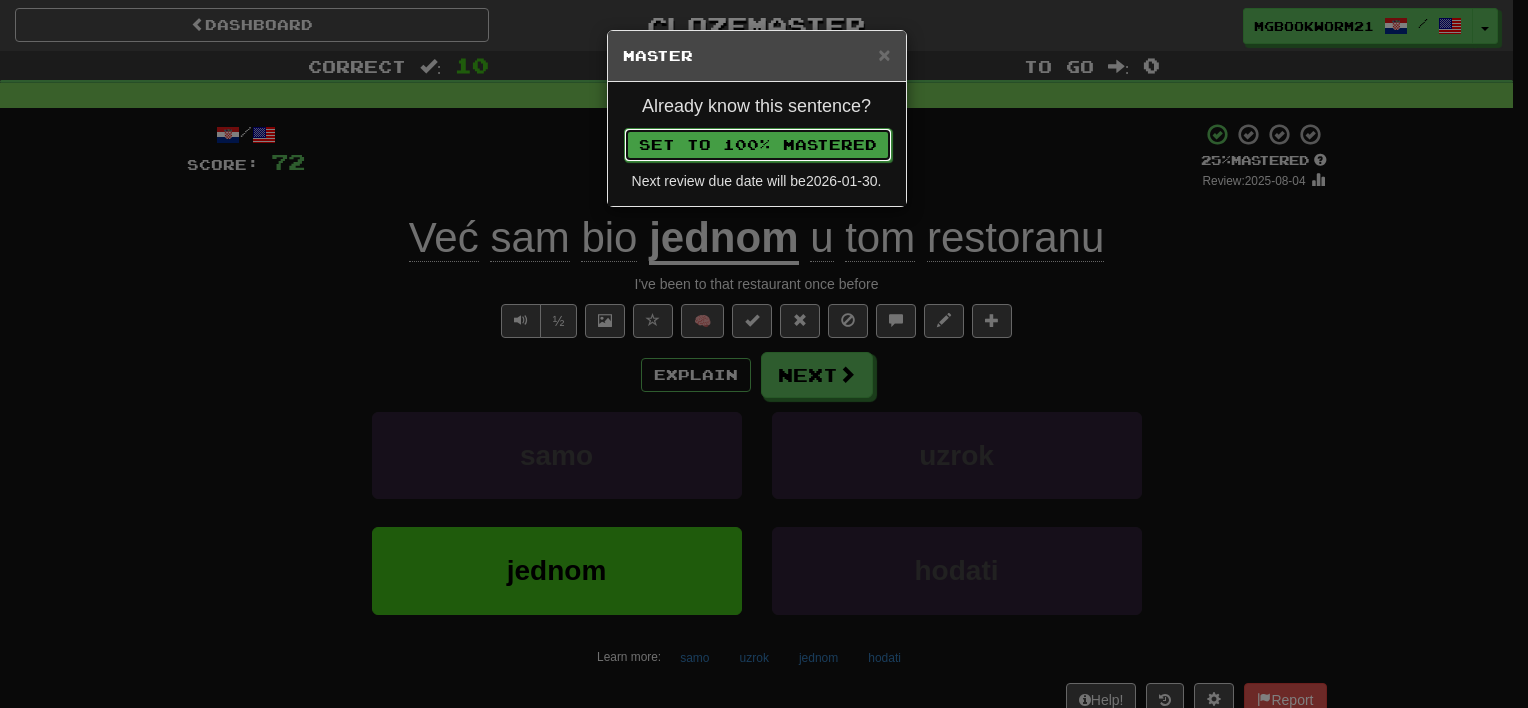 click on "Set to 100% Mastered" at bounding box center [758, 145] 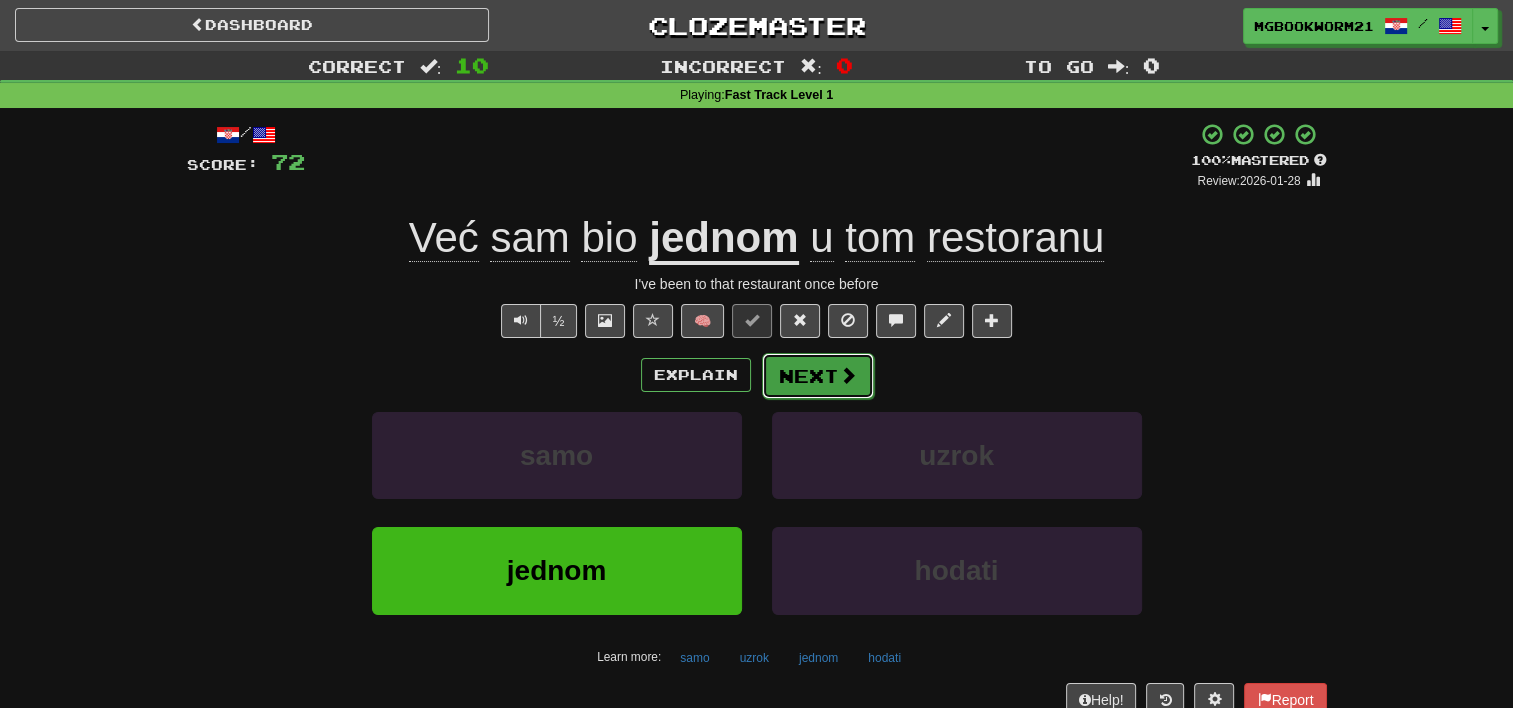 click on "Next" at bounding box center [818, 376] 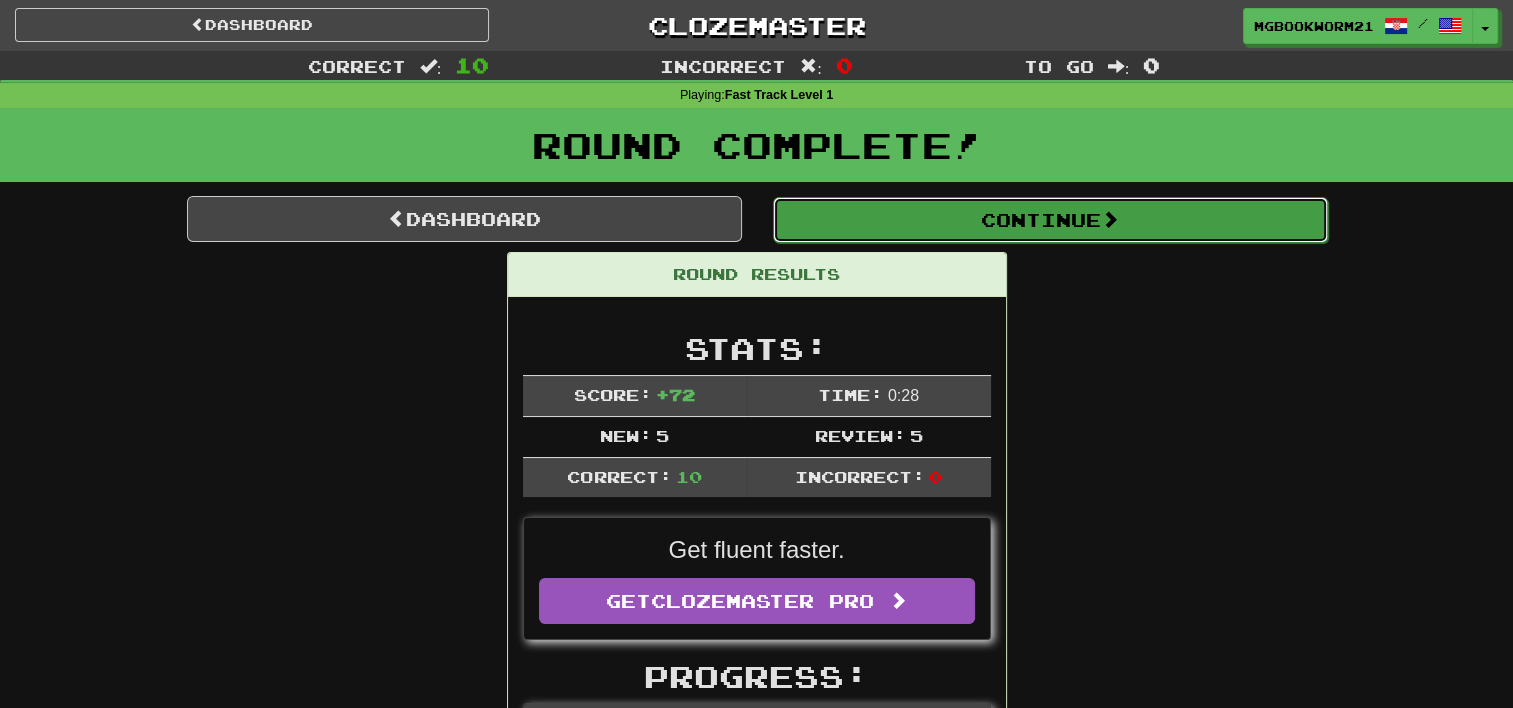 click on "Continue" at bounding box center (1050, 220) 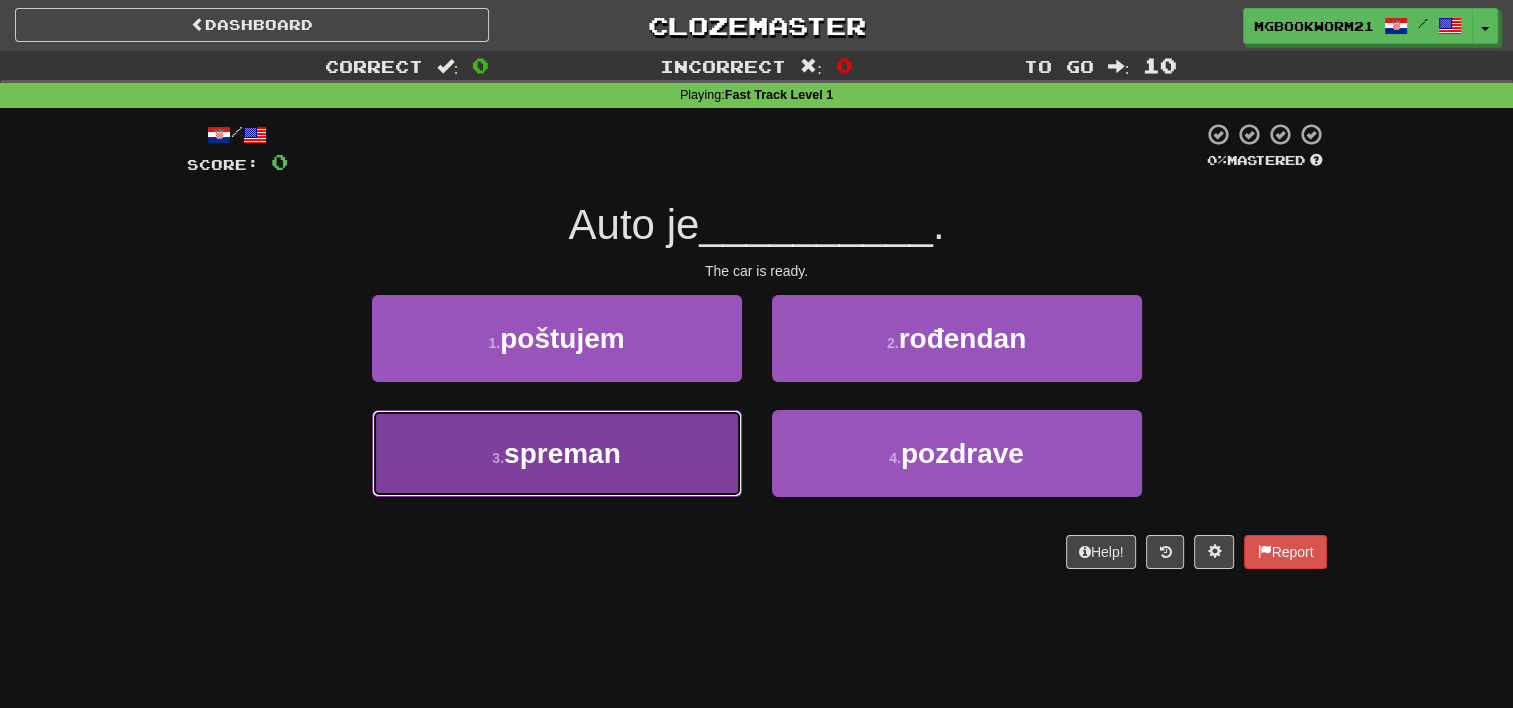 click on "3 .  spreman" at bounding box center [557, 453] 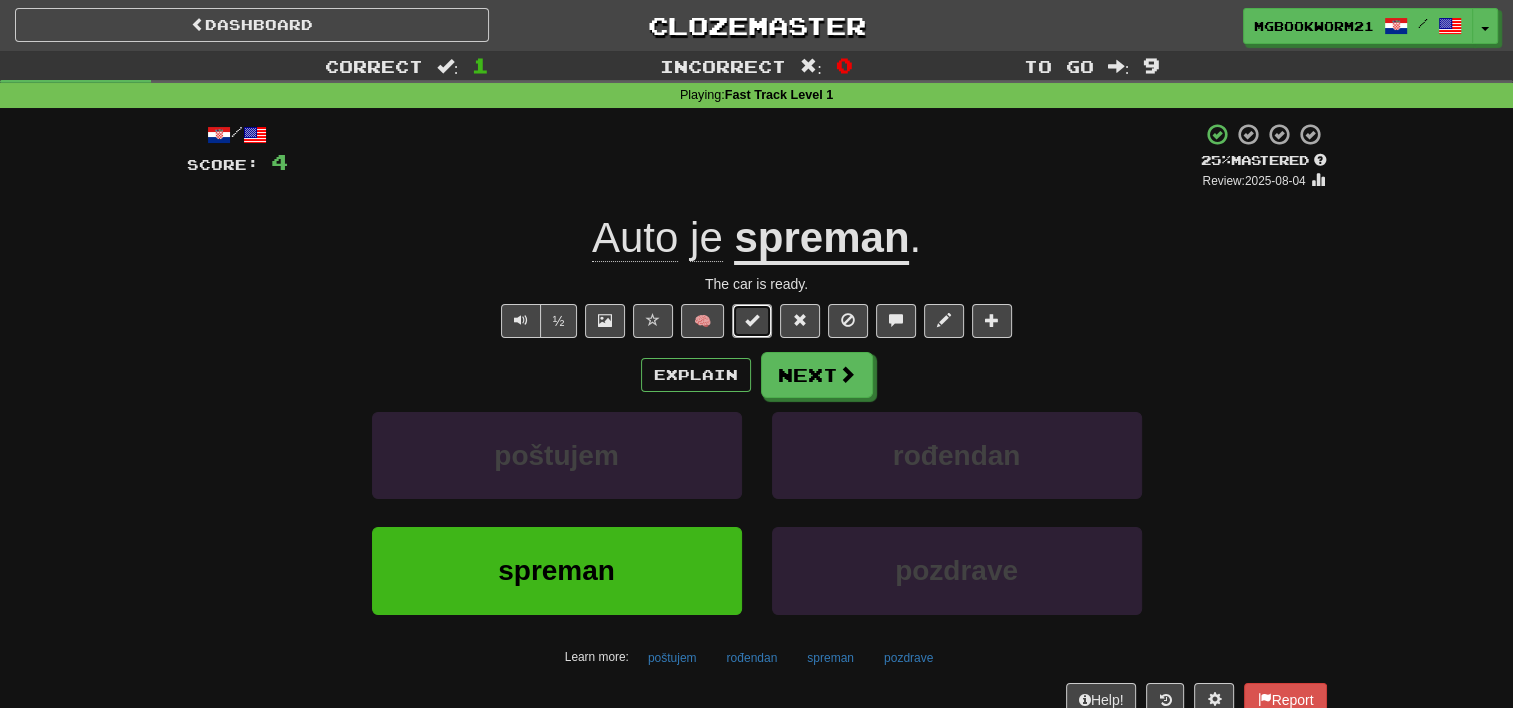 click at bounding box center [752, 320] 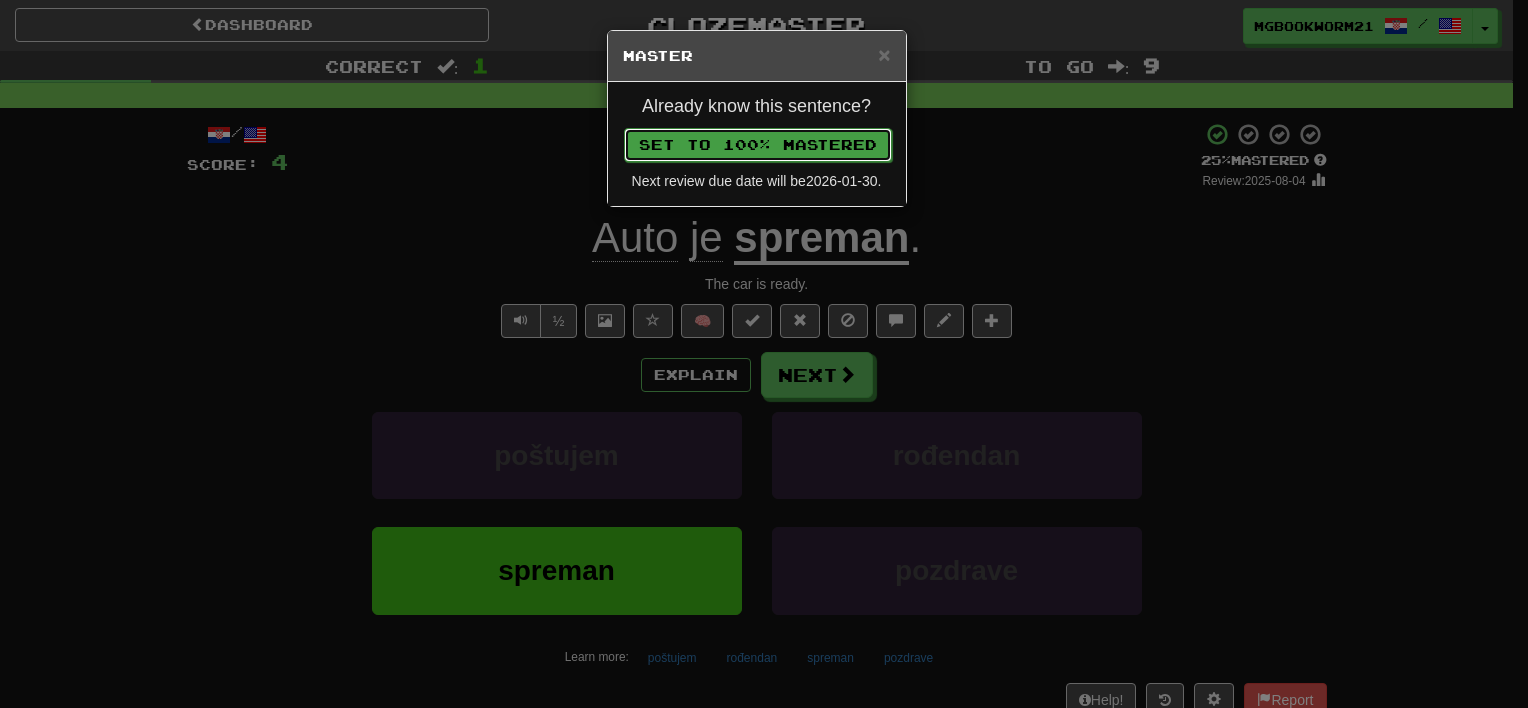 click on "Set to 100% Mastered" at bounding box center (758, 145) 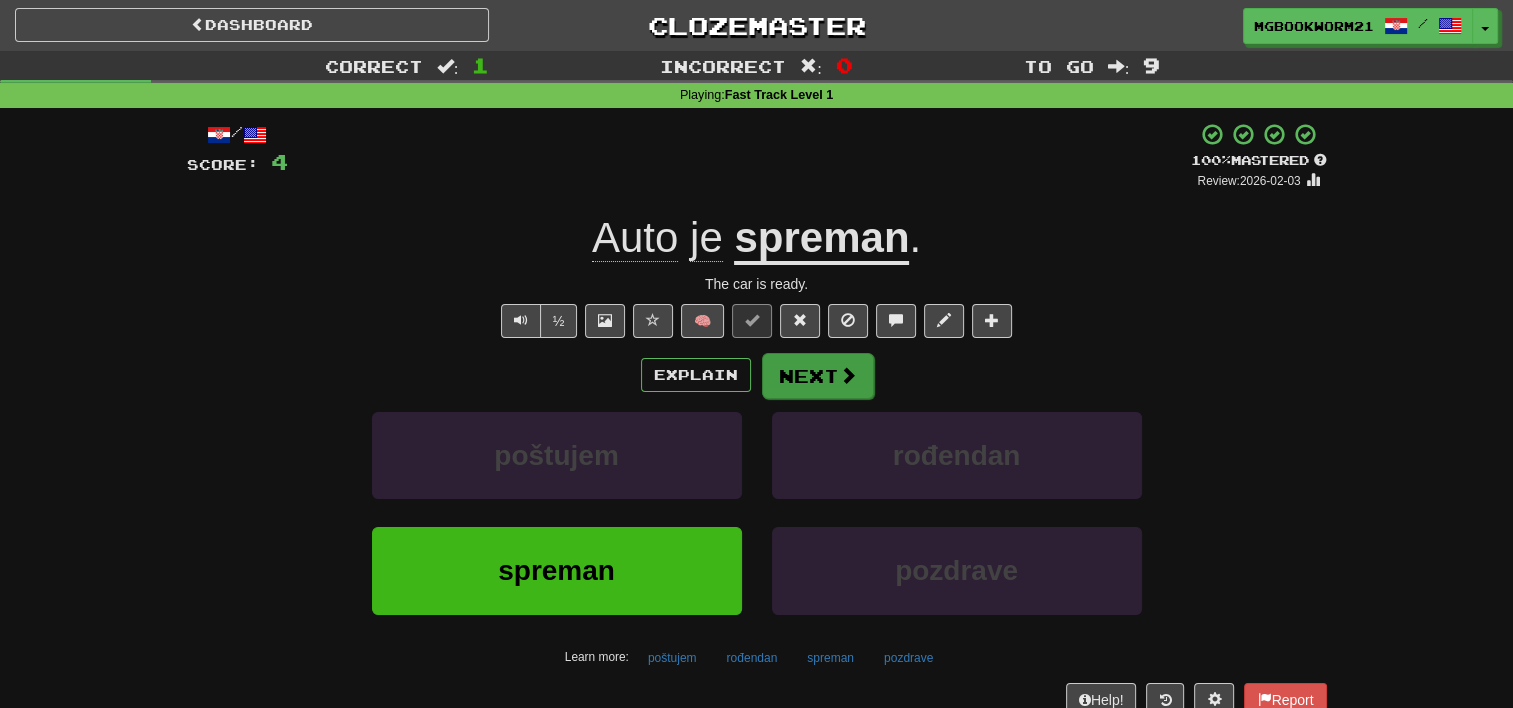 click on "Next" at bounding box center (818, 376) 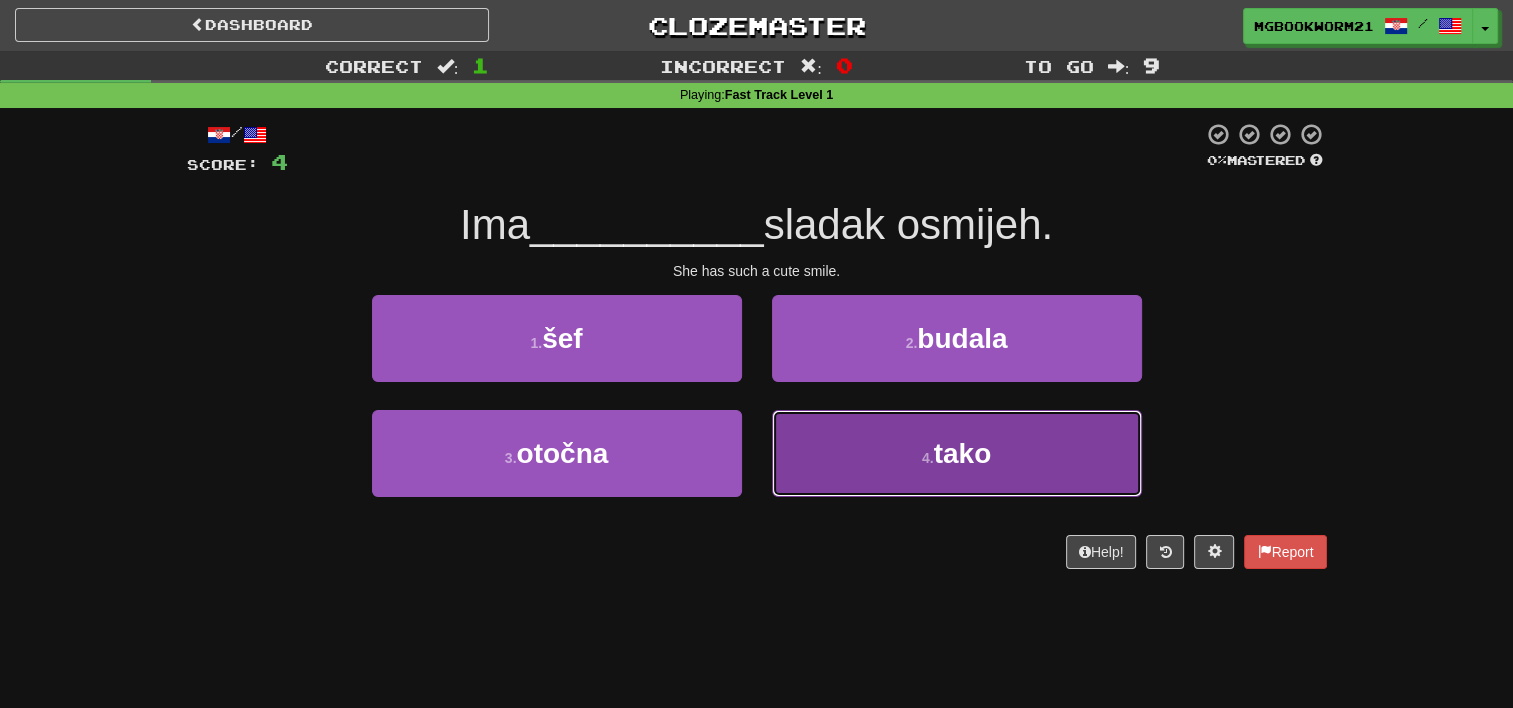 click on "4 .  tako" at bounding box center (957, 453) 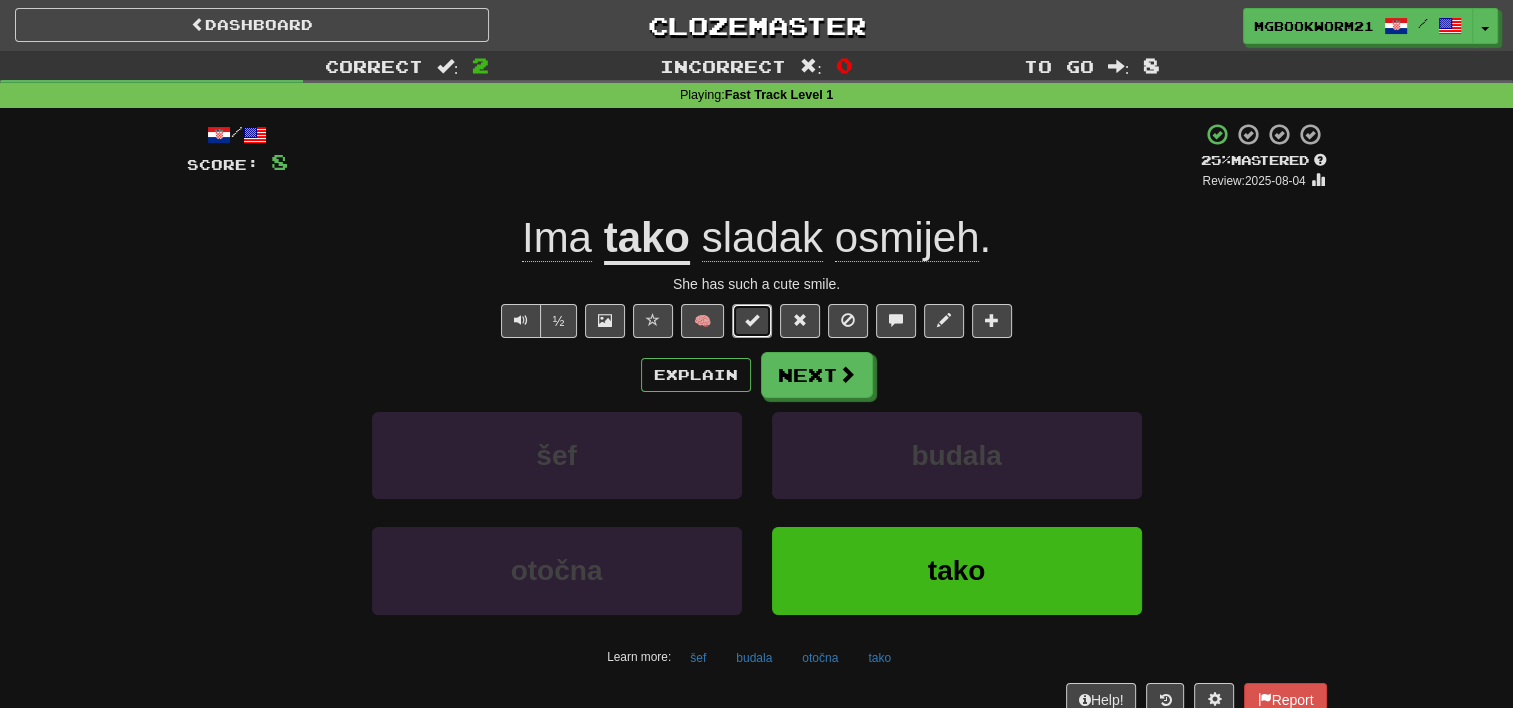click at bounding box center [752, 321] 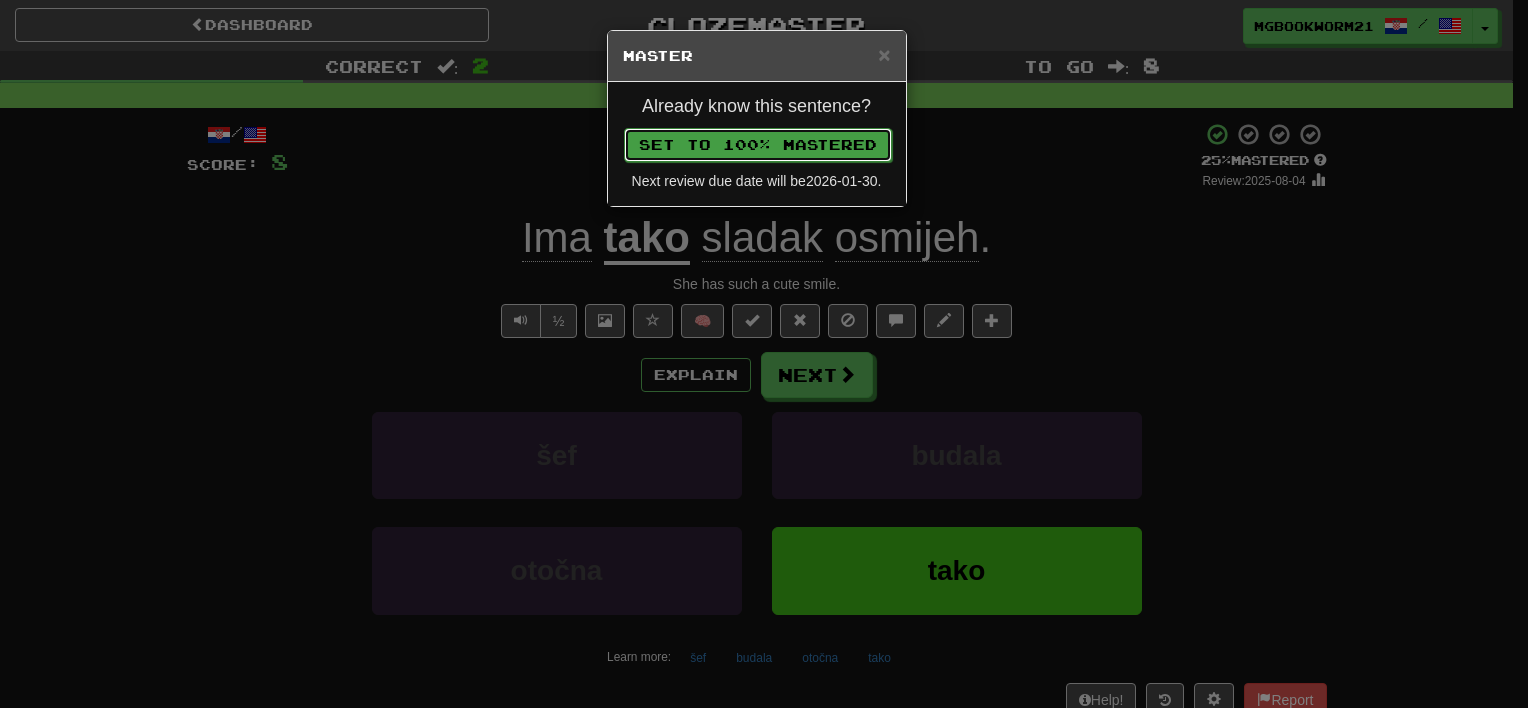 click on "Set to 100% Mastered" at bounding box center [758, 145] 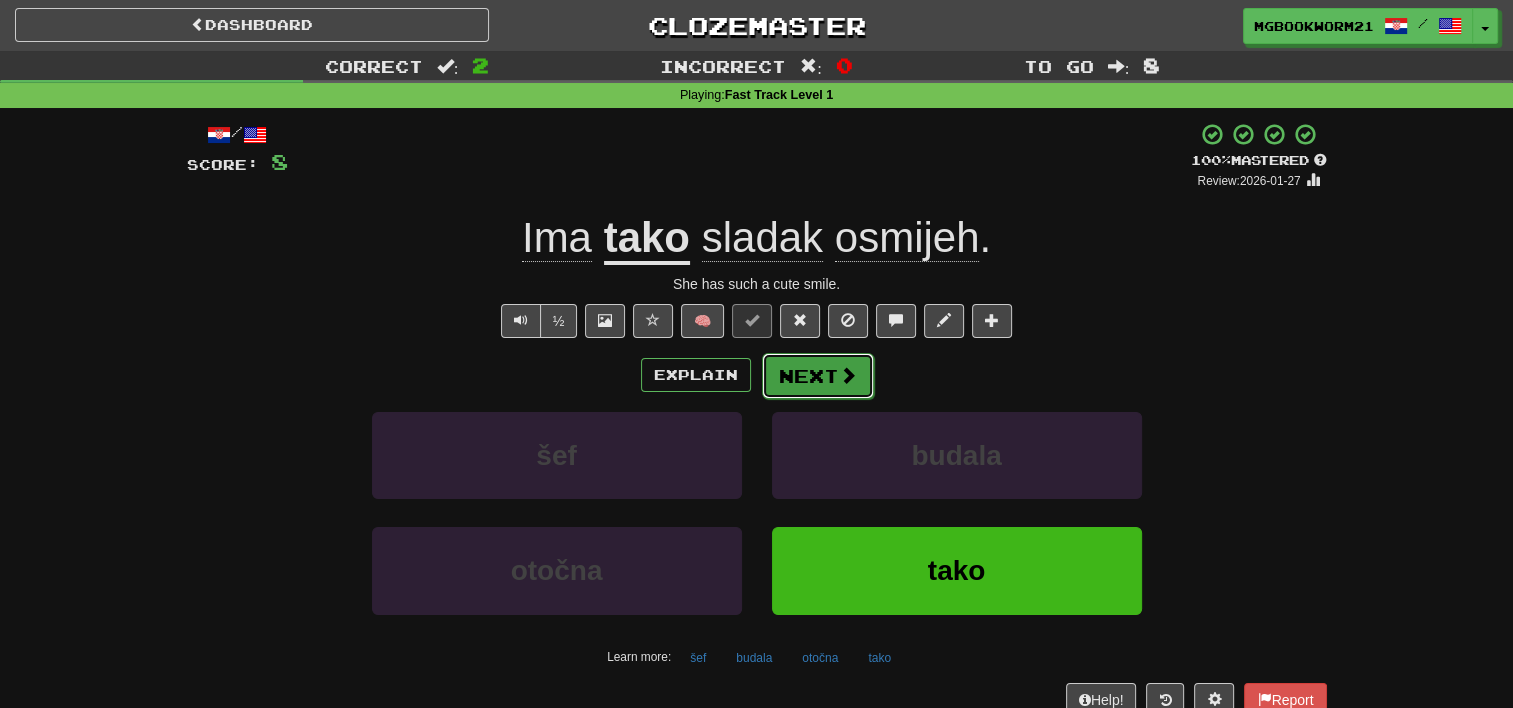 click at bounding box center (848, 375) 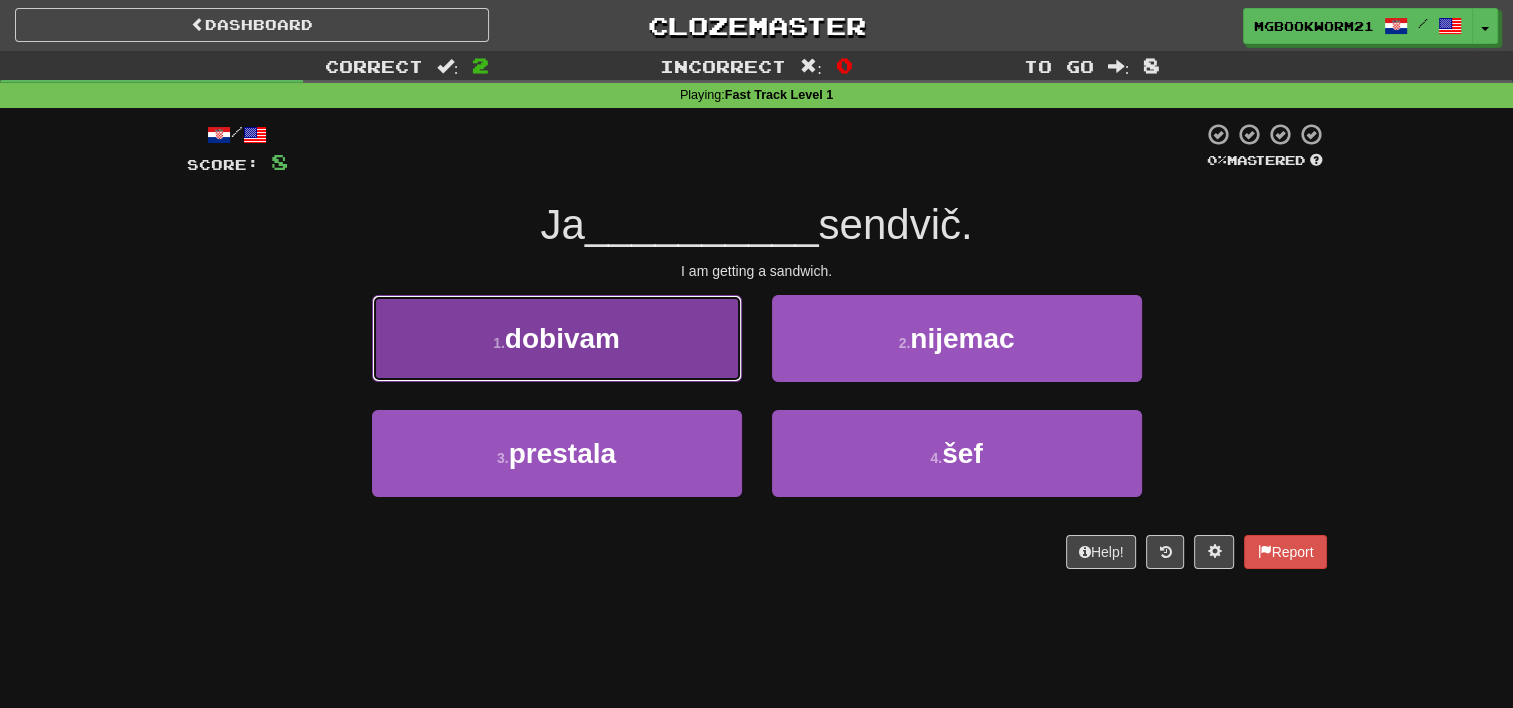 click on "1 .  dobivam" at bounding box center (557, 338) 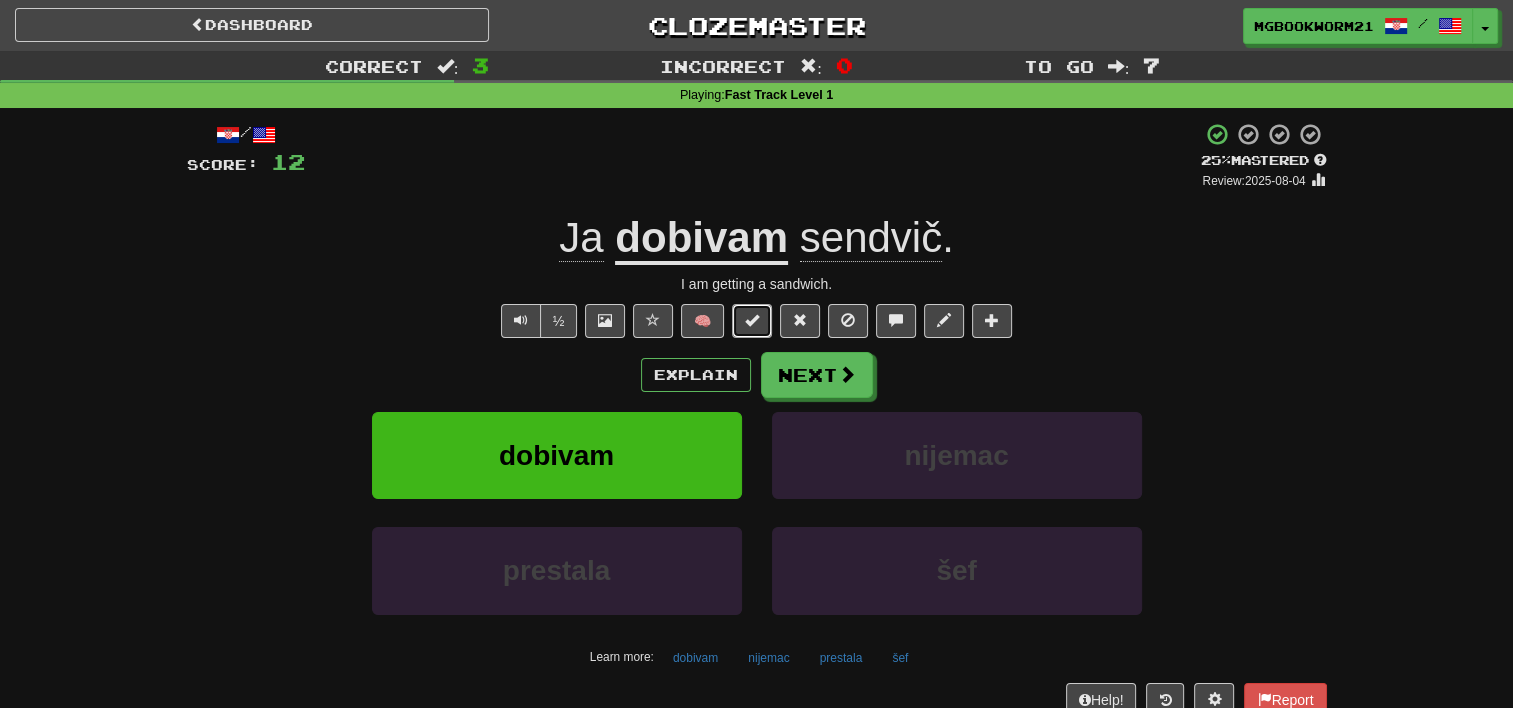click at bounding box center [752, 320] 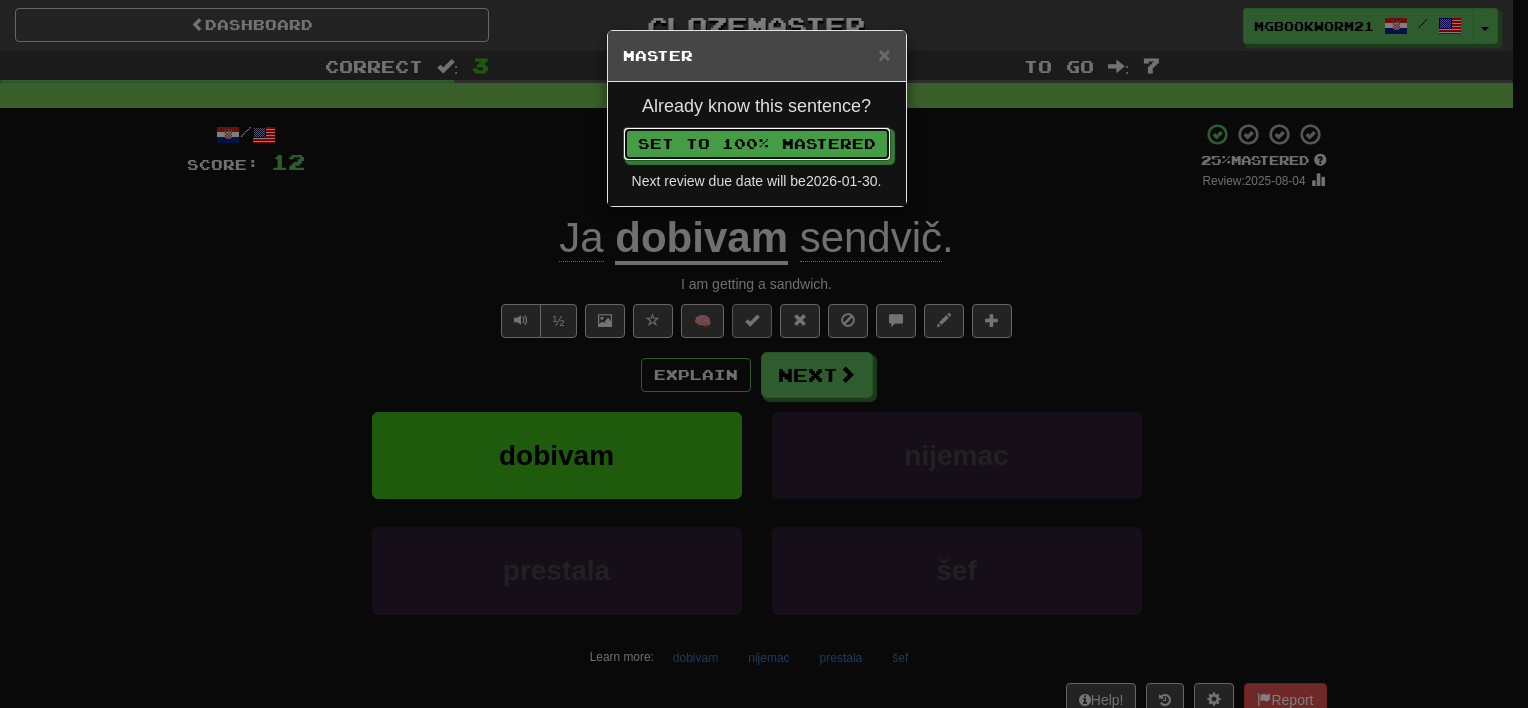 click on "Set to 100% Mastered" at bounding box center [757, 144] 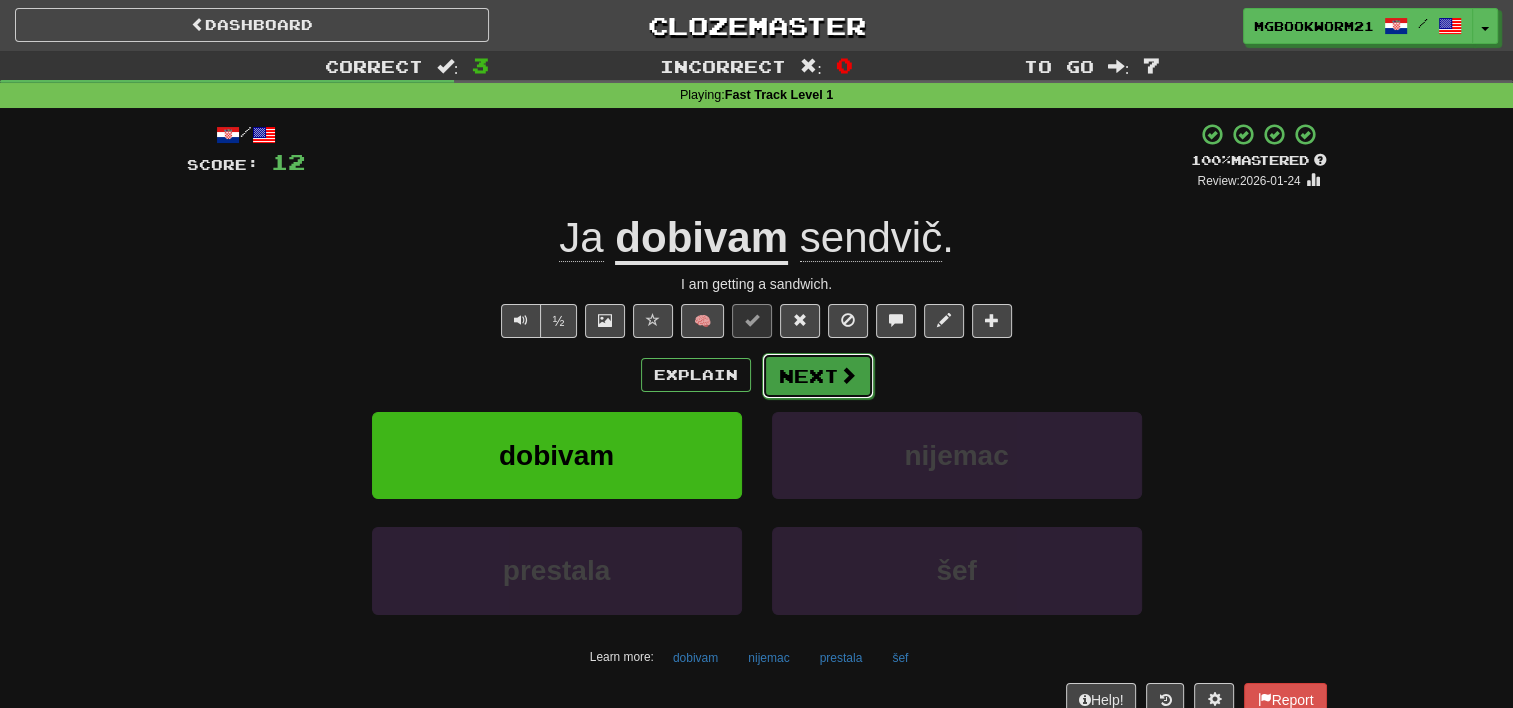click on "Next" at bounding box center [818, 376] 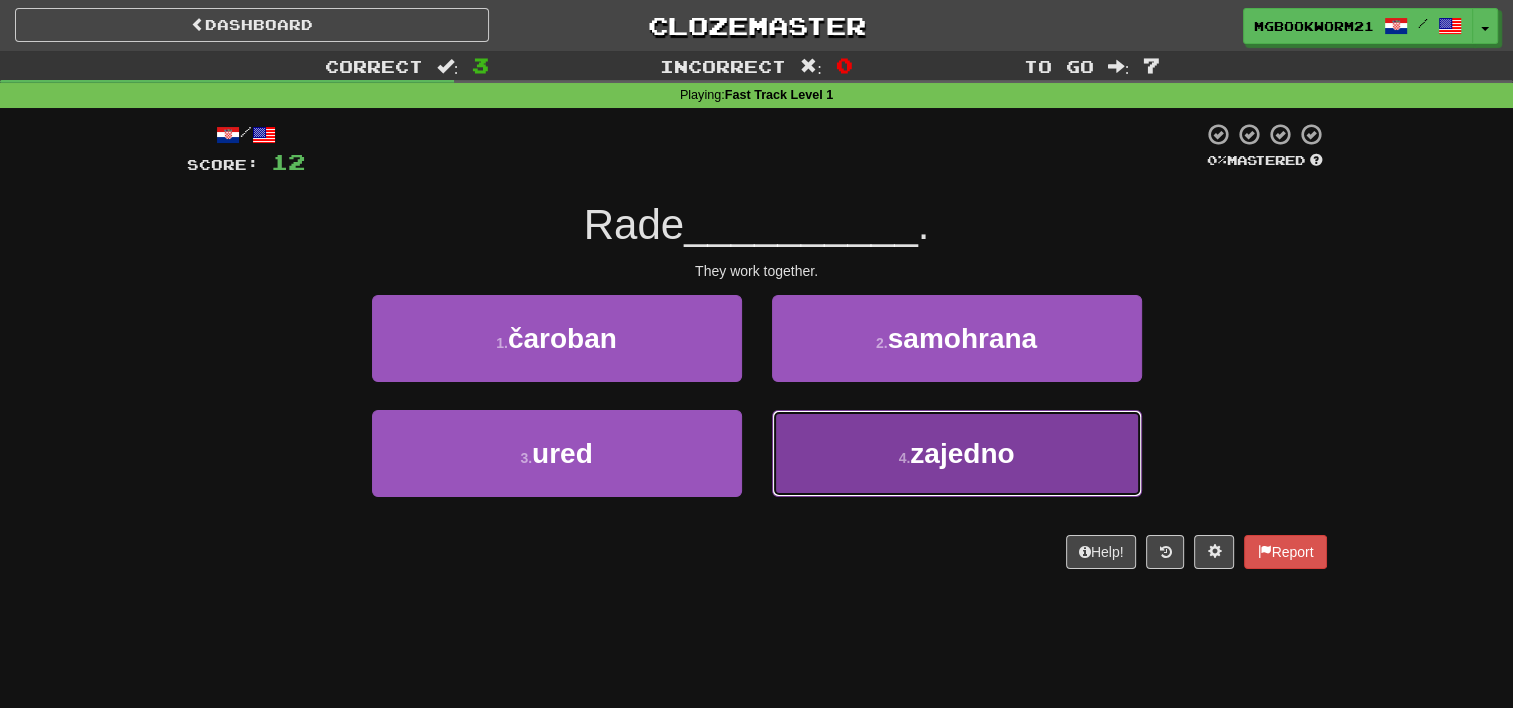 click on "4 .  zajedno" at bounding box center (957, 453) 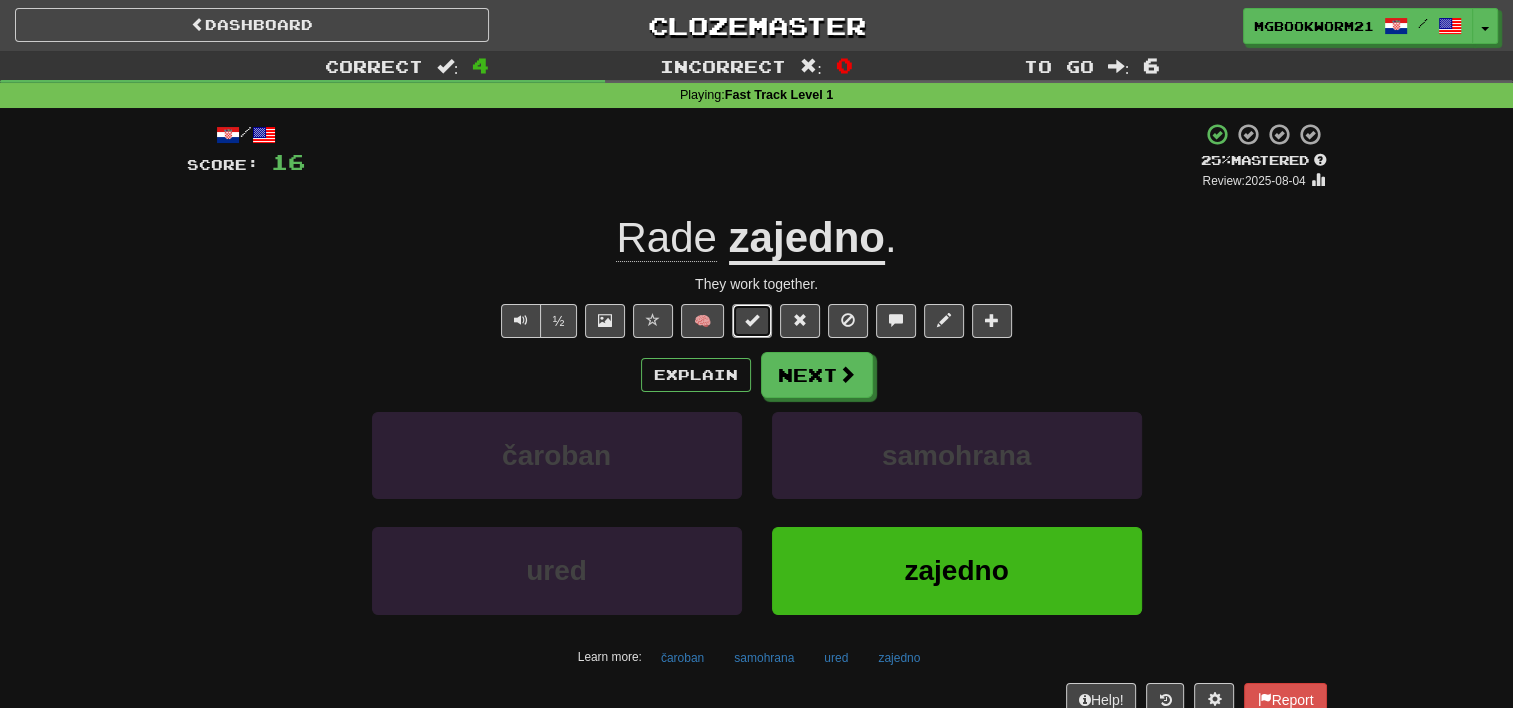 click at bounding box center [752, 321] 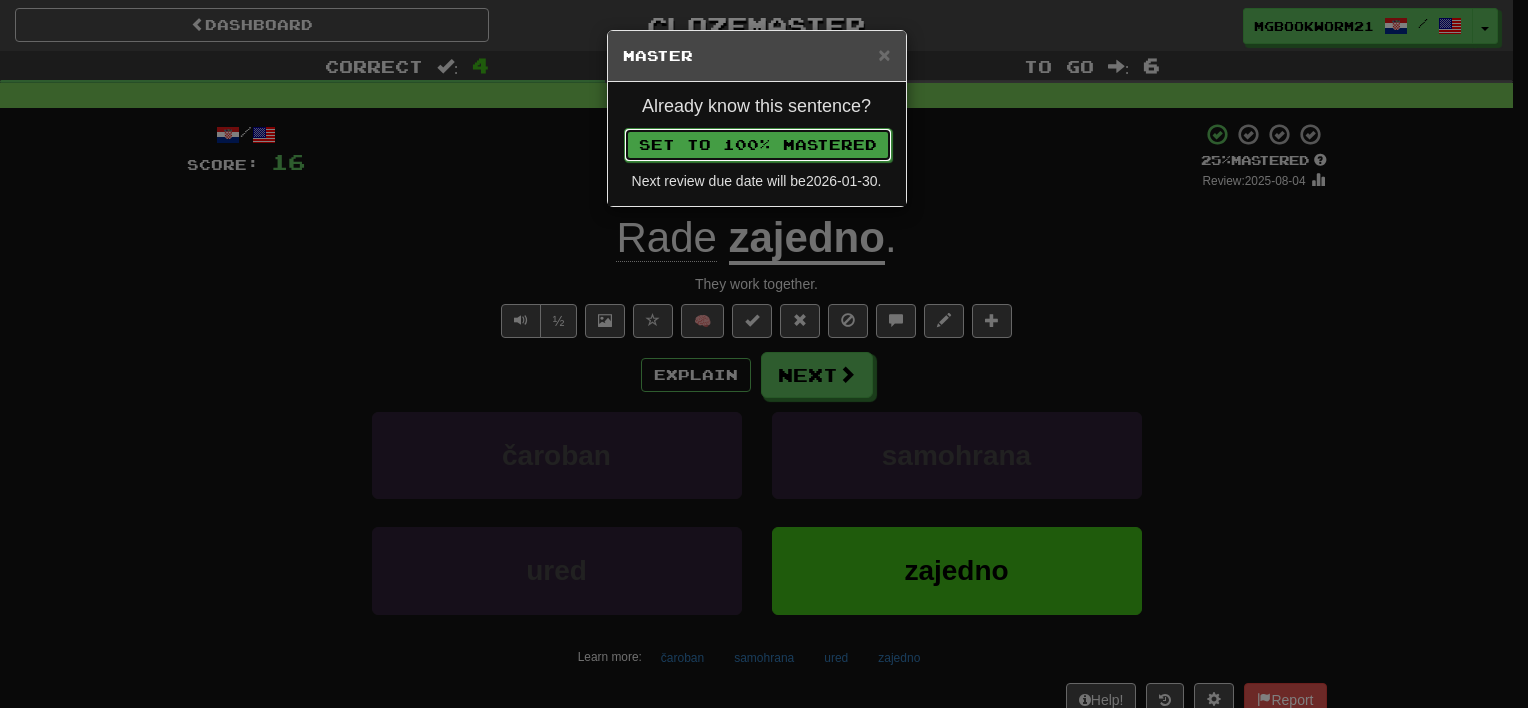 click on "Set to 100% Mastered" at bounding box center [758, 145] 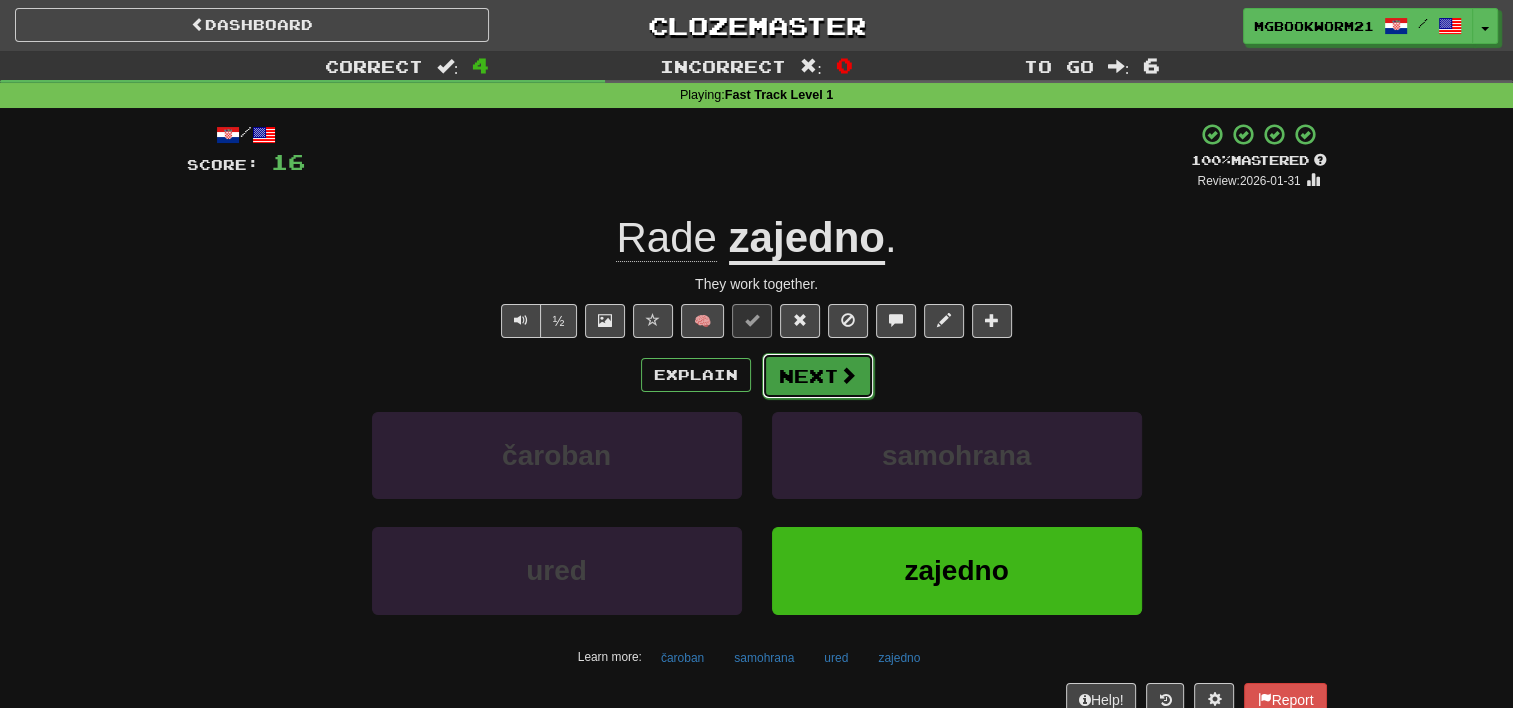 click on "Next" at bounding box center (818, 376) 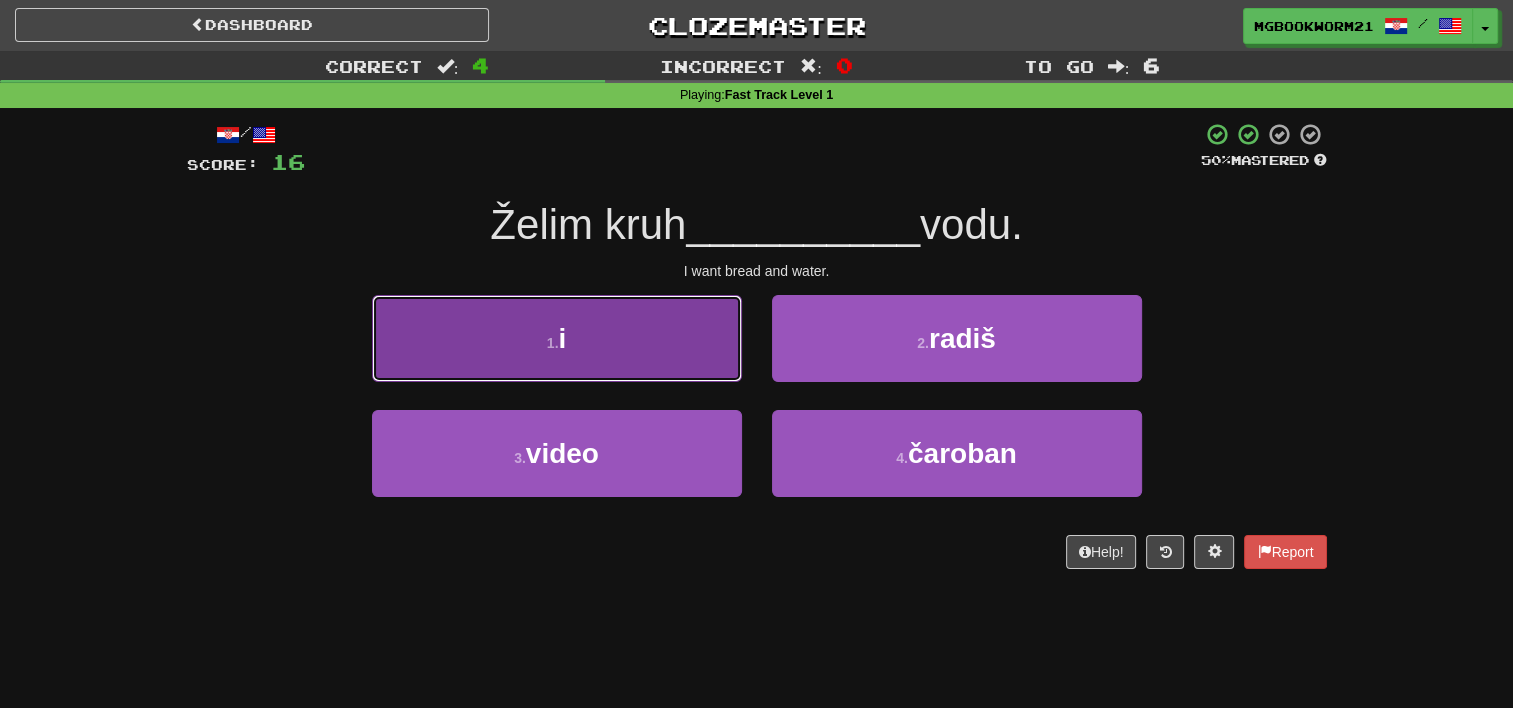 click on "1 .  i" at bounding box center [557, 338] 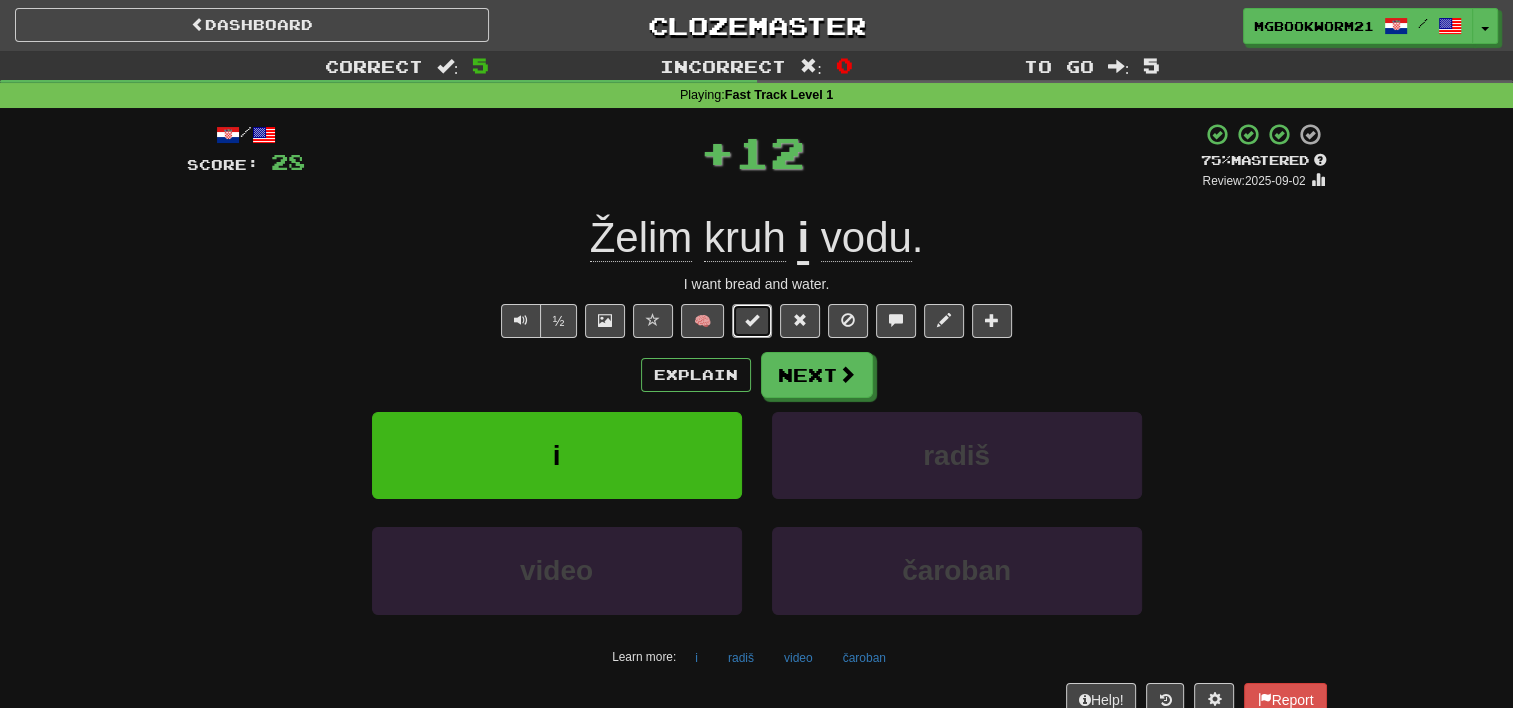 click at bounding box center [752, 320] 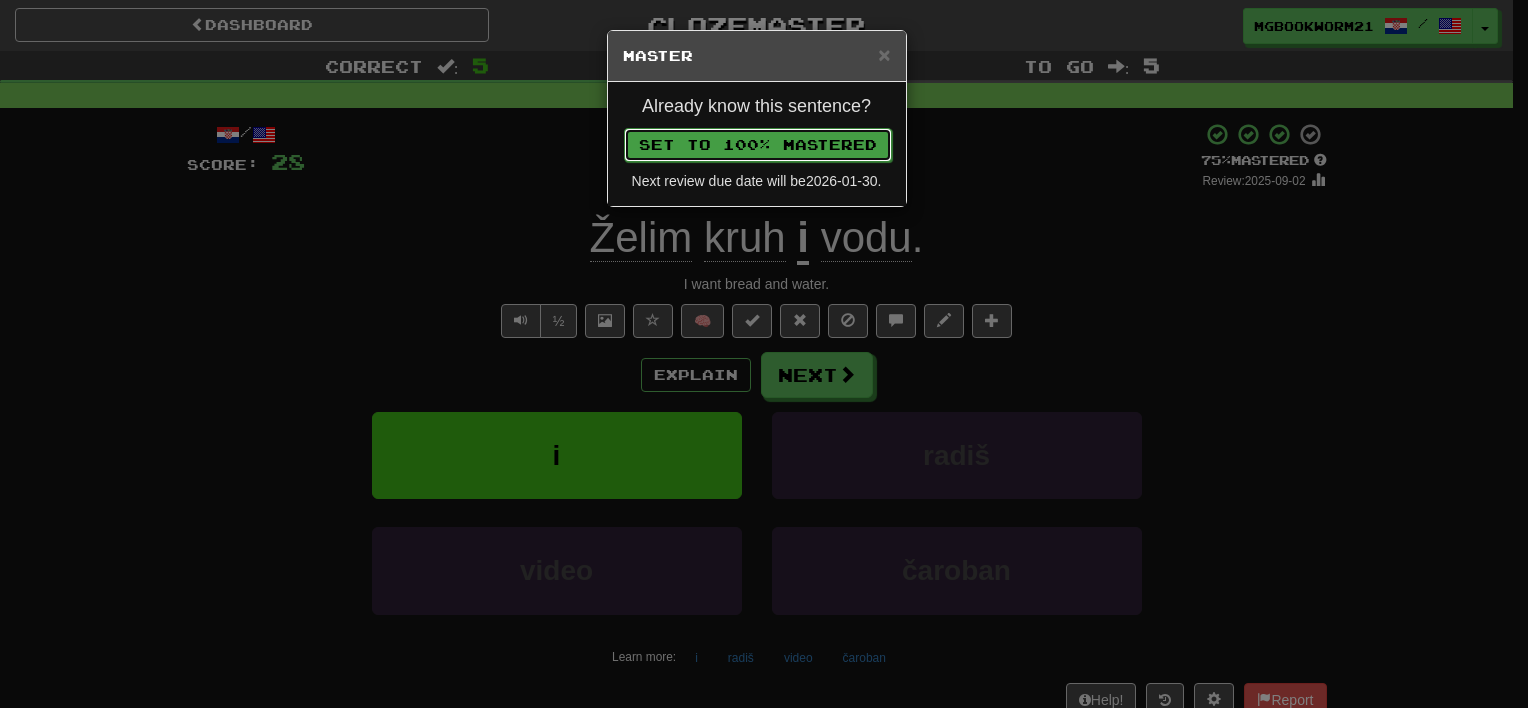 click on "Set to 100% Mastered" at bounding box center (758, 145) 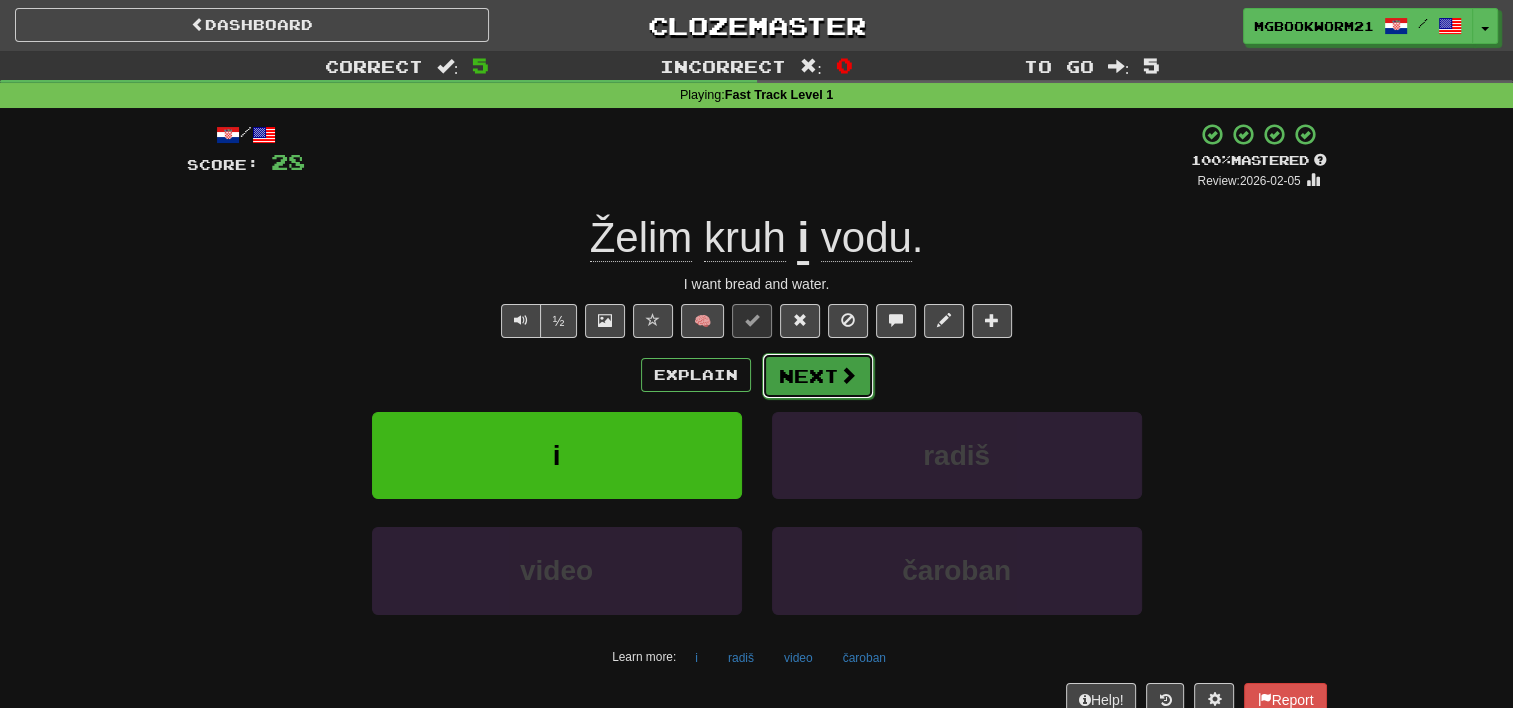 click on "Next" at bounding box center [818, 376] 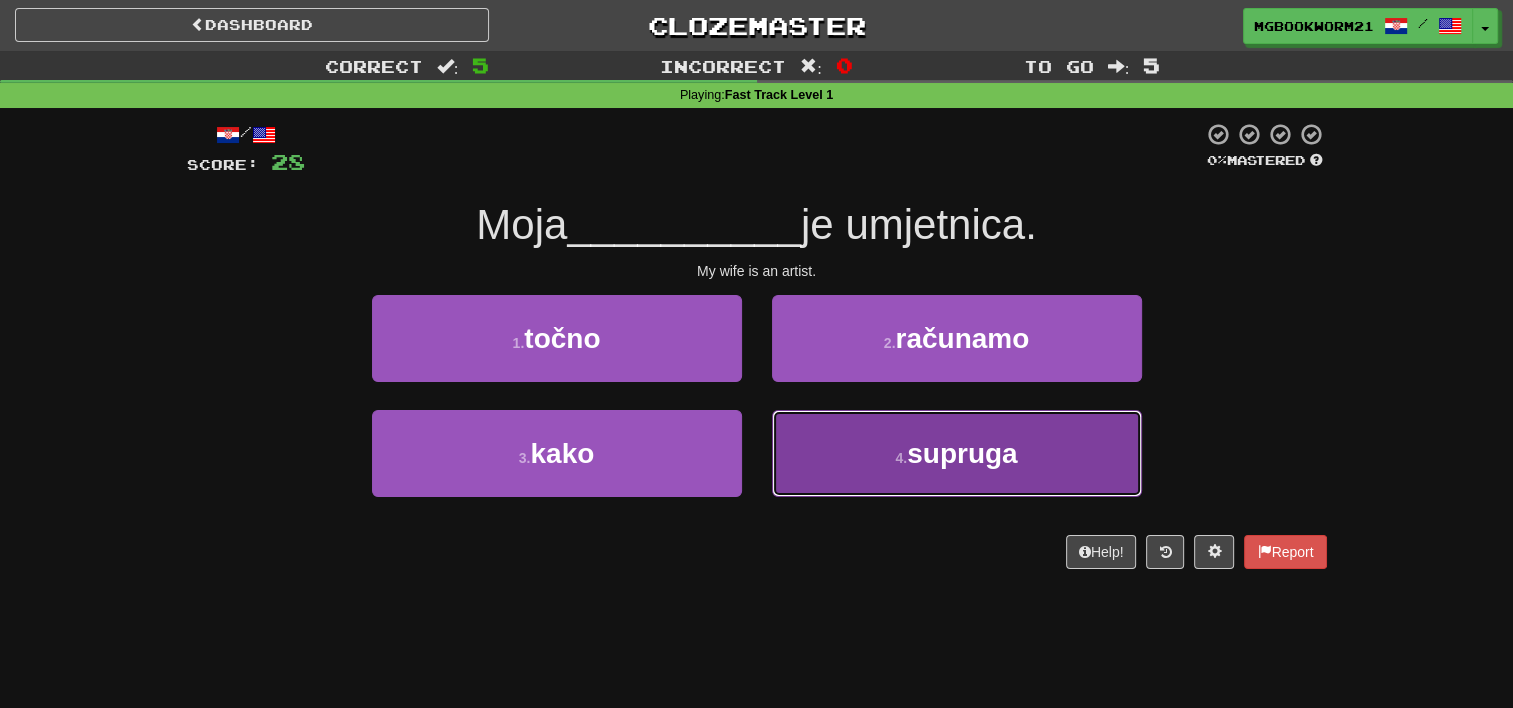 click on "4 .  supruga" at bounding box center [957, 453] 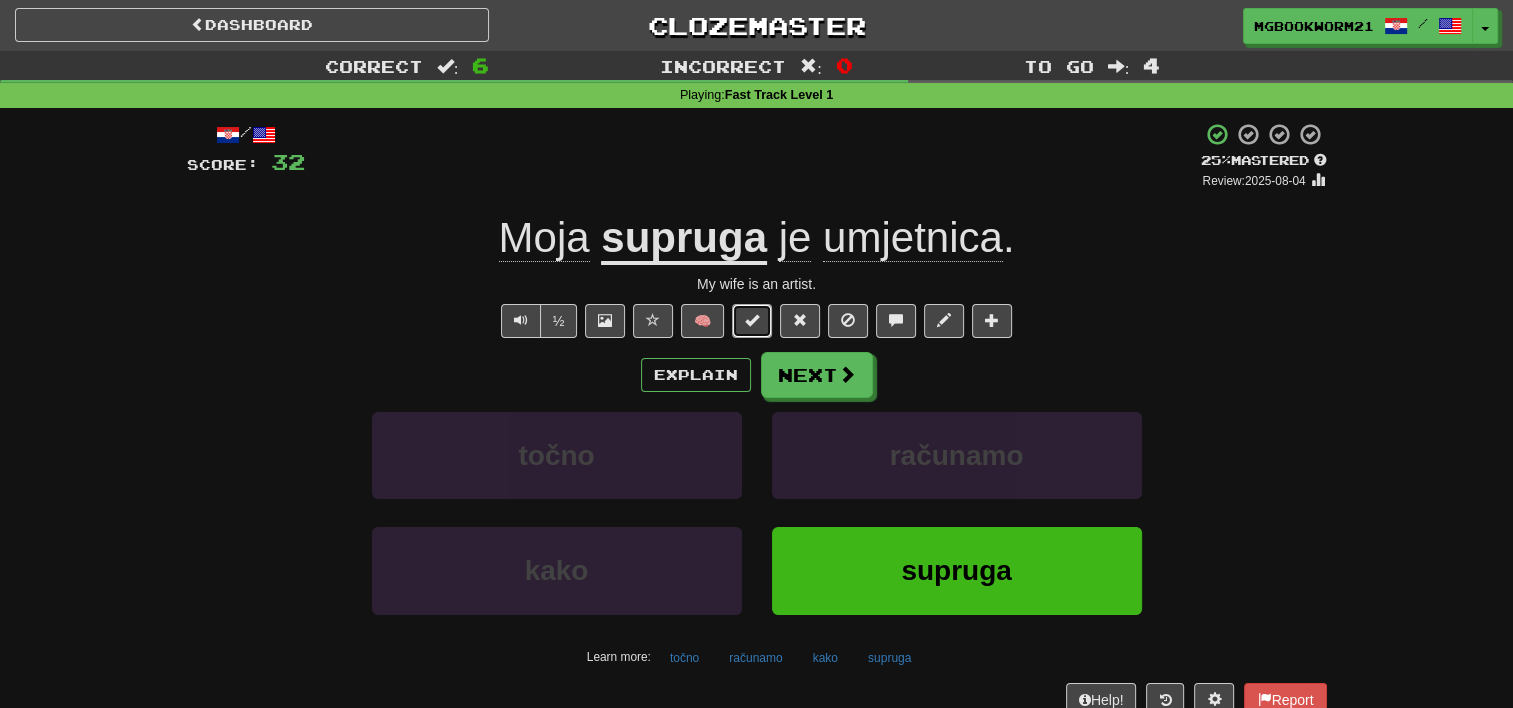click at bounding box center [752, 321] 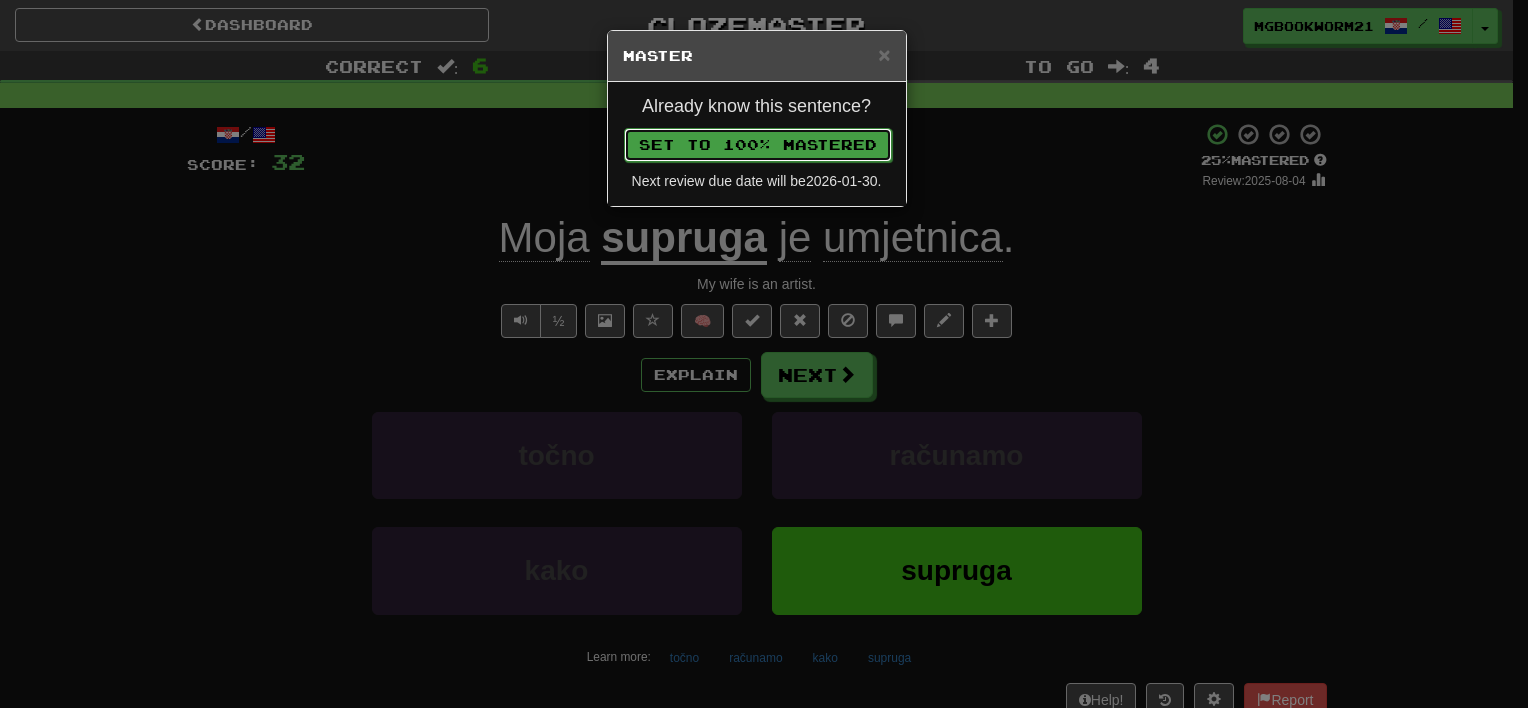 click on "Set to 100% Mastered" at bounding box center [758, 145] 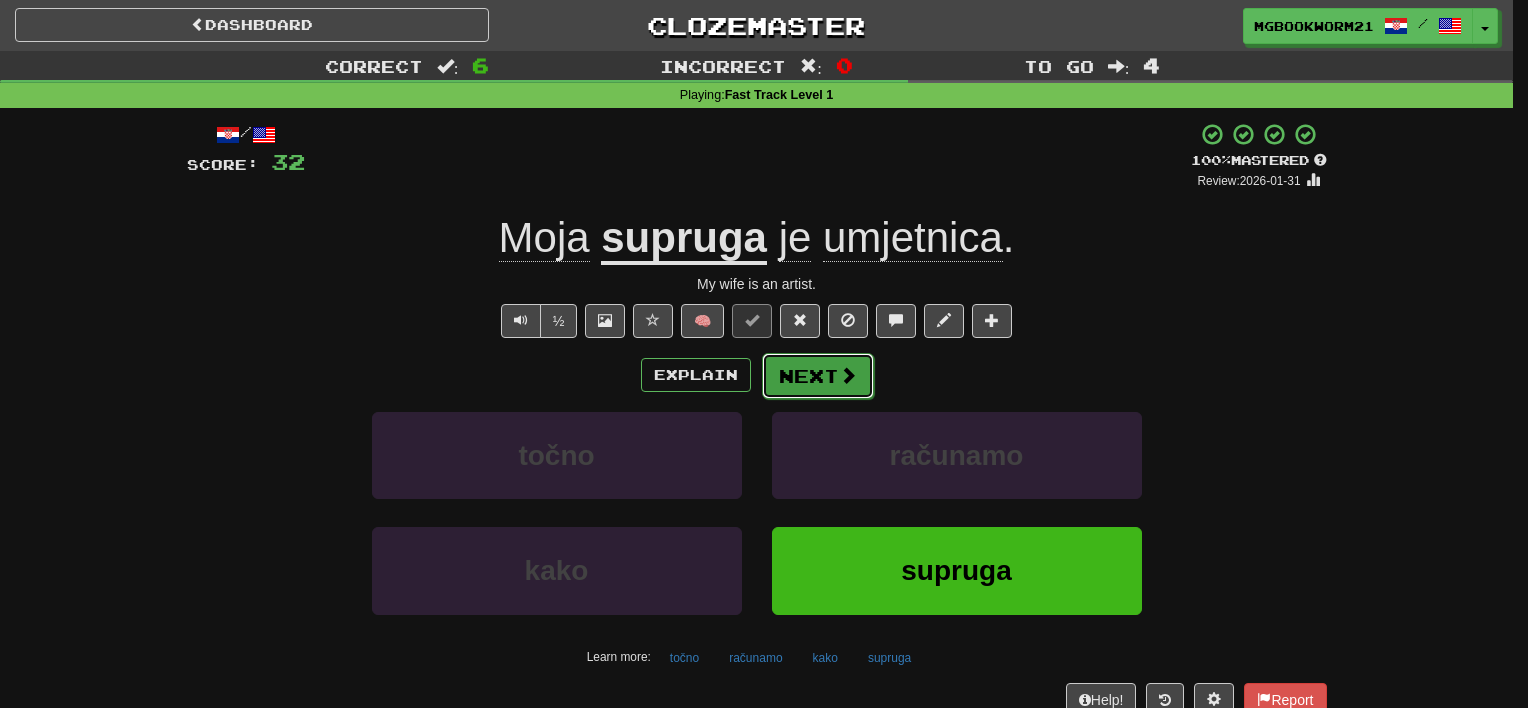 click on "Next" at bounding box center [818, 376] 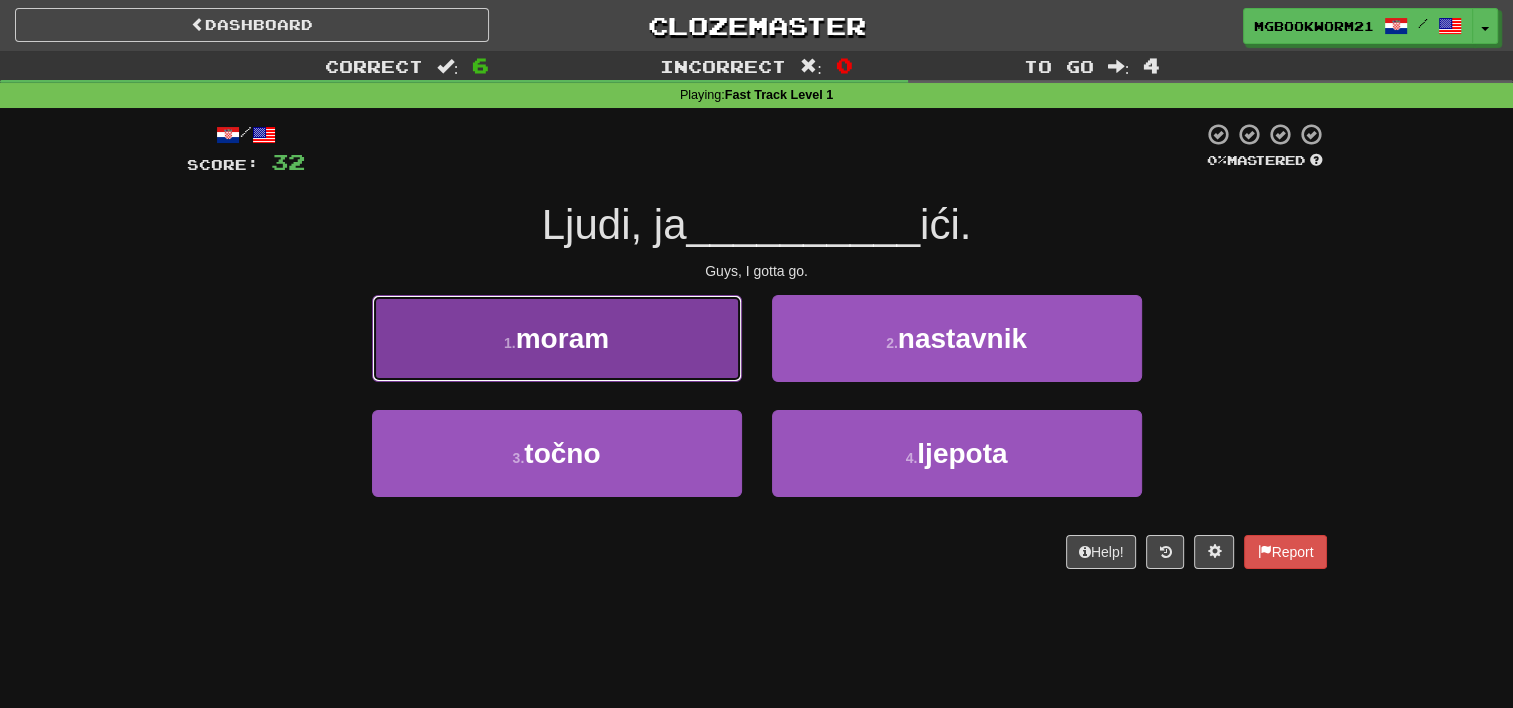 click on "1 .  moram" at bounding box center (557, 338) 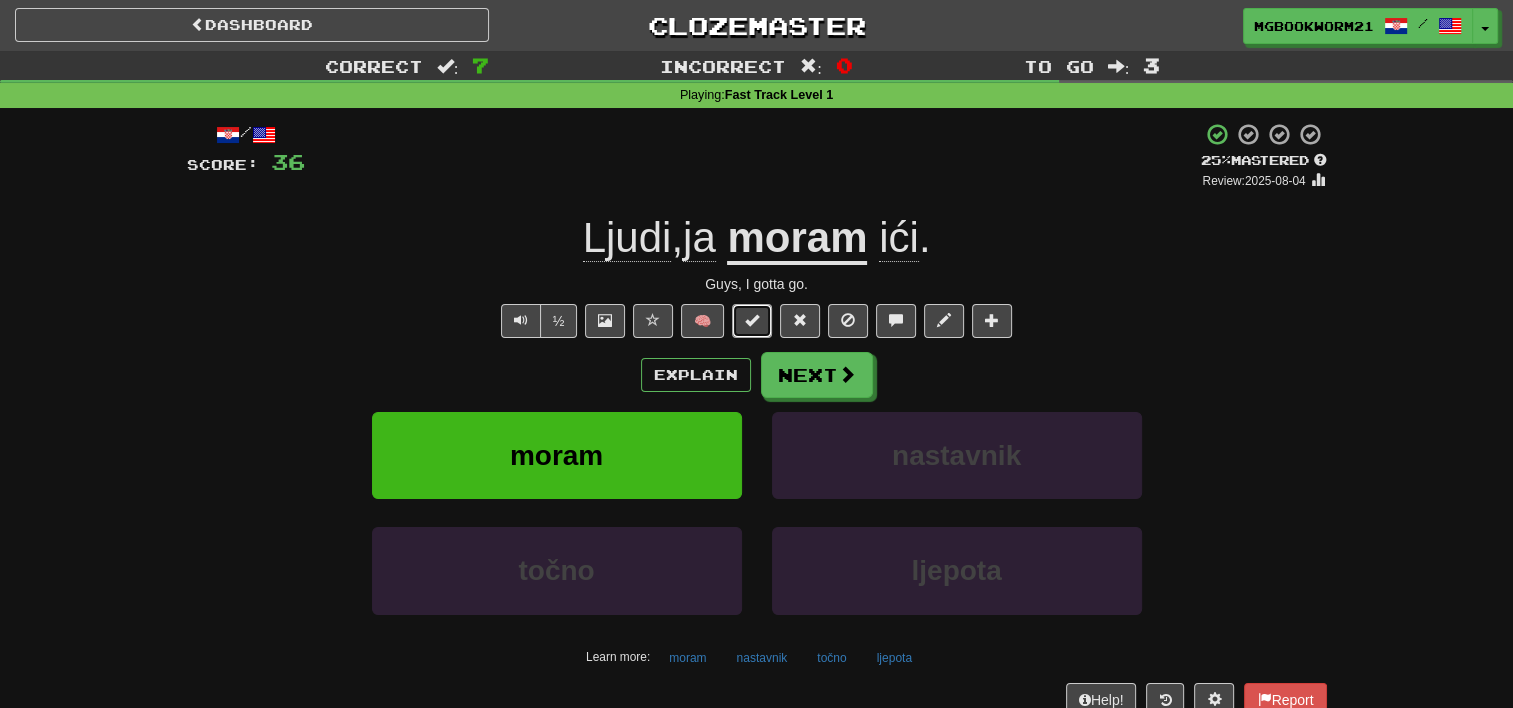 click at bounding box center (752, 320) 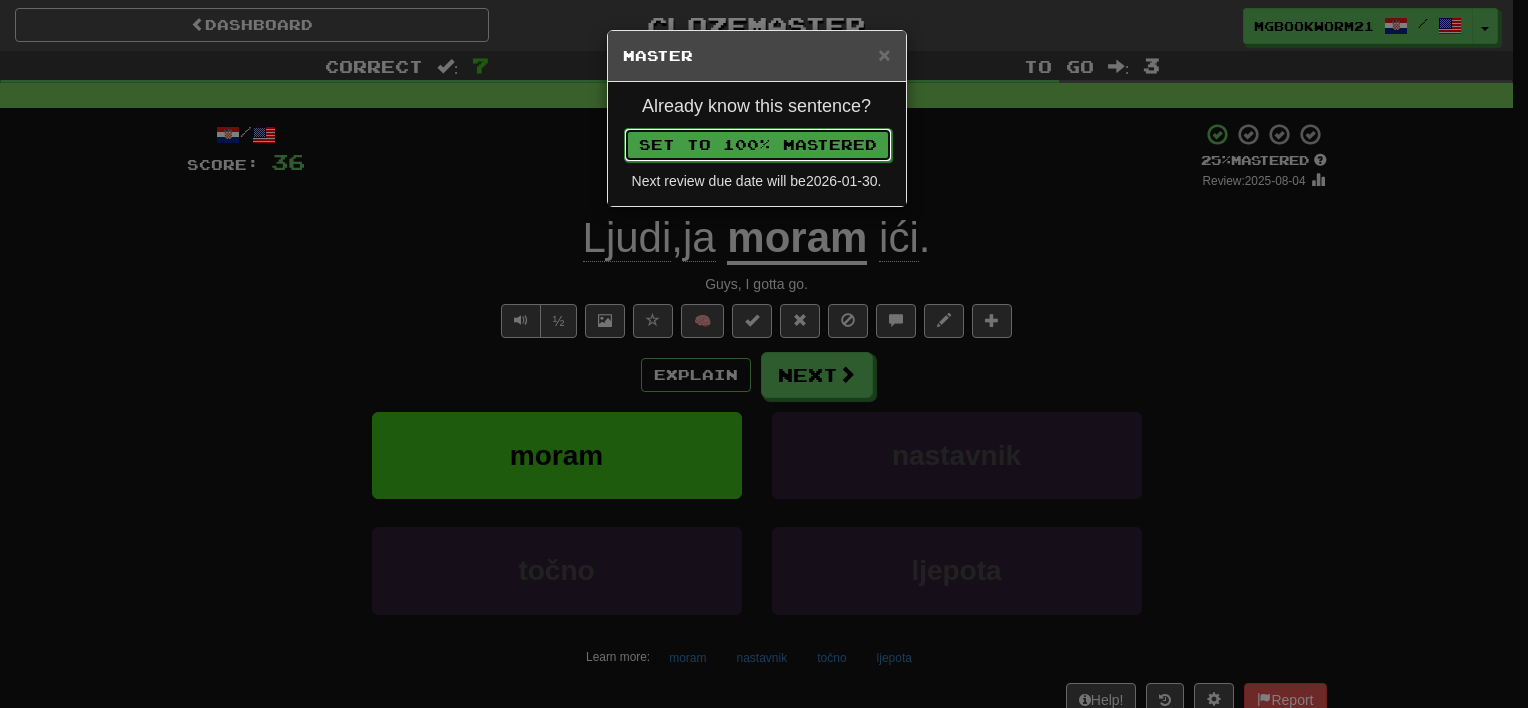 click on "Set to 100% Mastered" at bounding box center [758, 145] 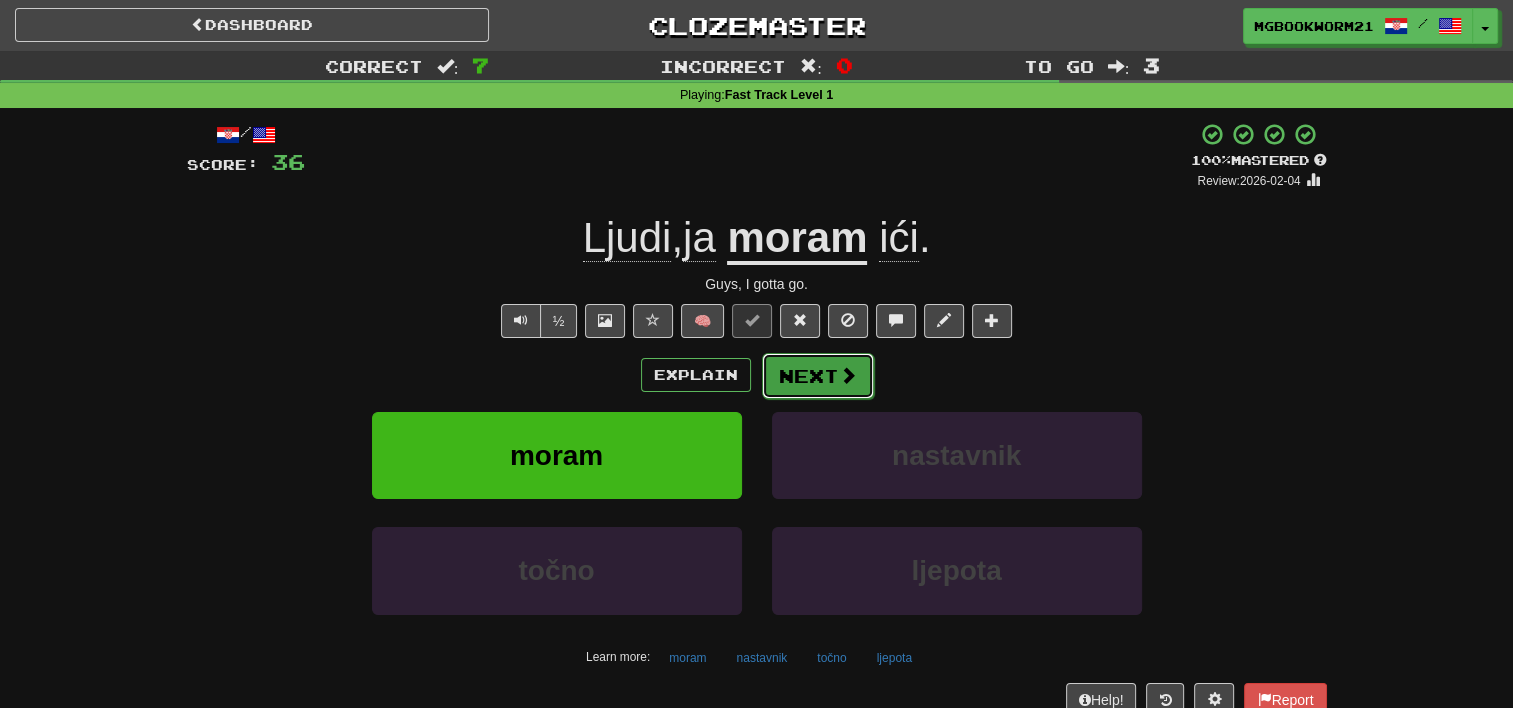 click on "Next" at bounding box center [818, 376] 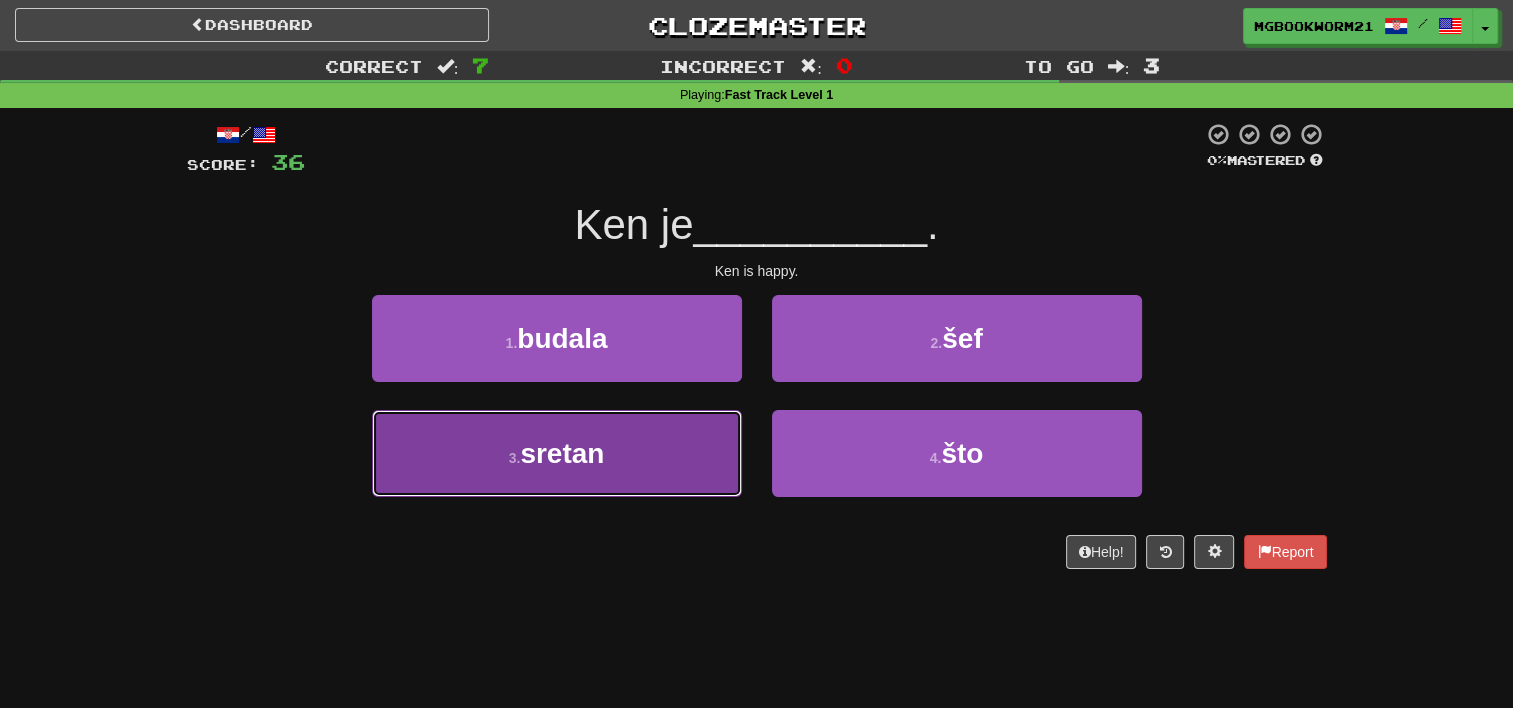 click on "3 .  sretan" at bounding box center [557, 453] 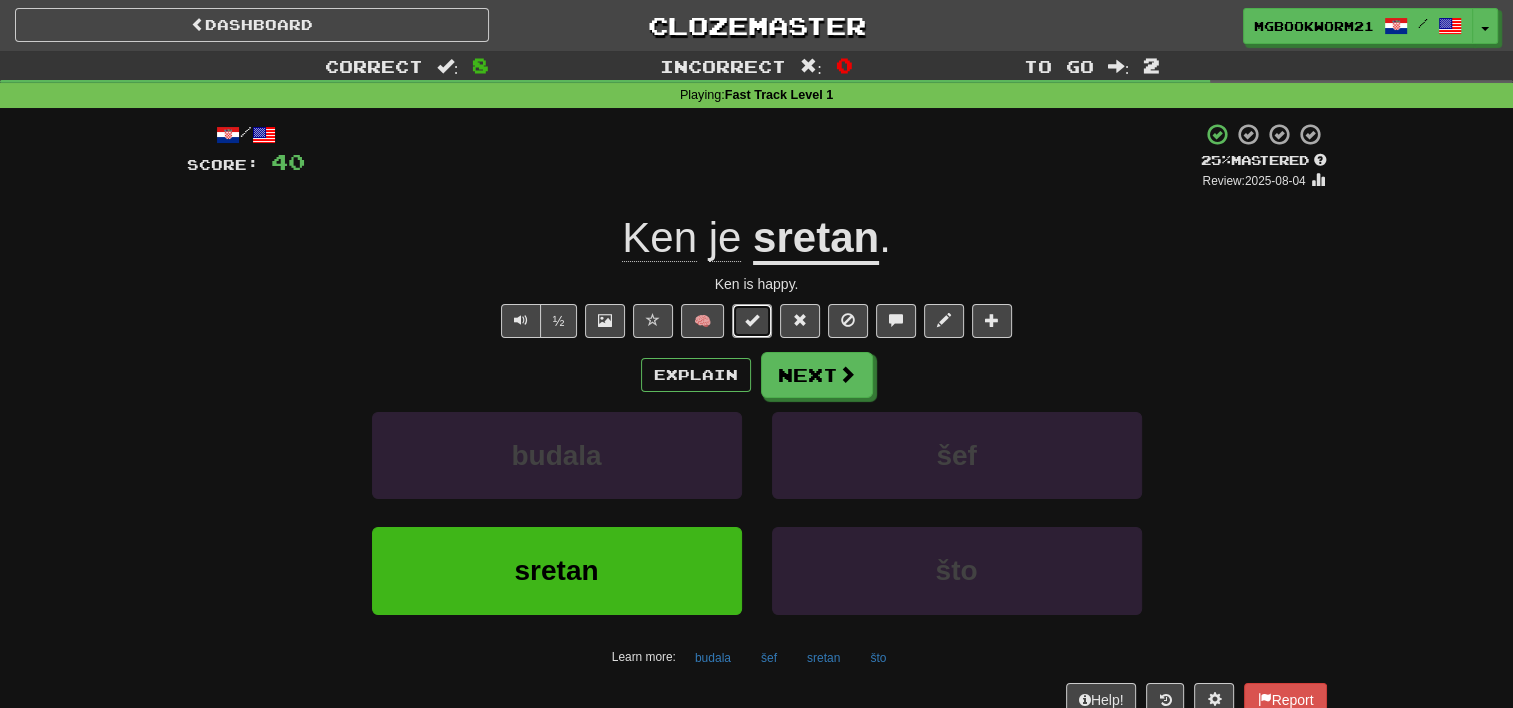 click at bounding box center (752, 320) 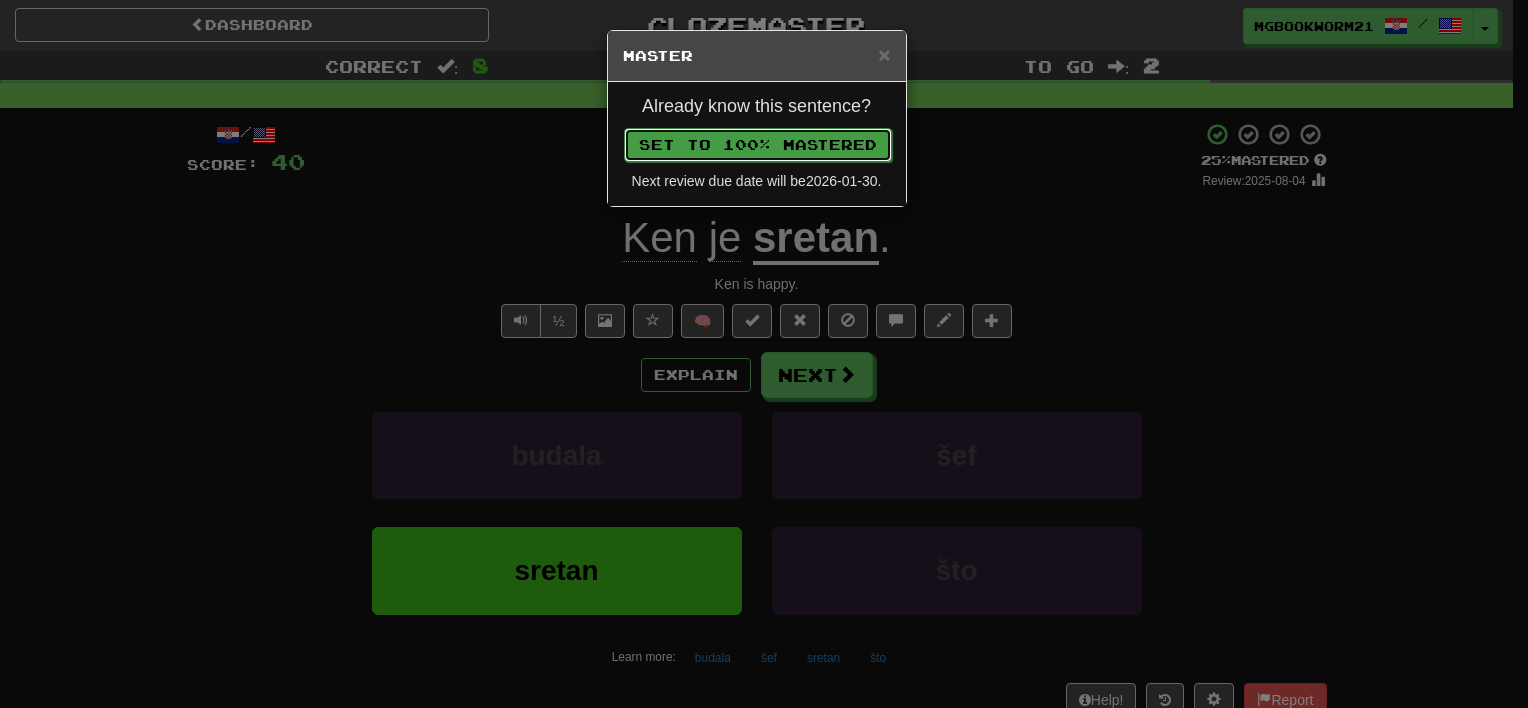 click on "Set to 100% Mastered" at bounding box center (758, 145) 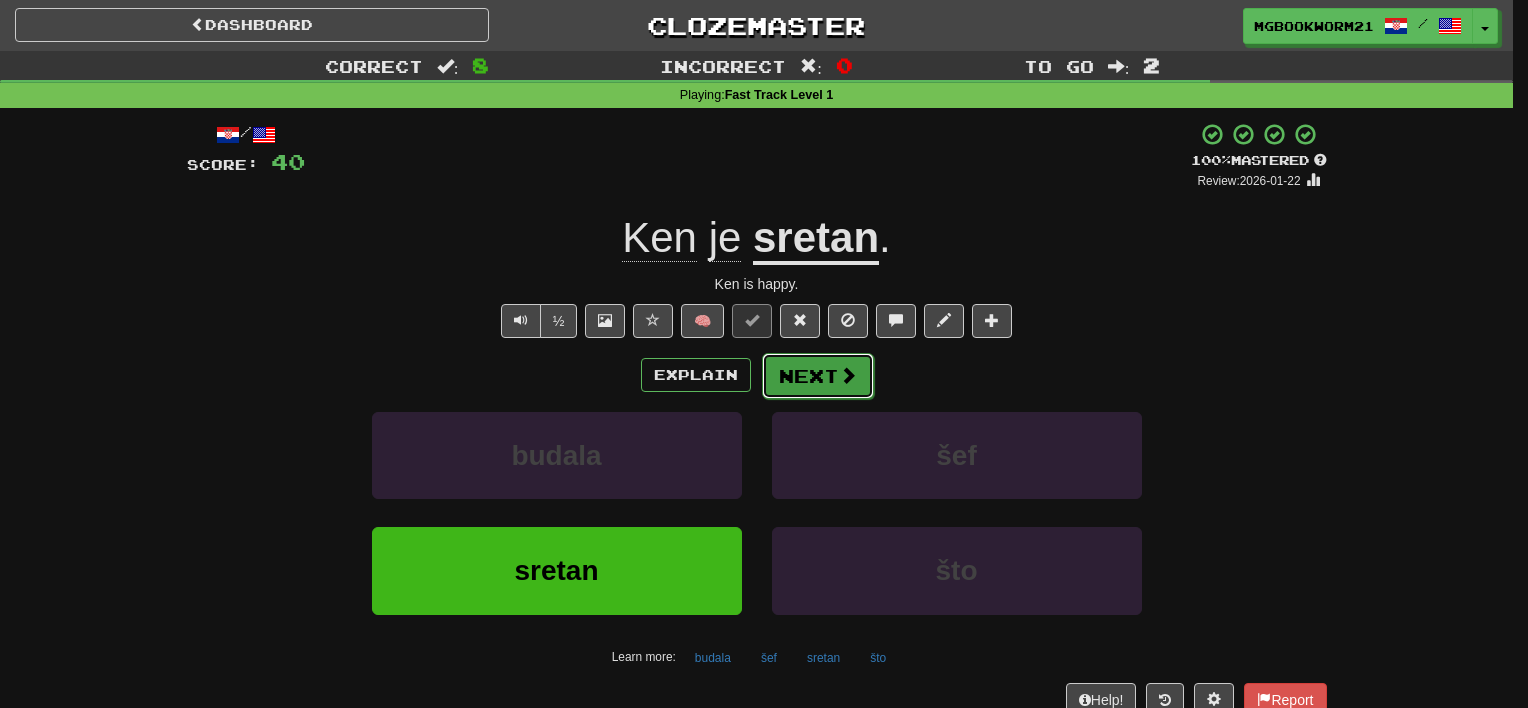 click on "Next" at bounding box center (818, 376) 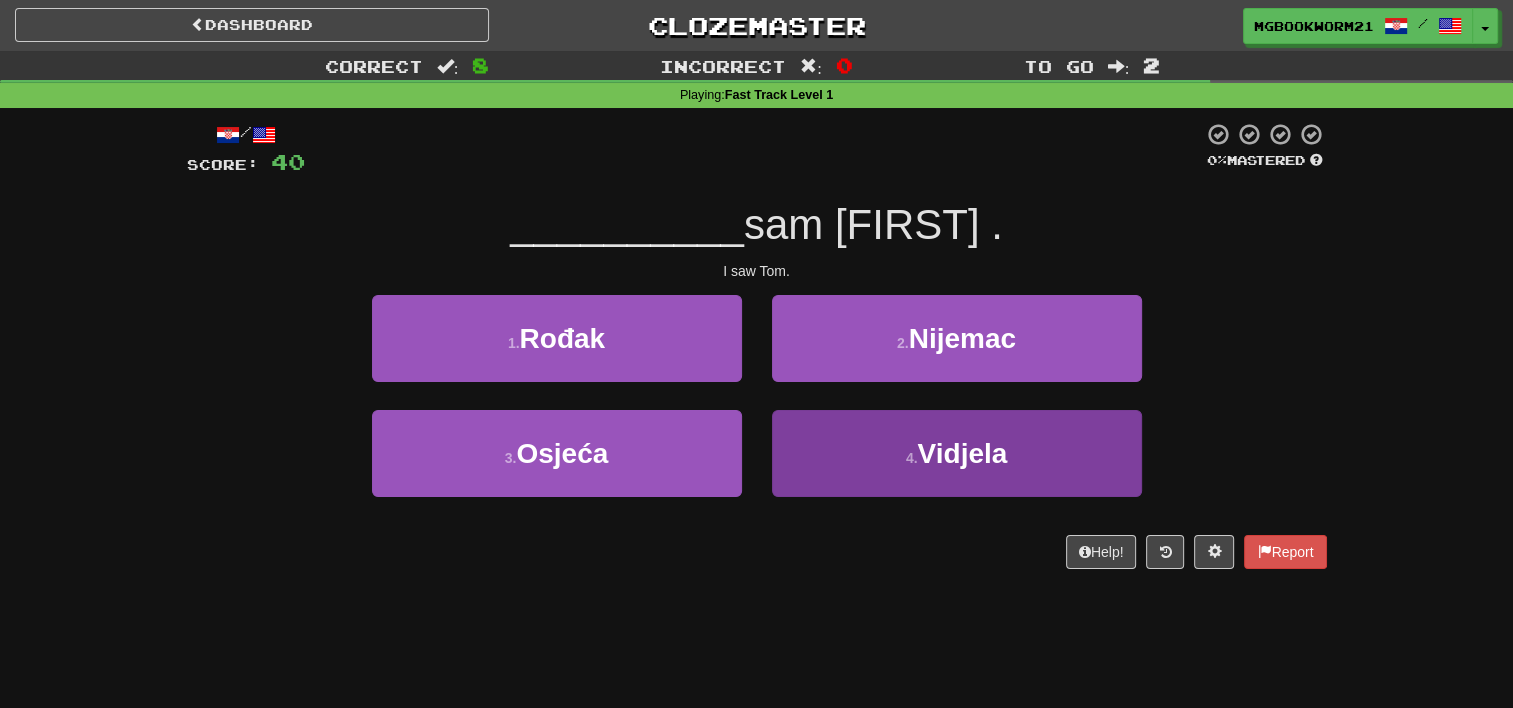 click on "4 .  Vidjela" at bounding box center (957, 453) 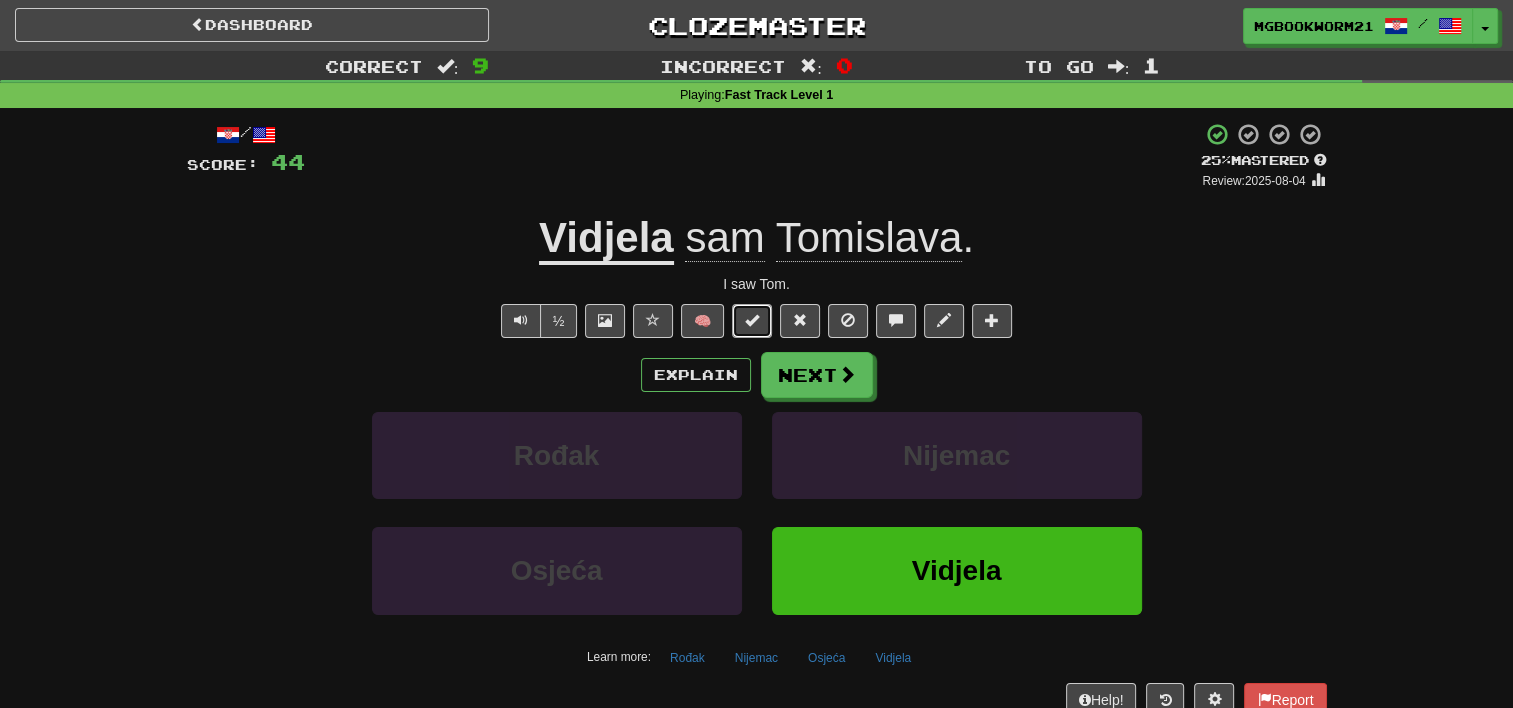 click at bounding box center (752, 320) 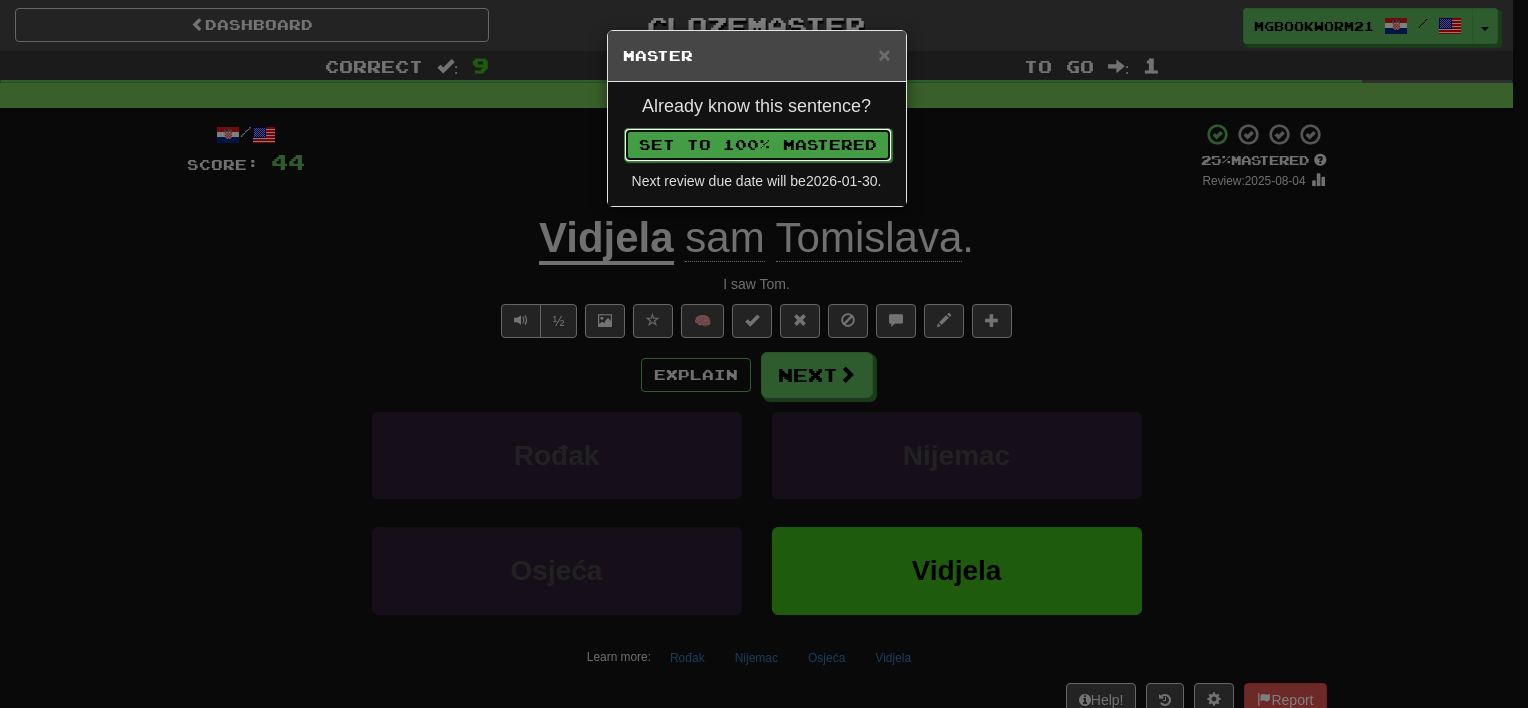 click on "Set to 100% Mastered" at bounding box center (758, 145) 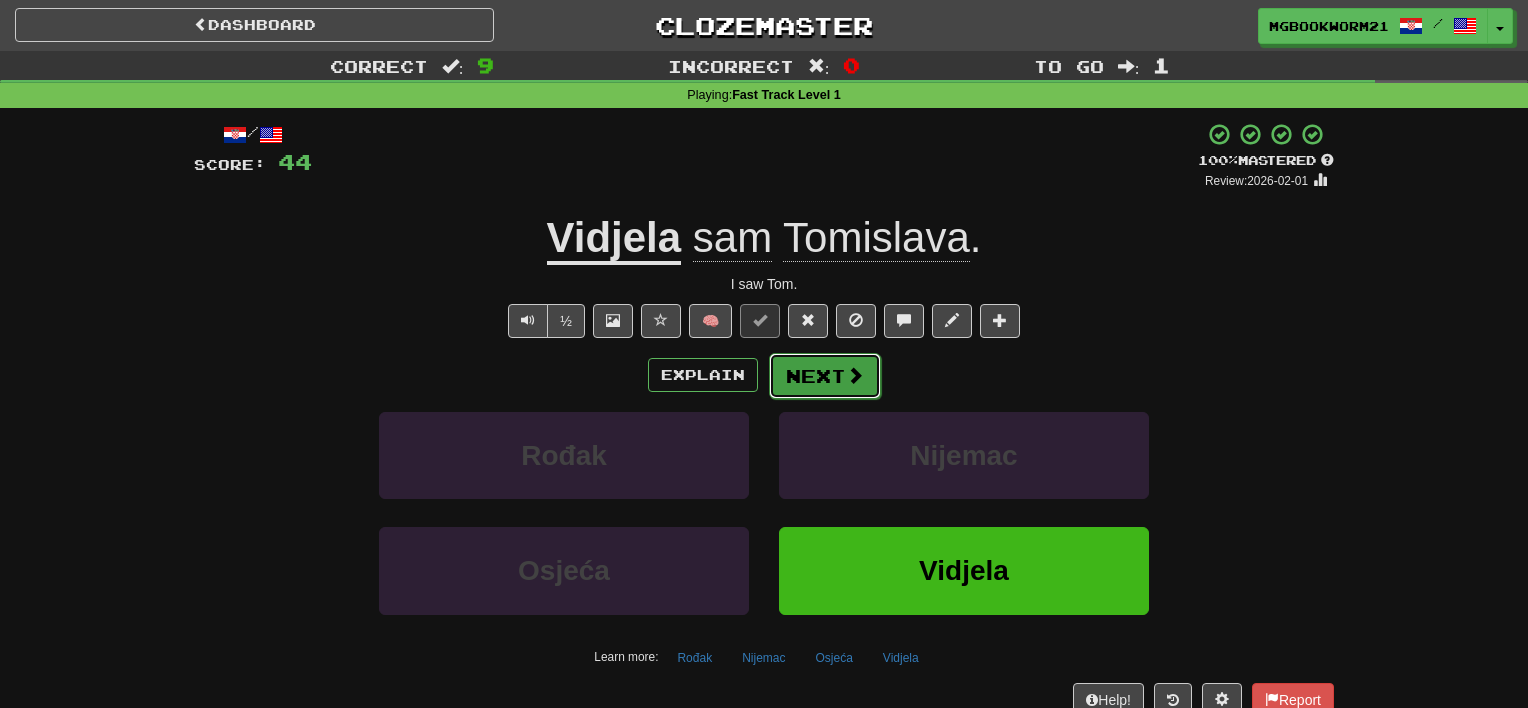 click on "Next" at bounding box center (825, 376) 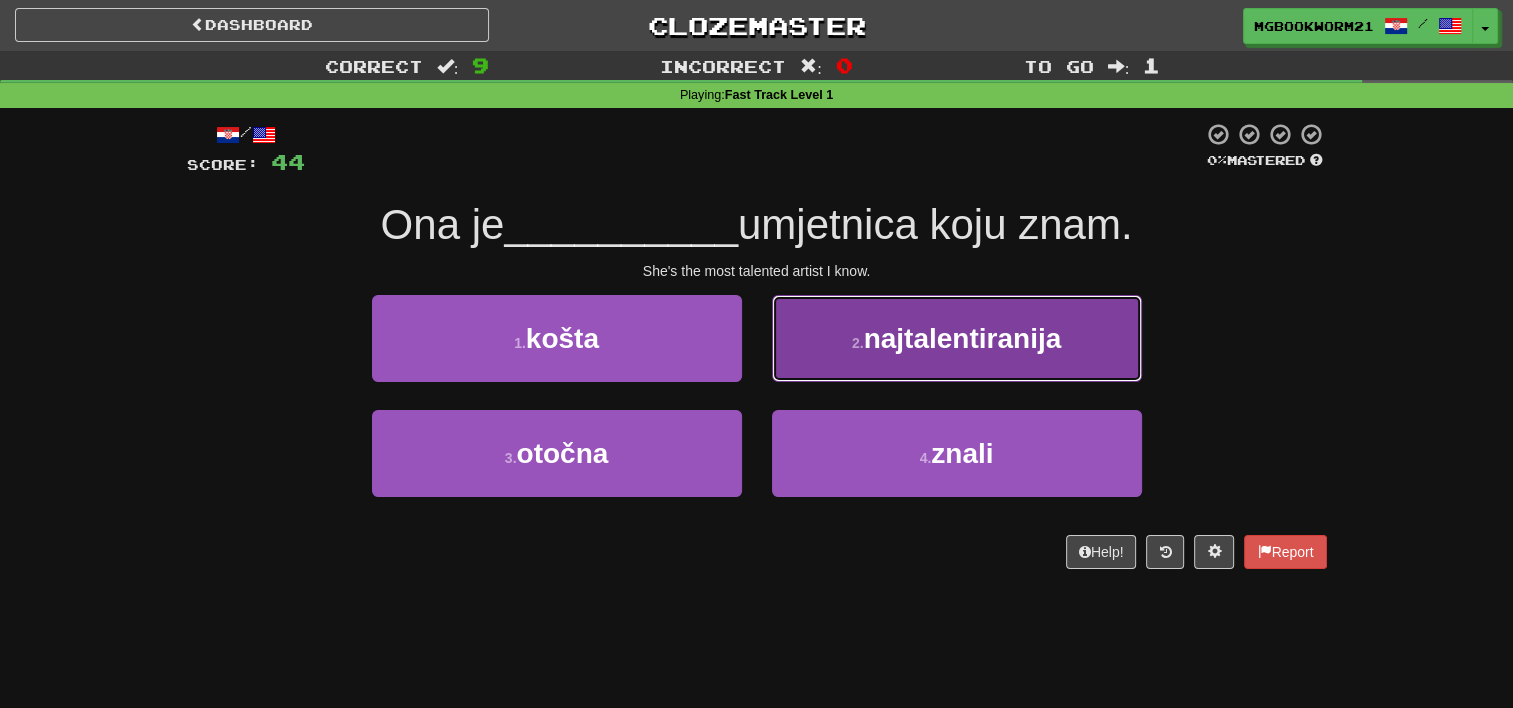 click on "najtalentiranija" at bounding box center (963, 338) 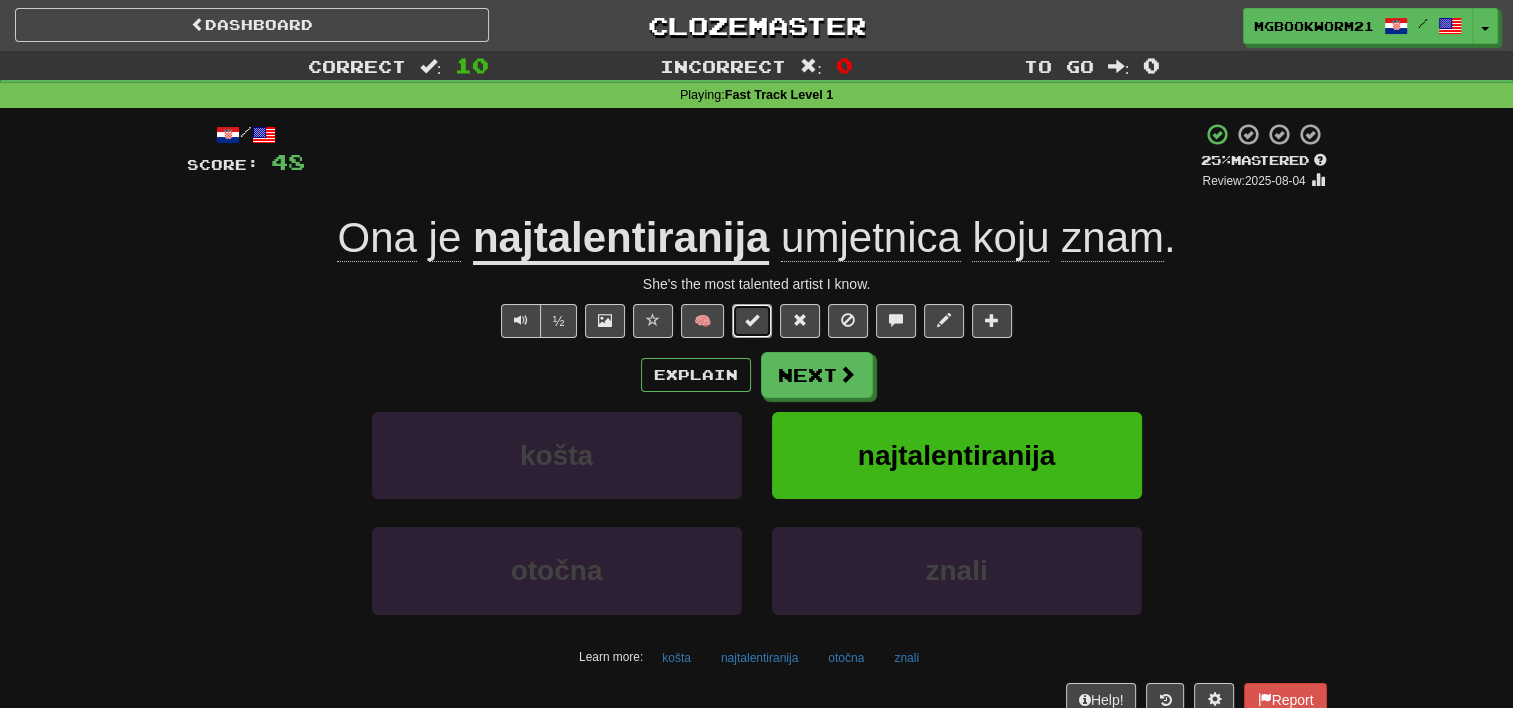 click at bounding box center (752, 321) 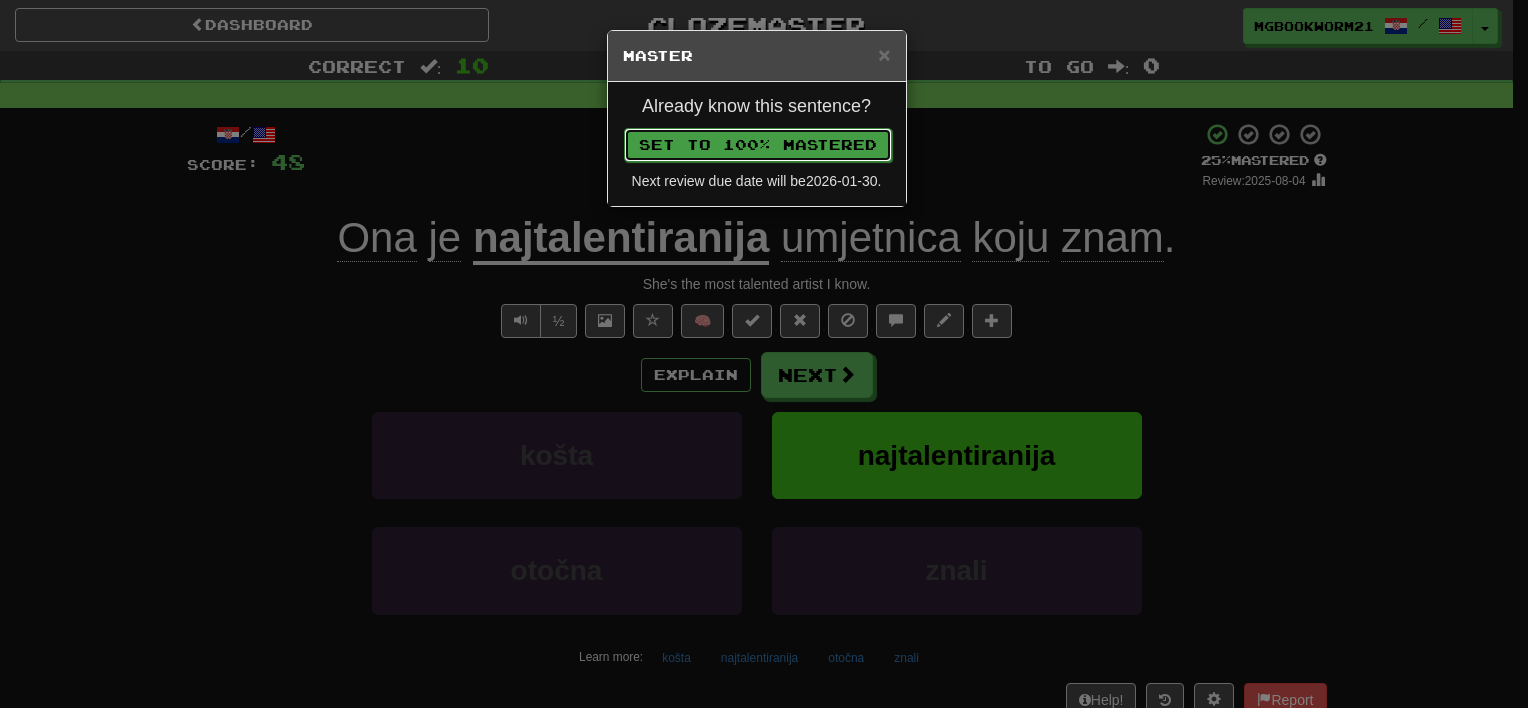 click on "Set to 100% Mastered" at bounding box center (758, 145) 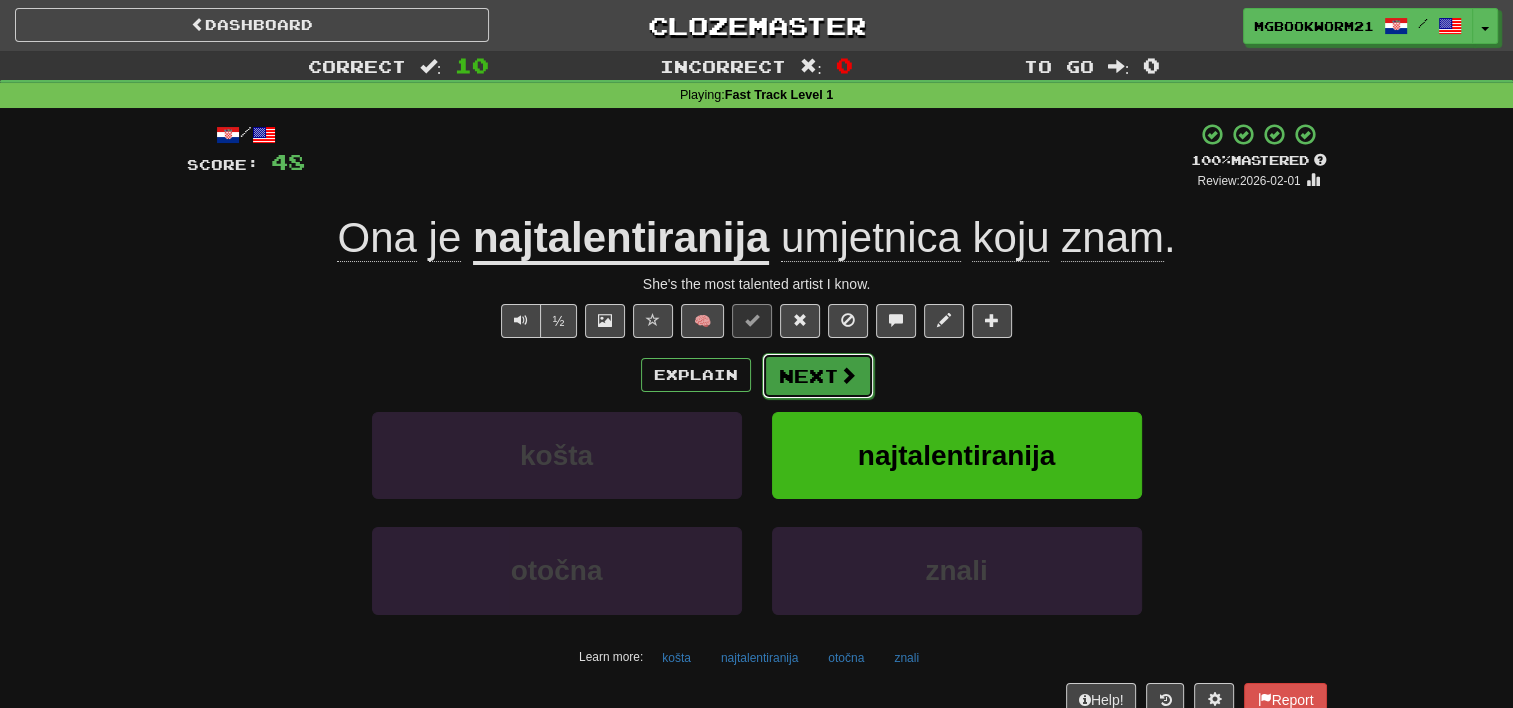 click on "Next" at bounding box center [818, 376] 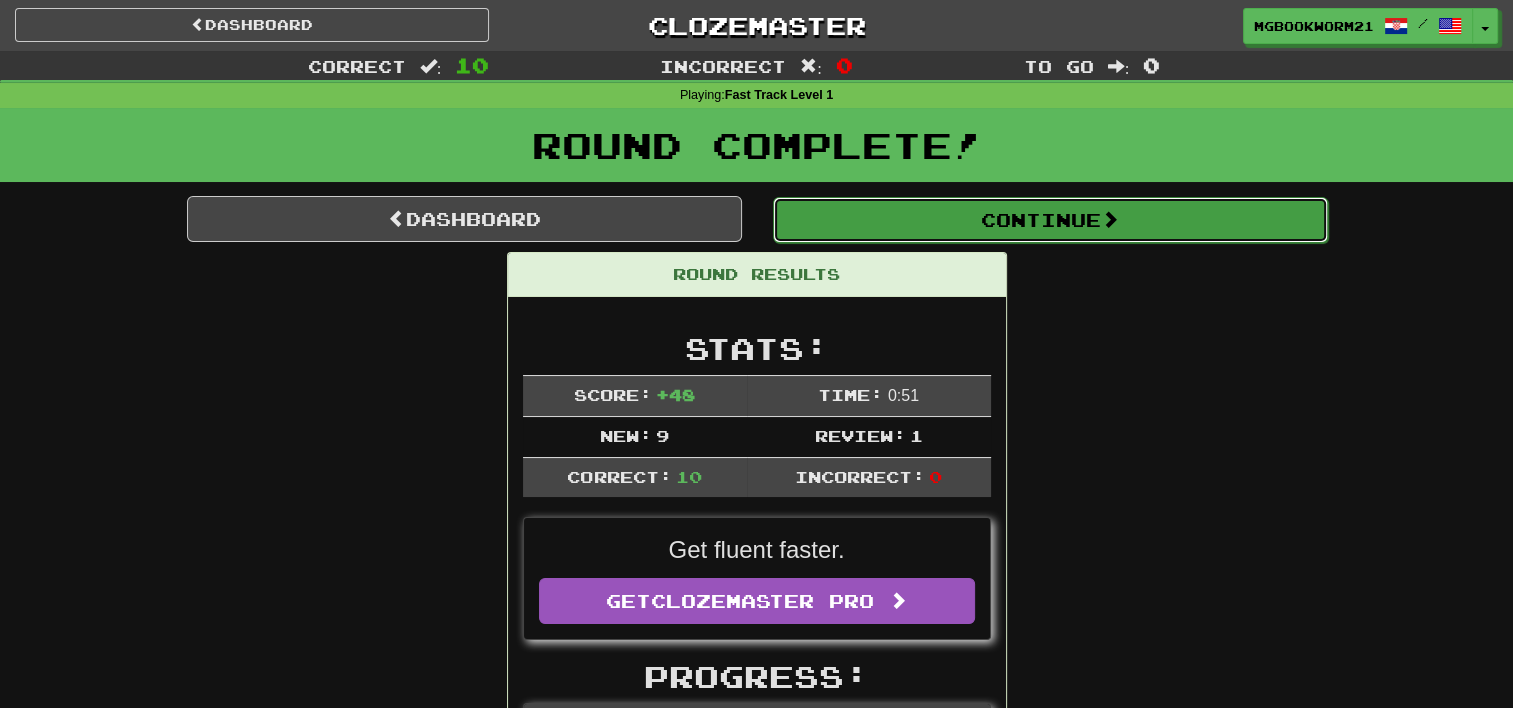 click on "Continue" at bounding box center (1050, 220) 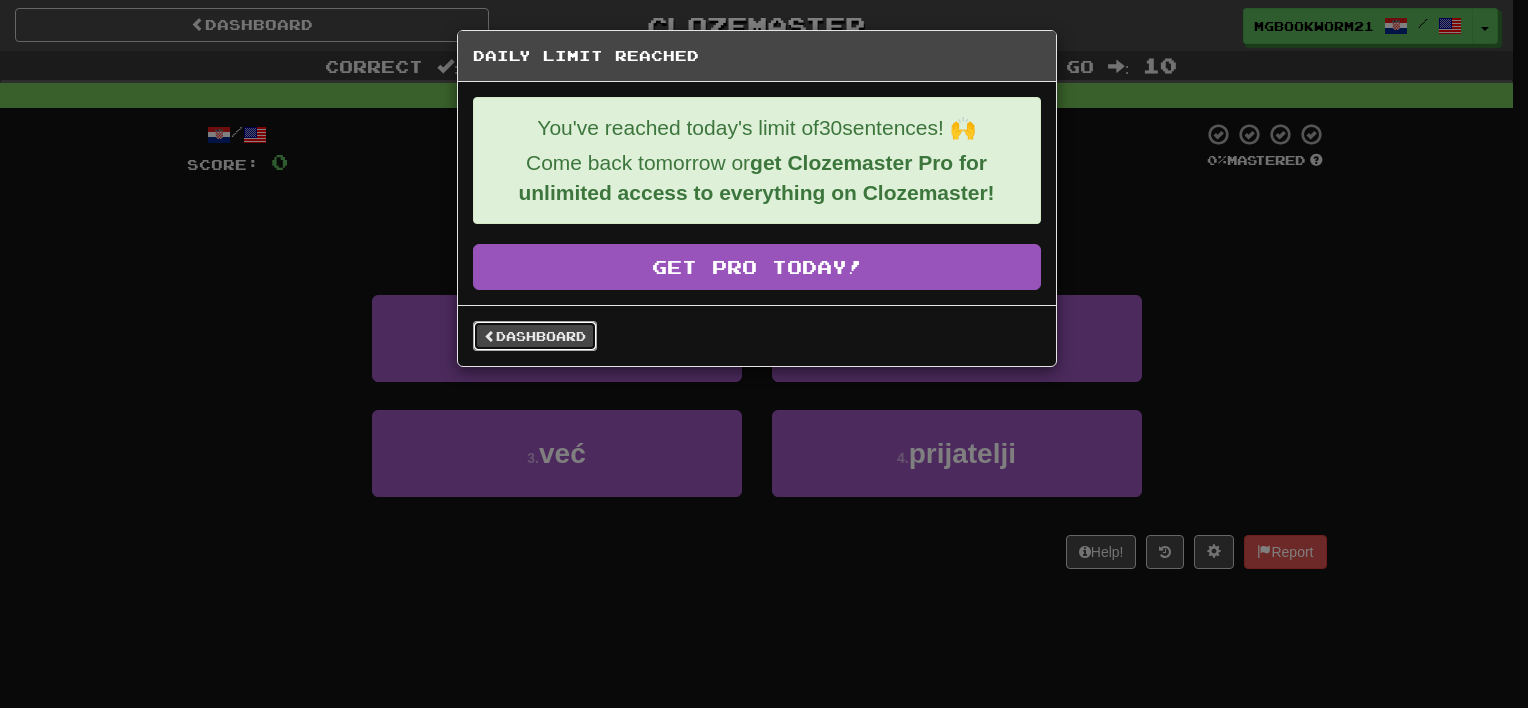click on "Dashboard" at bounding box center (535, 336) 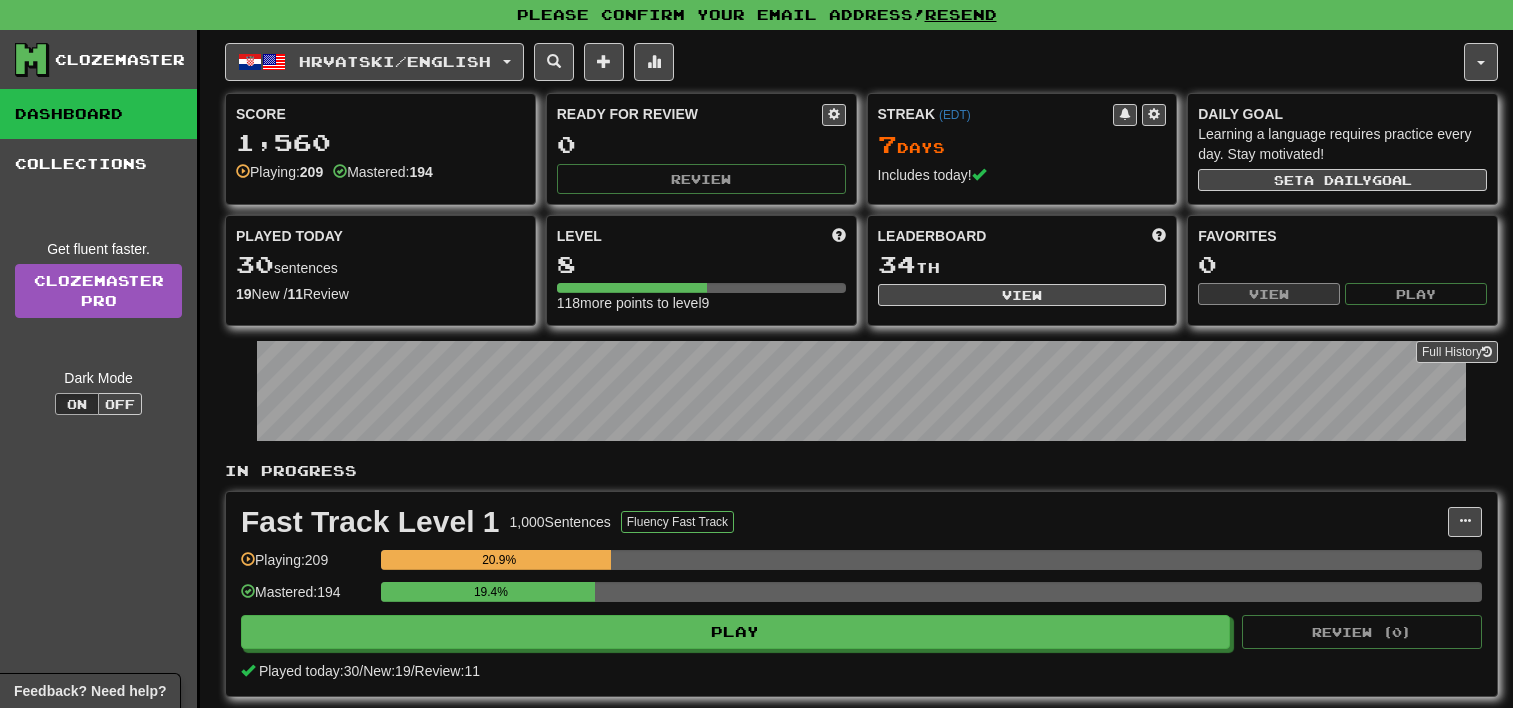 scroll, scrollTop: 0, scrollLeft: 0, axis: both 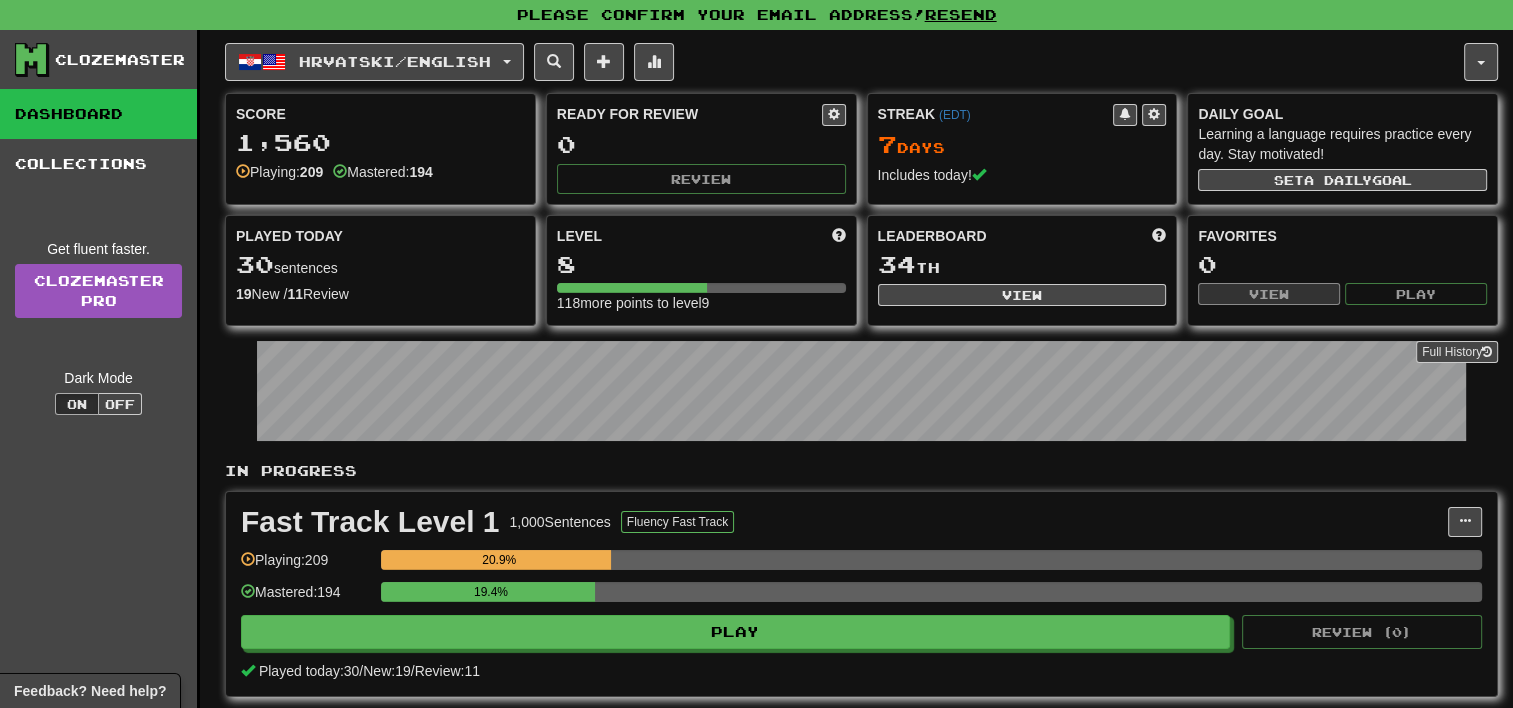 click on "Fast Track Level 1 1,000  Sentences Fluency Fast Track Manage Sentences Unpin from Dashboard  Playing:  209 20.9%  Mastered:  194 19.4% Play Review ( 0 )   Played today:  30  /  New:  19  /  Review:  11" at bounding box center (861, 594) 